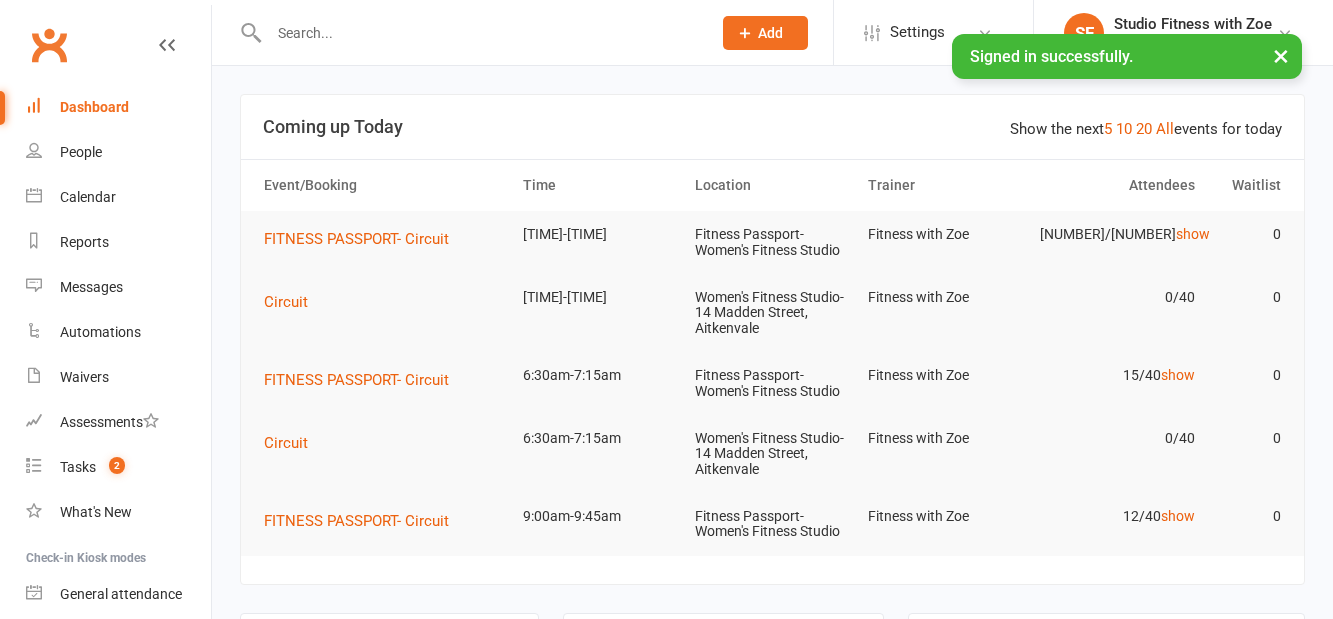 scroll, scrollTop: 0, scrollLeft: 0, axis: both 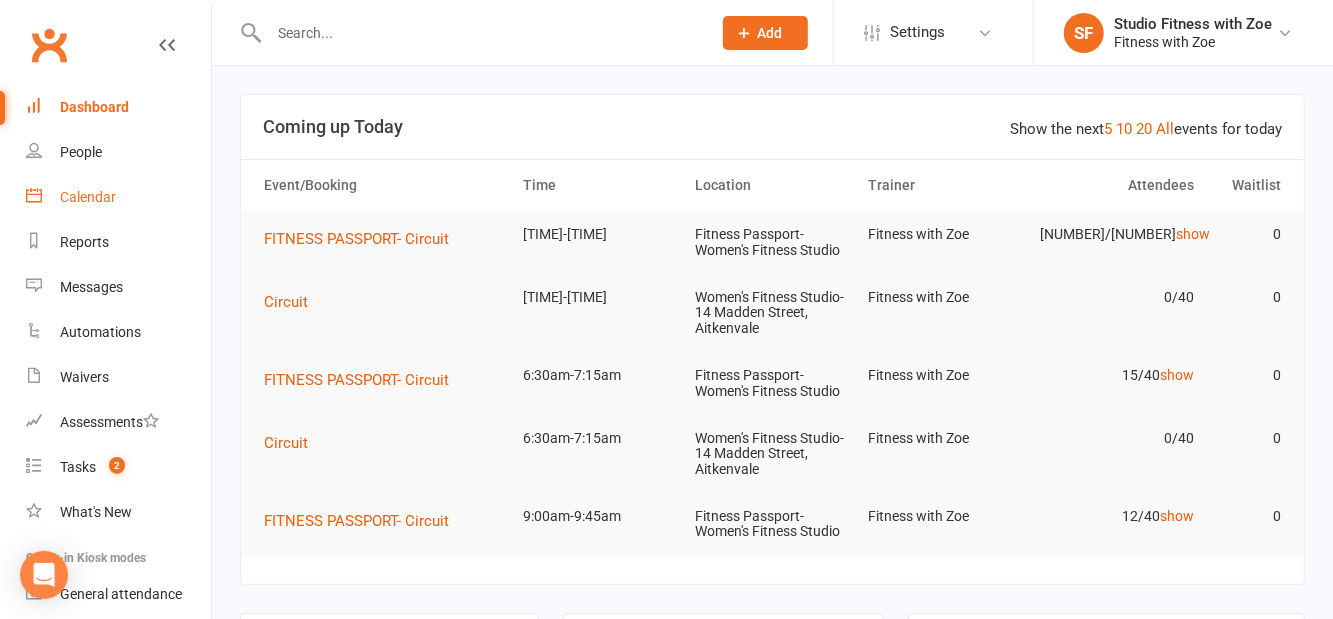 click on "Calendar" at bounding box center (118, 197) 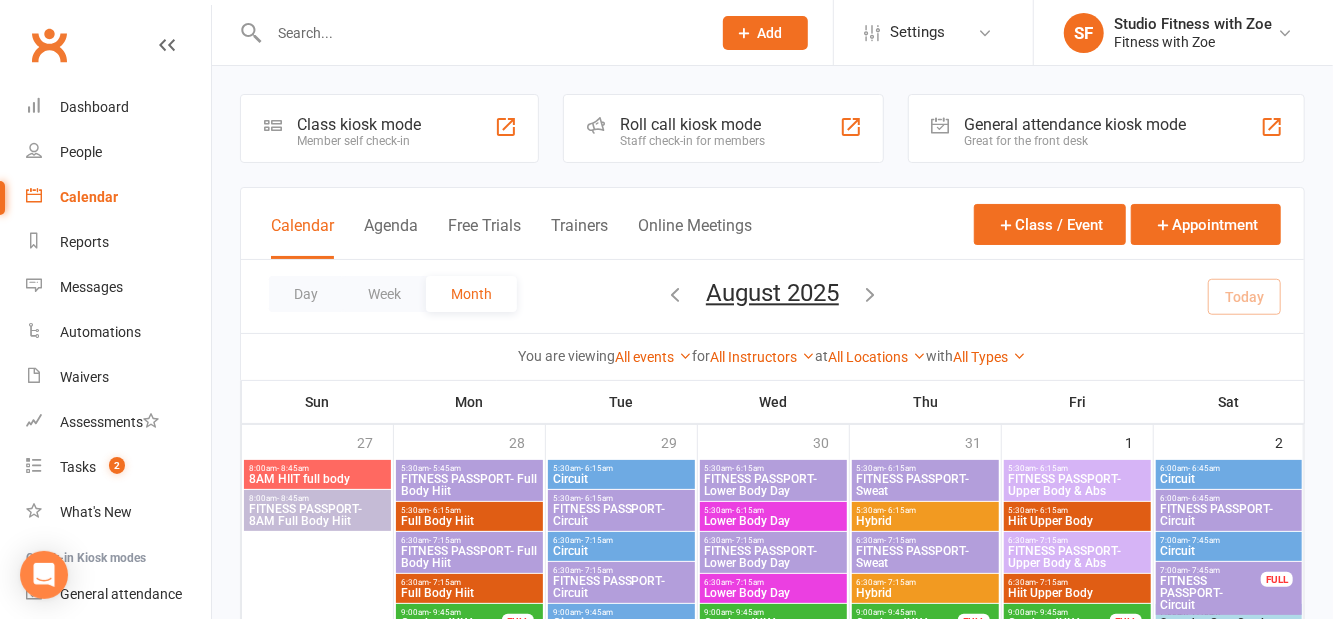 click on "Class kiosk mode Member self check-in" at bounding box center [389, 128] 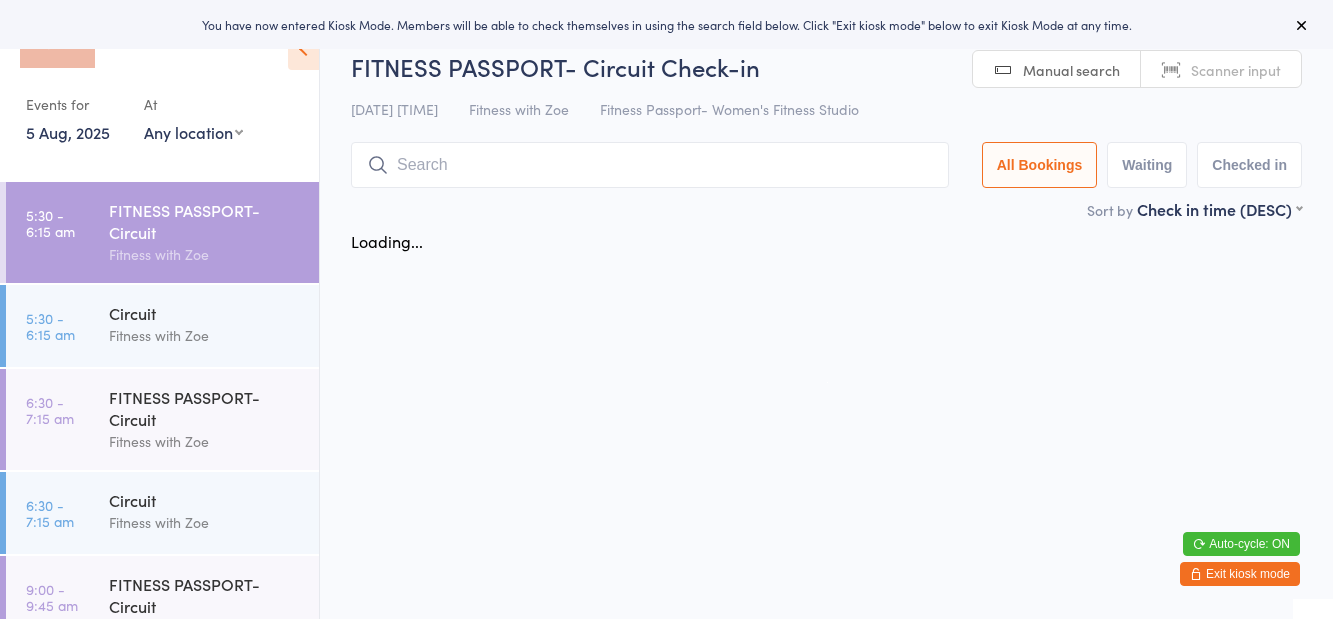 scroll, scrollTop: 0, scrollLeft: 0, axis: both 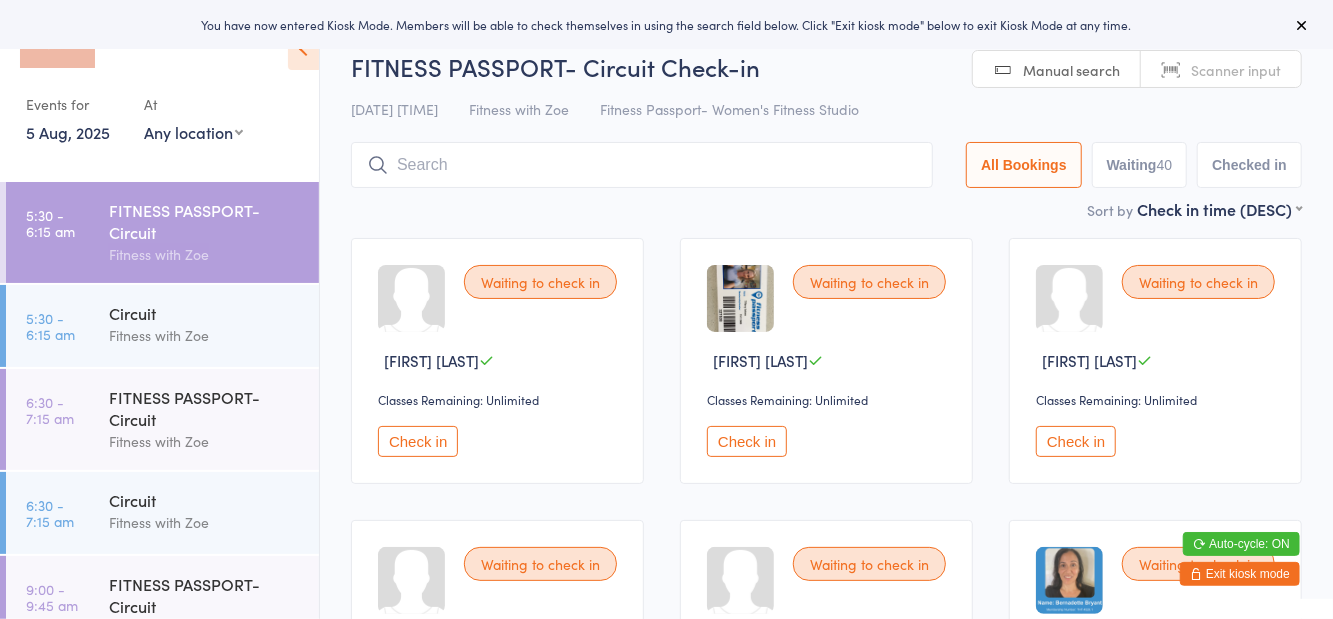 click on "Any location Women's Fitness Studio-  14 Madden Street, Aitkenvale Fitness Passport- Women's Fitness Studio" at bounding box center (193, 132) 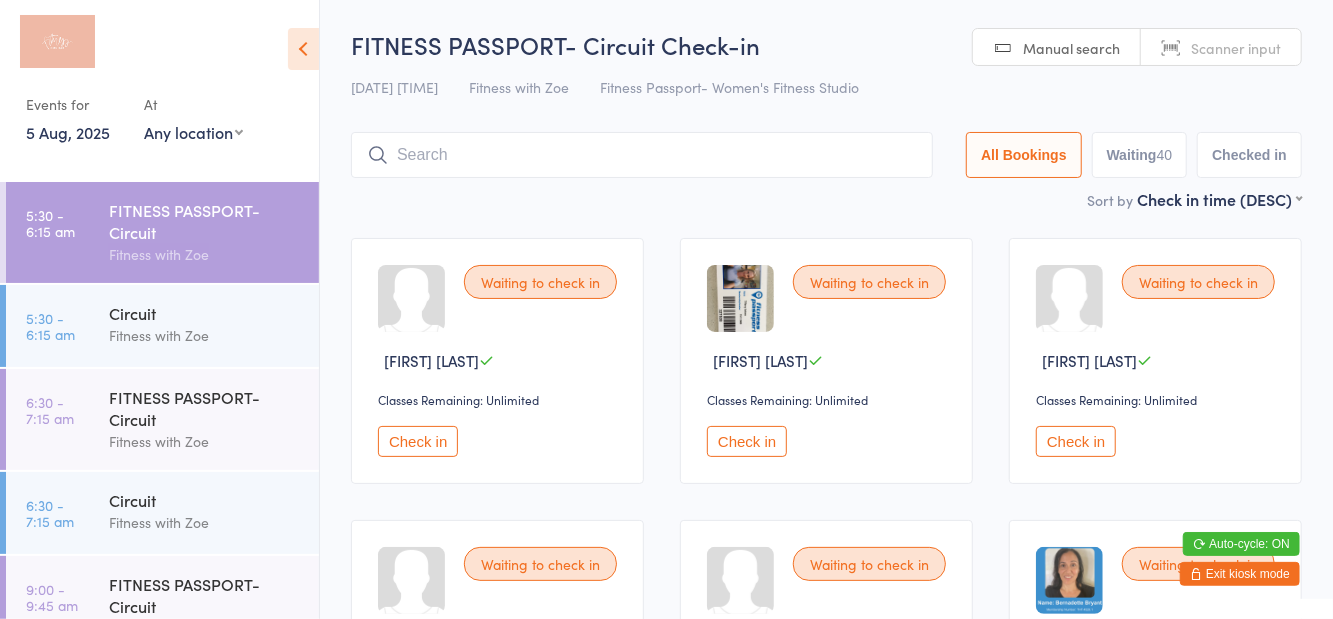 select on "1" 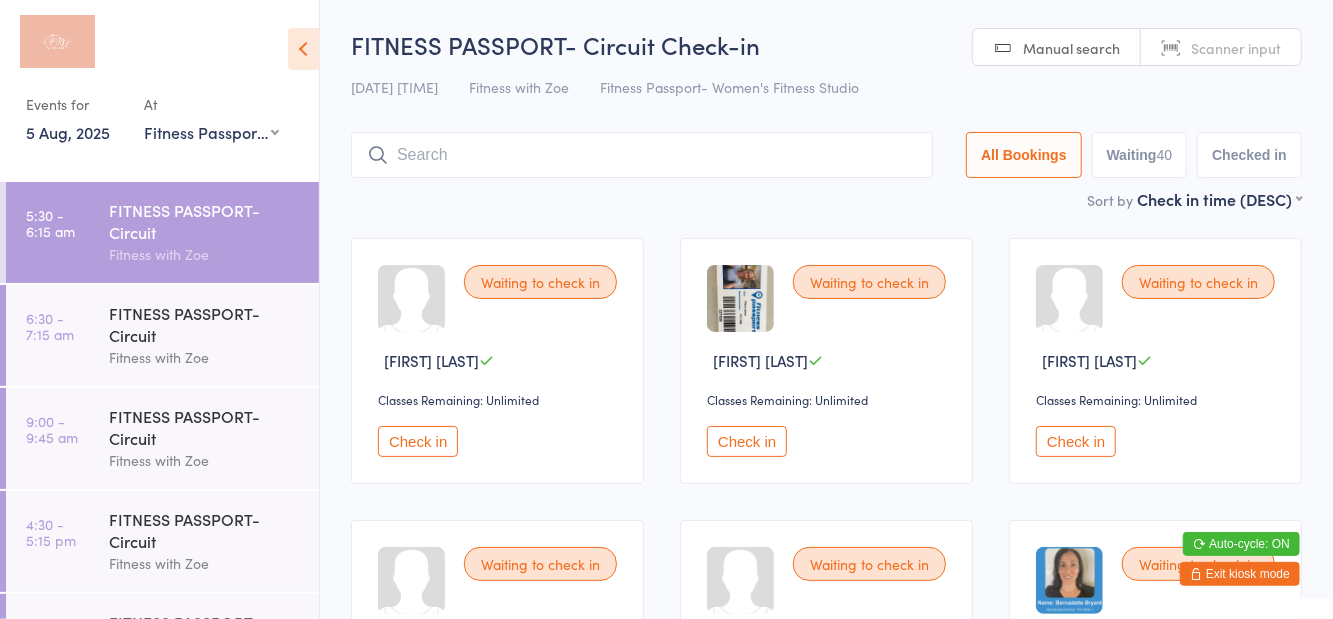 click on "Waiting [NUMBER]" at bounding box center [1140, 155] 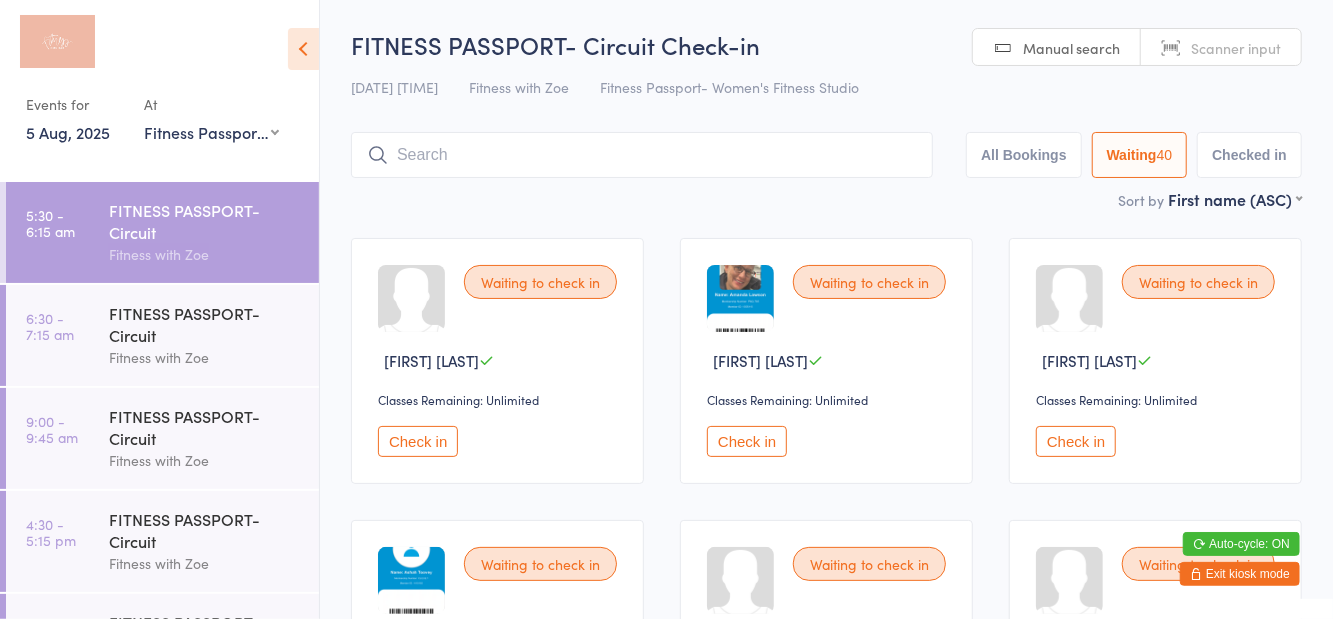 click at bounding box center (303, 49) 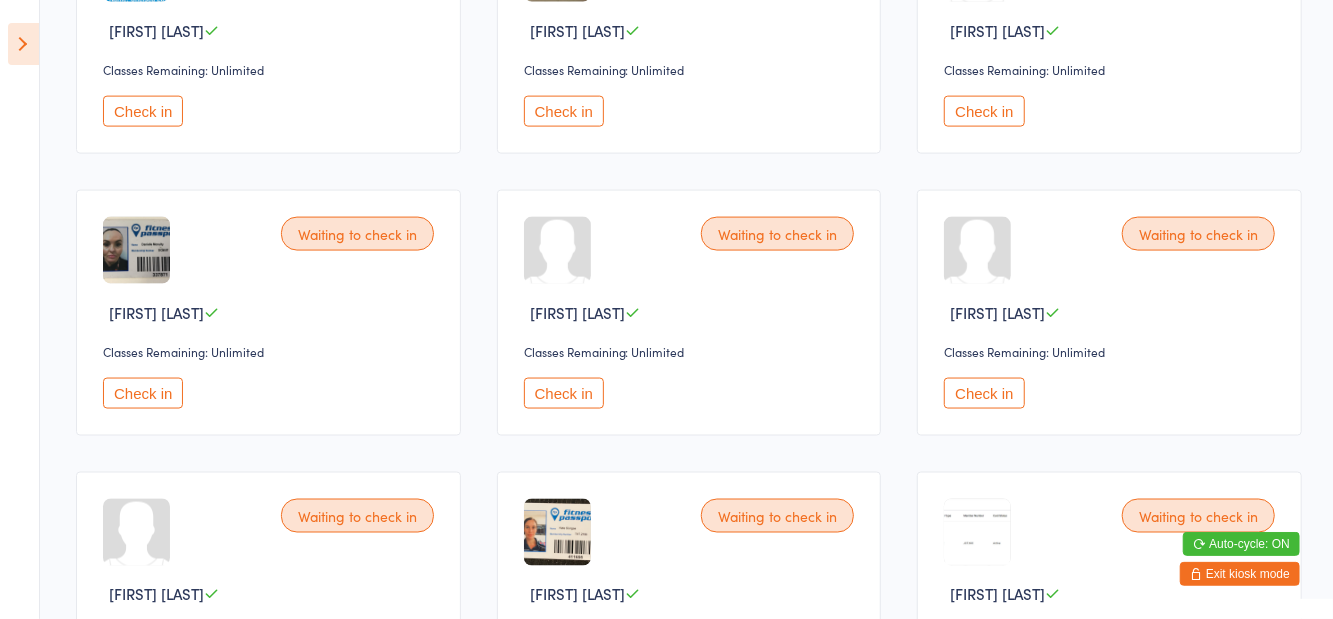 scroll, scrollTop: 1480, scrollLeft: 0, axis: vertical 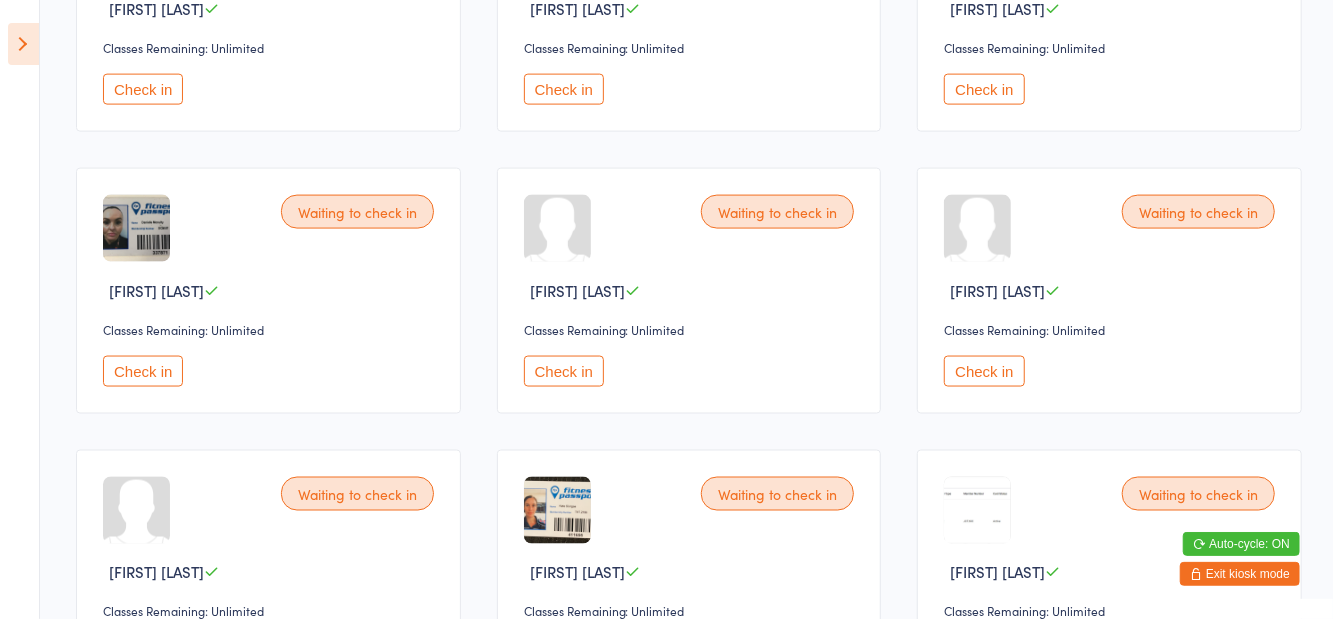 click on "Check in" at bounding box center (143, 371) 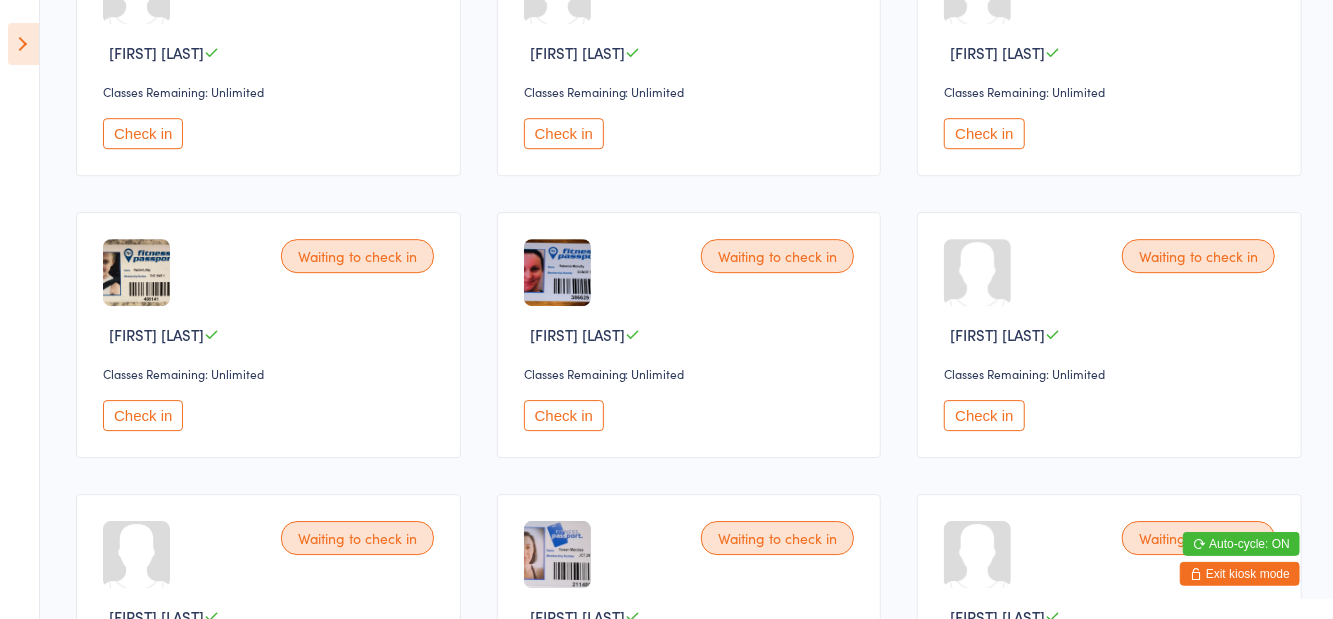 scroll, scrollTop: 3163, scrollLeft: 0, axis: vertical 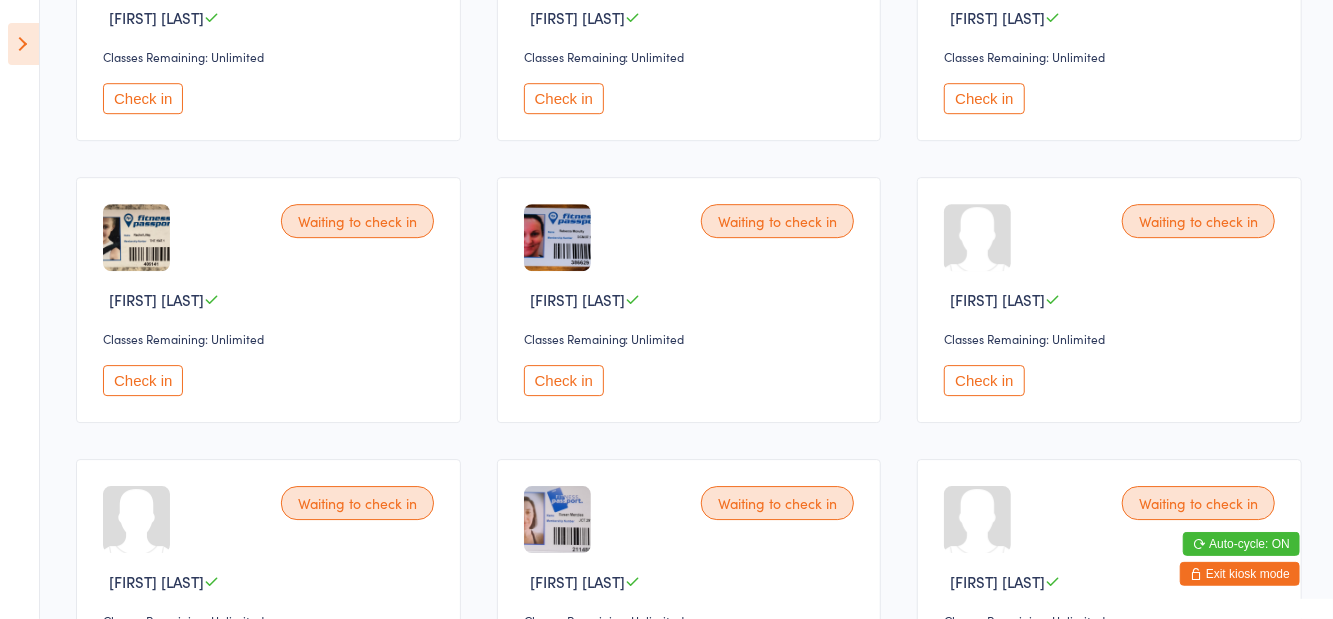 click on "Check in" at bounding box center (564, 380) 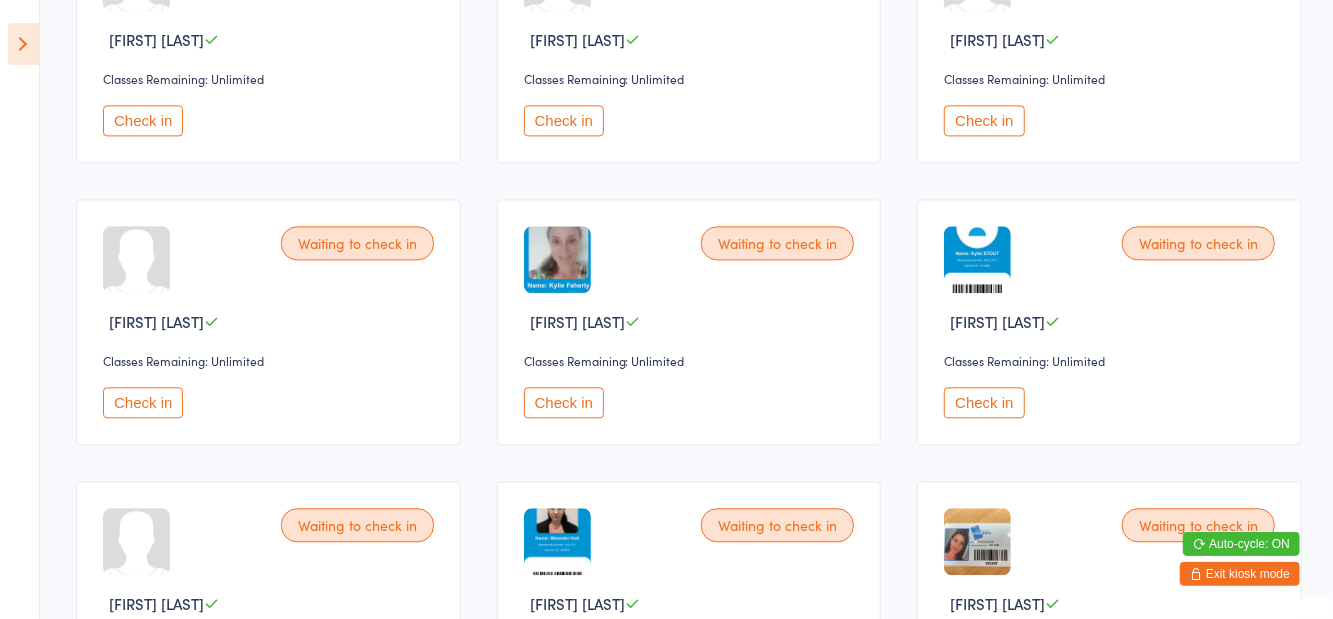 scroll, scrollTop: 2294, scrollLeft: 0, axis: vertical 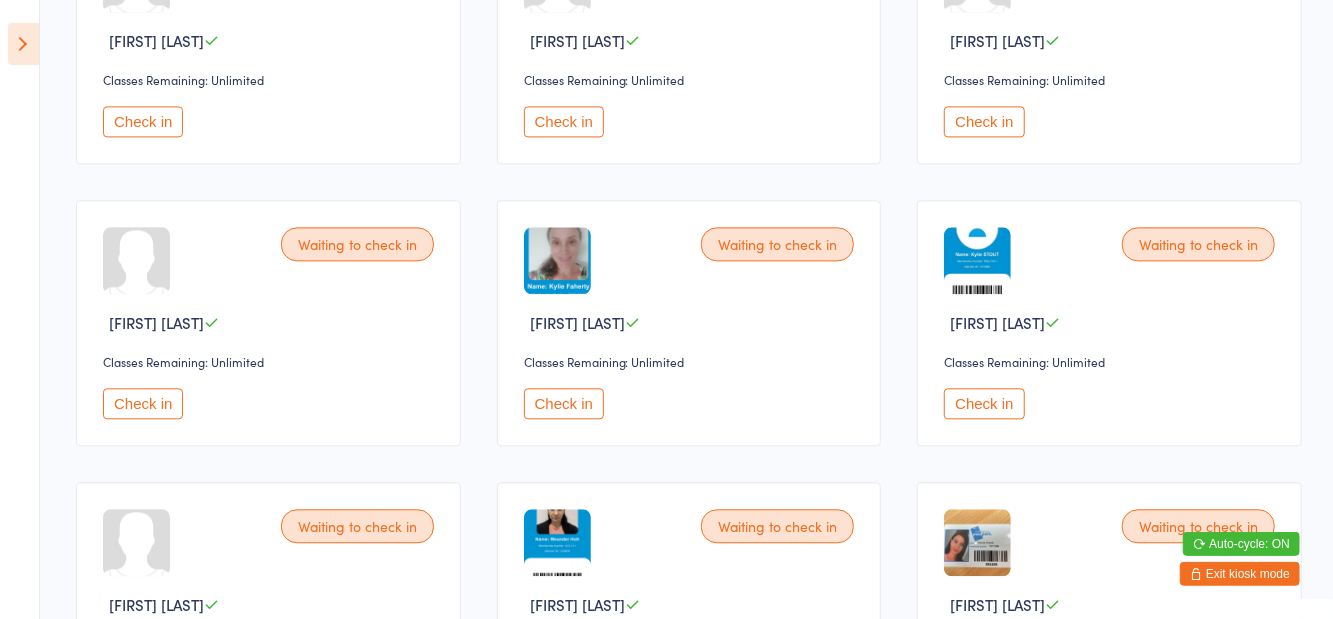 click at bounding box center [23, 44] 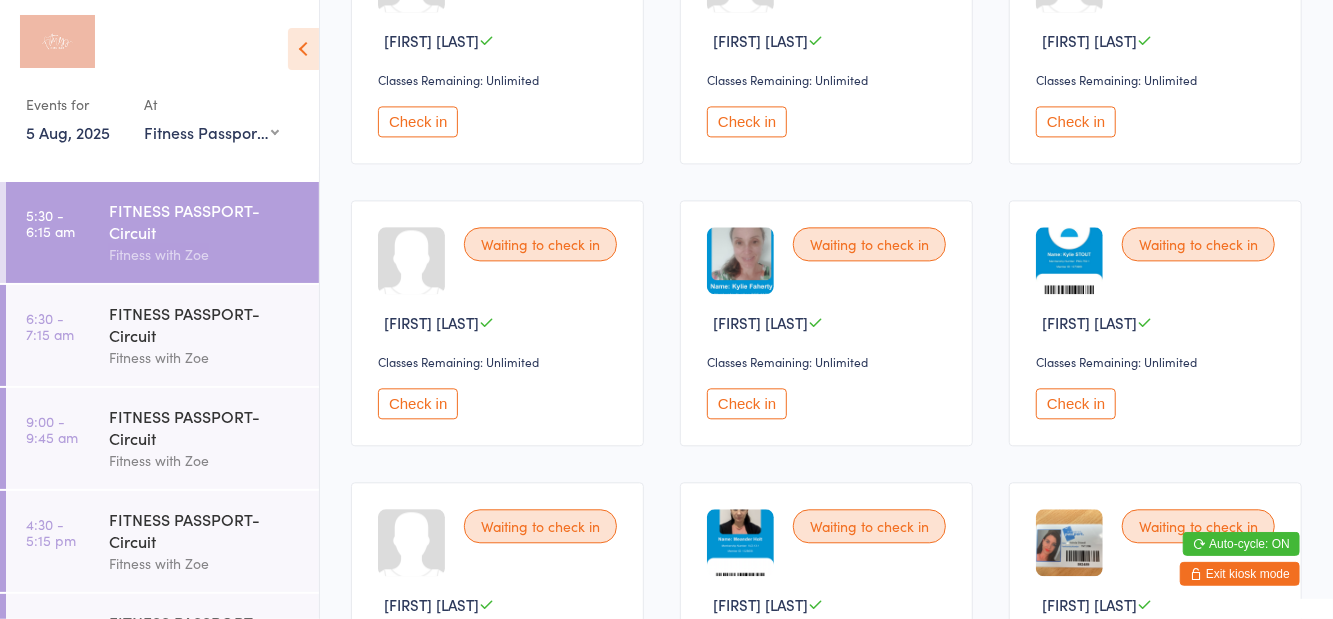 click at bounding box center [303, 49] 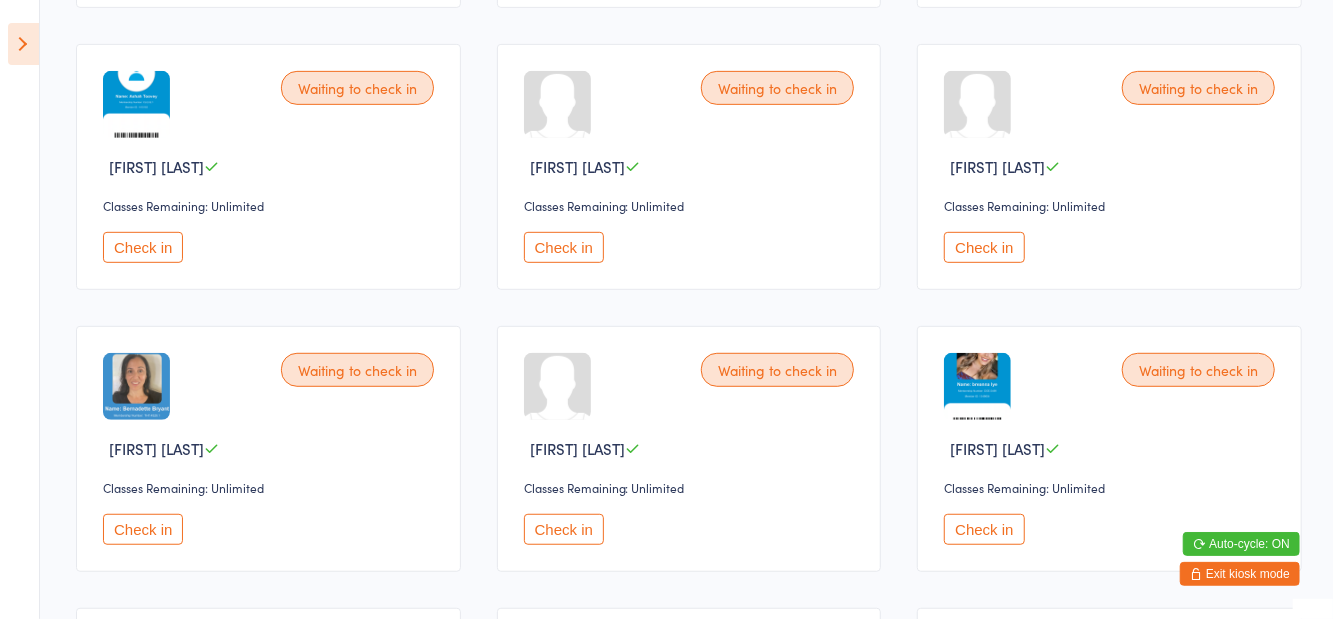 scroll, scrollTop: 473, scrollLeft: 0, axis: vertical 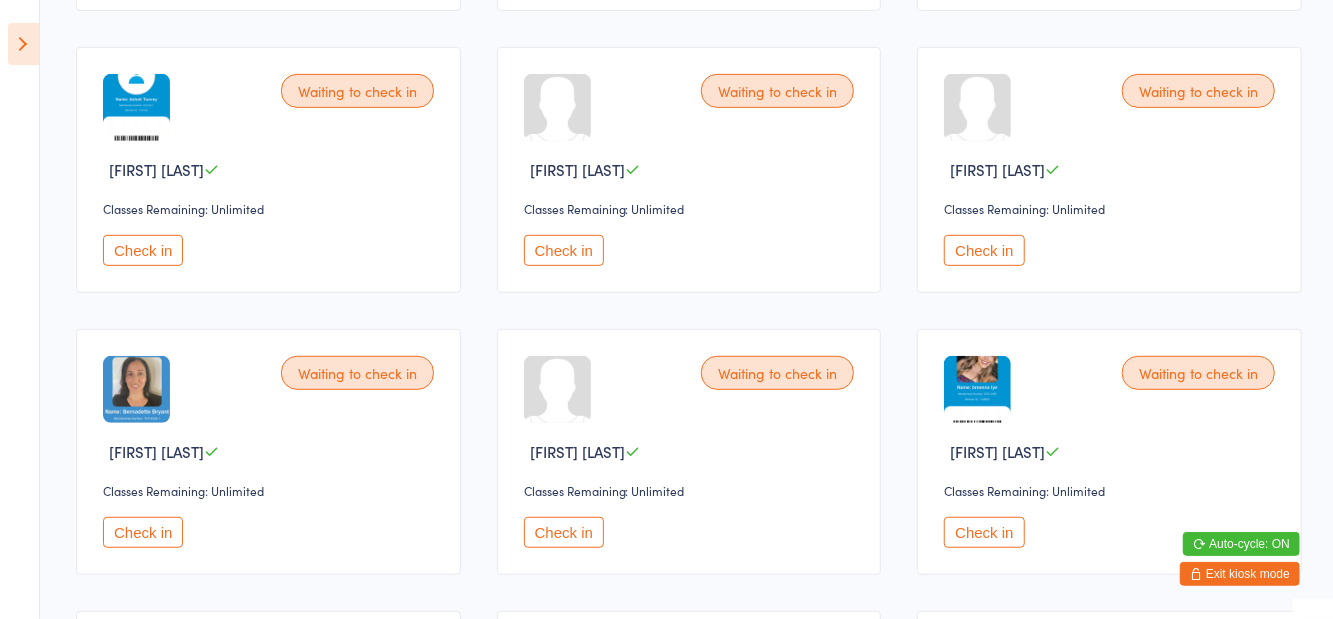 click on "Check in" at bounding box center (984, 250) 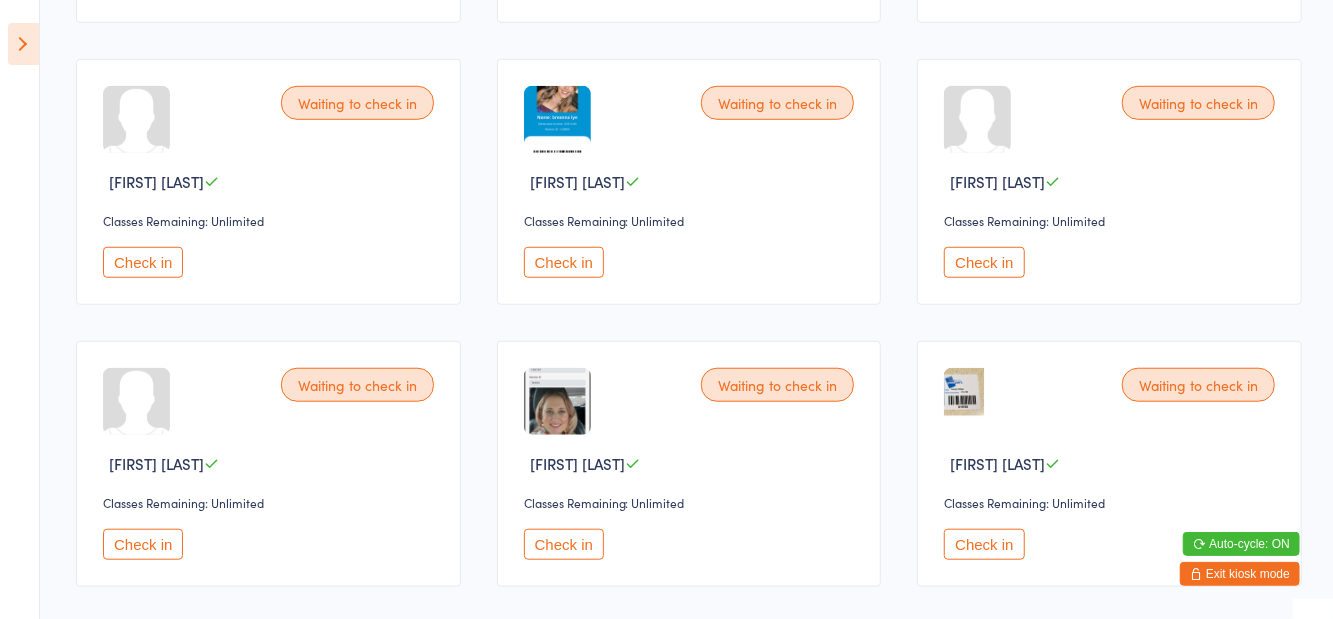 scroll, scrollTop: 745, scrollLeft: 0, axis: vertical 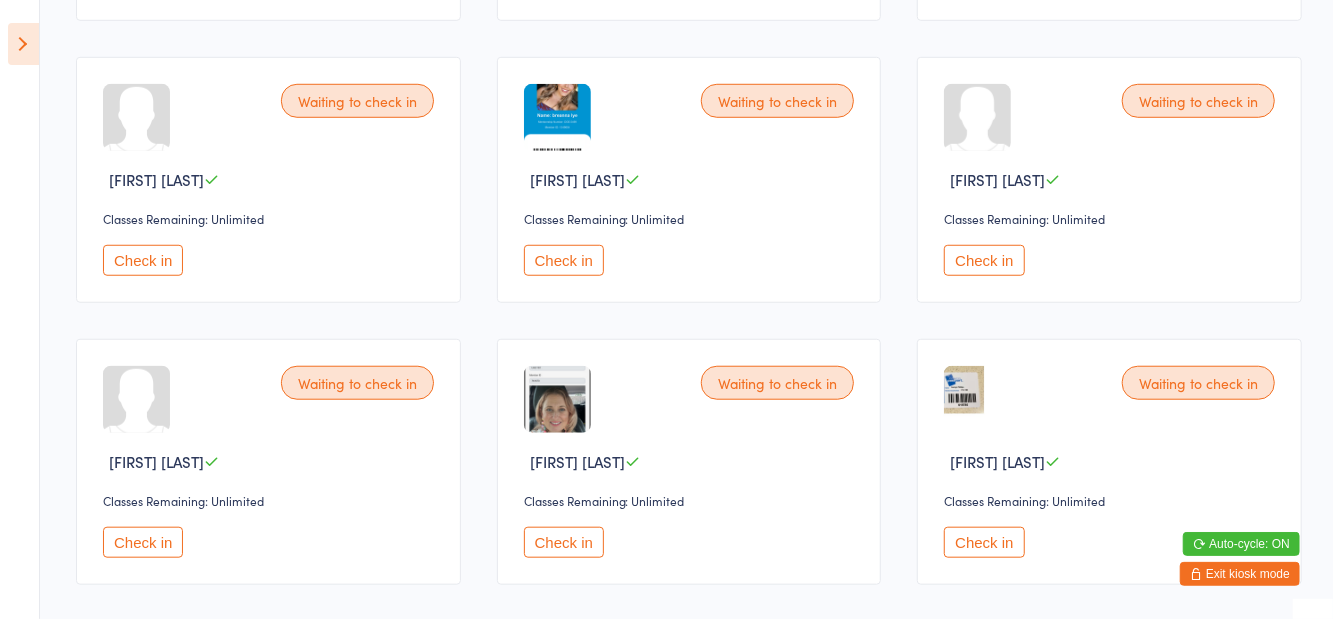 click on "Check in" at bounding box center [984, 542] 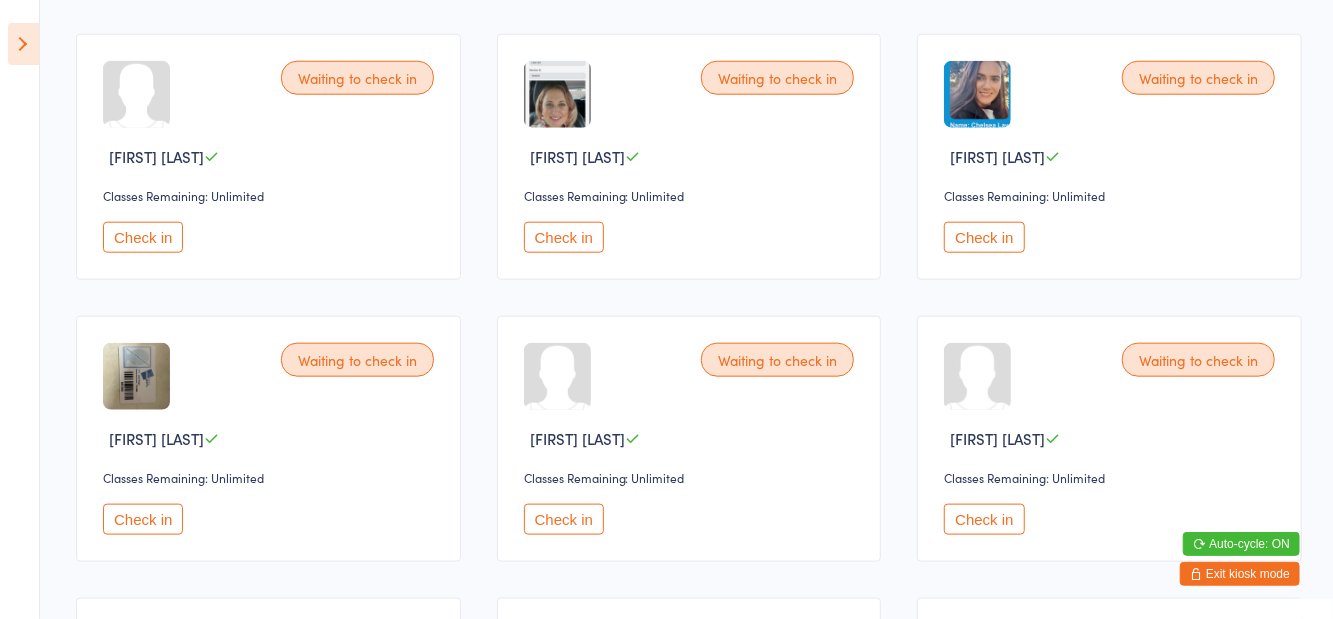 scroll, scrollTop: 1050, scrollLeft: 0, axis: vertical 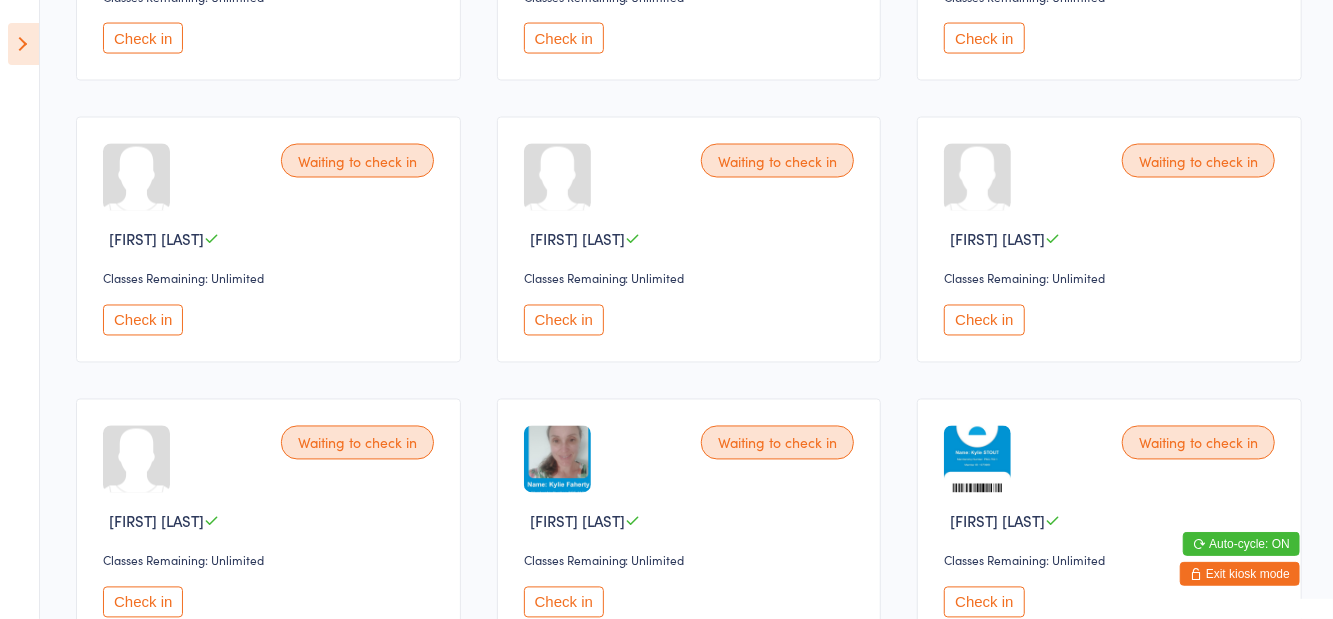 click on "Check in" at bounding box center (984, 320) 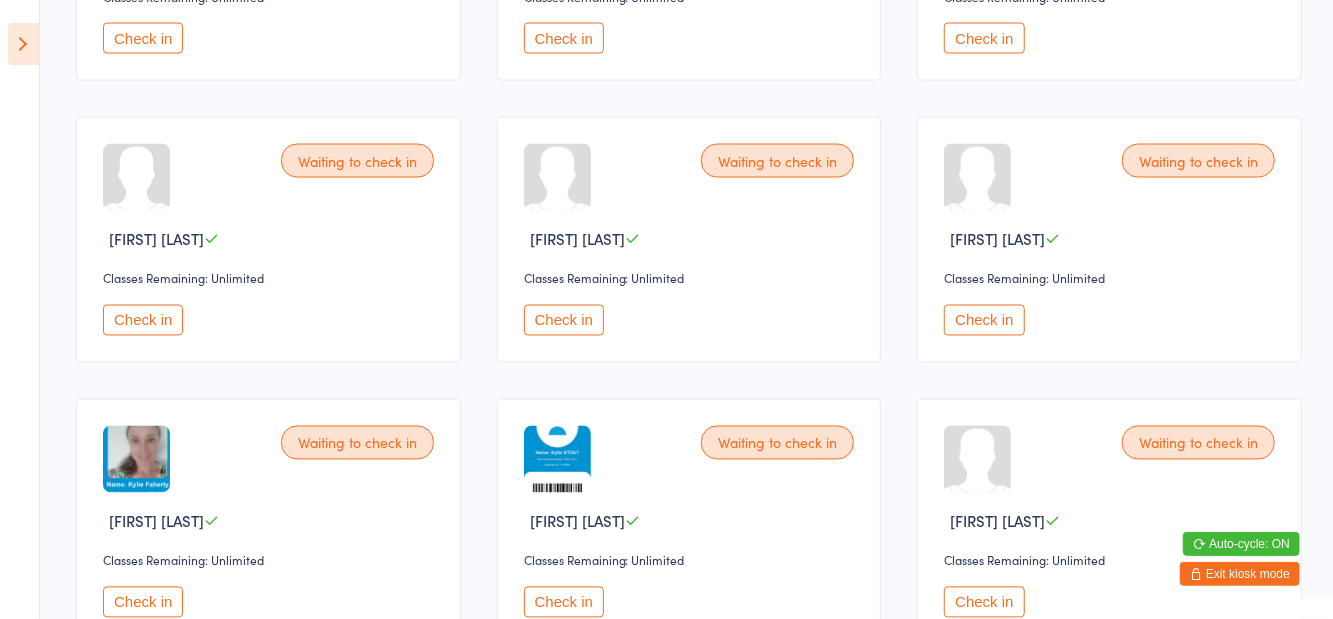 click on "Check in" at bounding box center [143, 320] 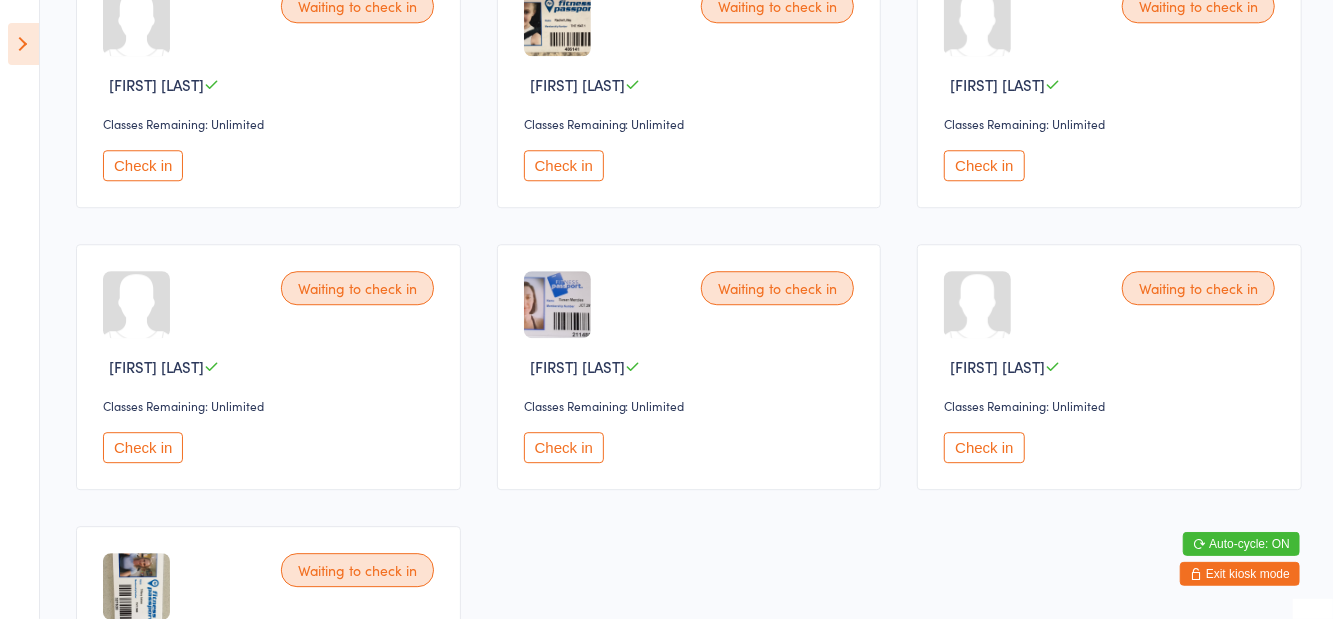 scroll, scrollTop: 2785, scrollLeft: 0, axis: vertical 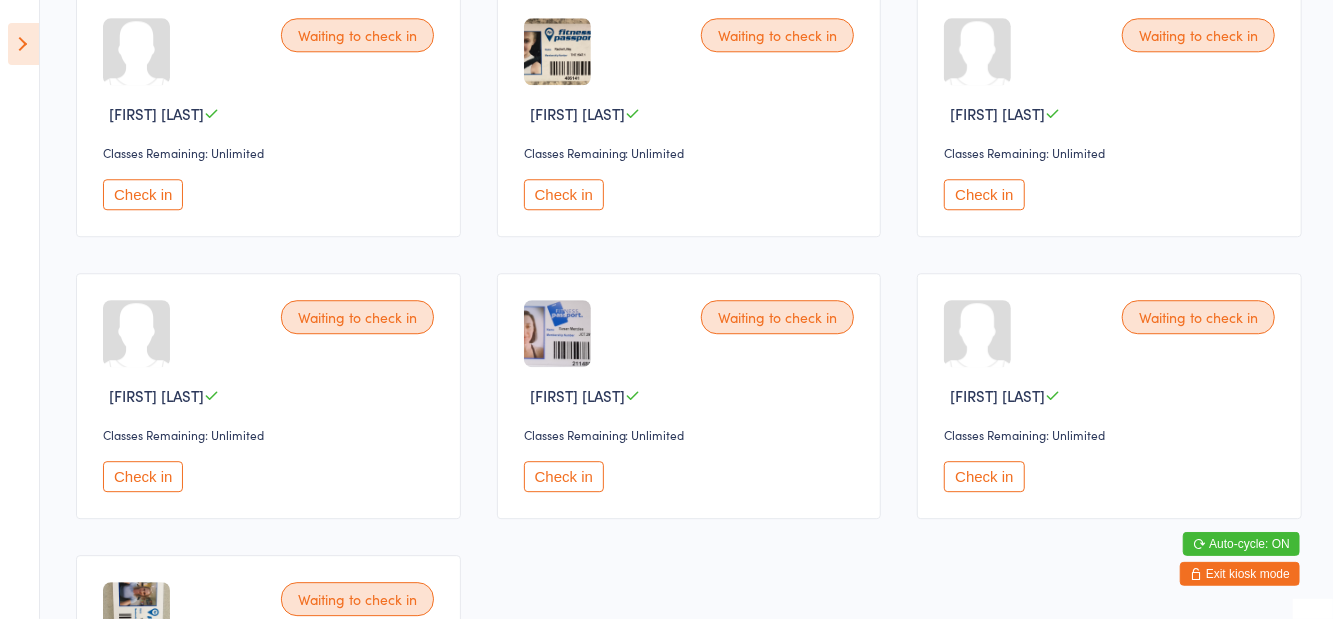 click on "Check in" at bounding box center [984, 194] 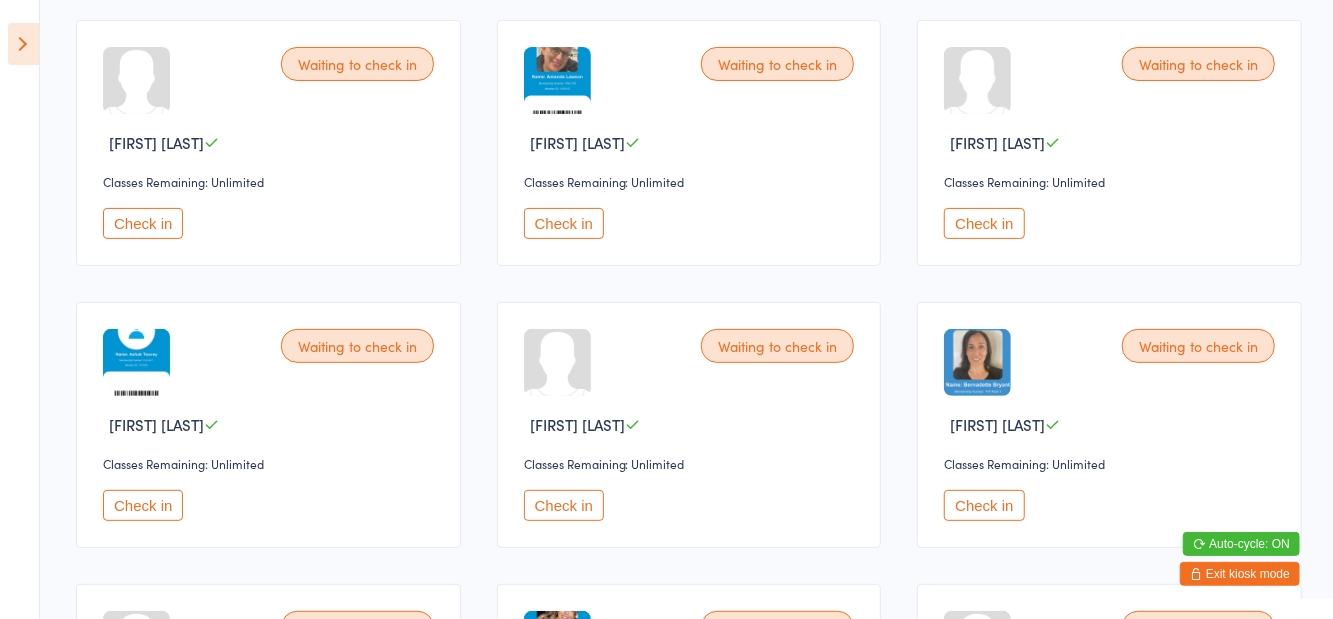 scroll, scrollTop: 220, scrollLeft: 0, axis: vertical 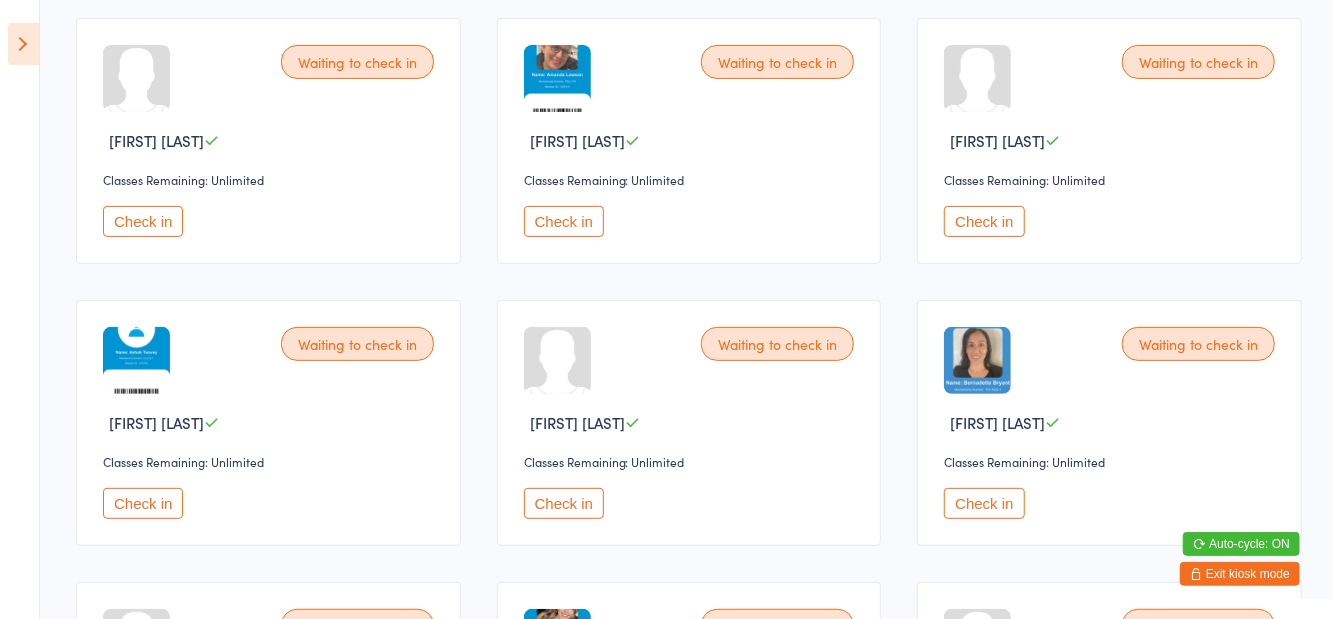 click on "Check in" at bounding box center [564, 221] 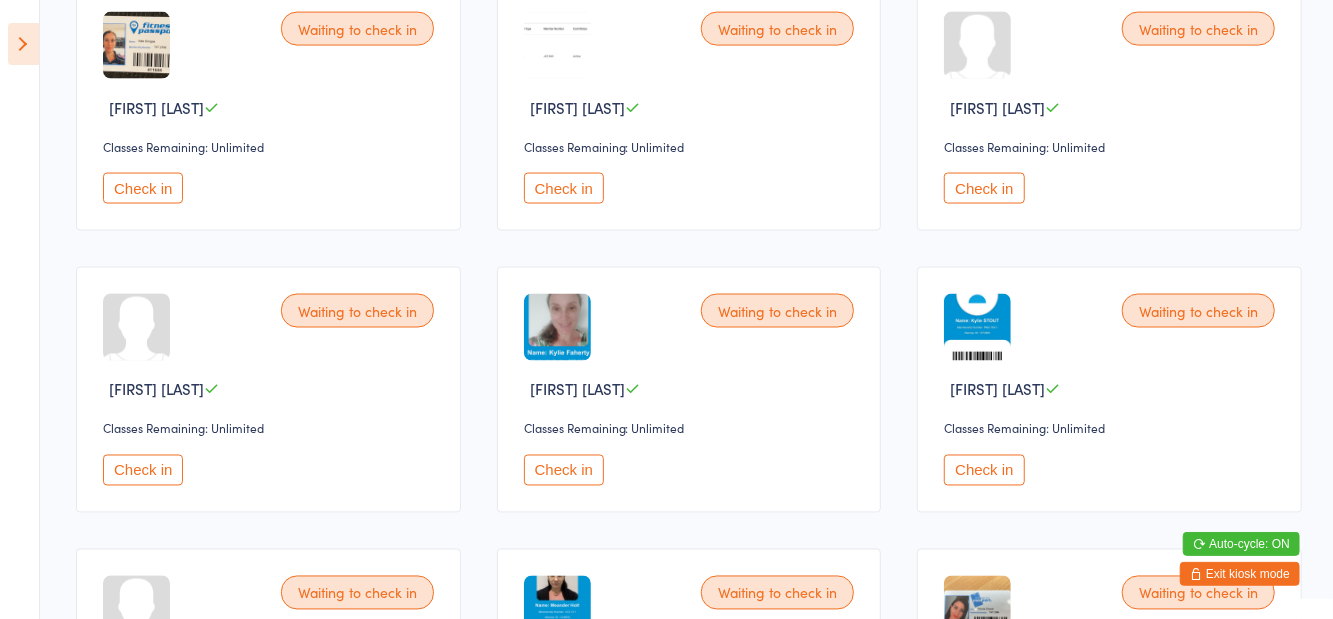 scroll, scrollTop: 1677, scrollLeft: 0, axis: vertical 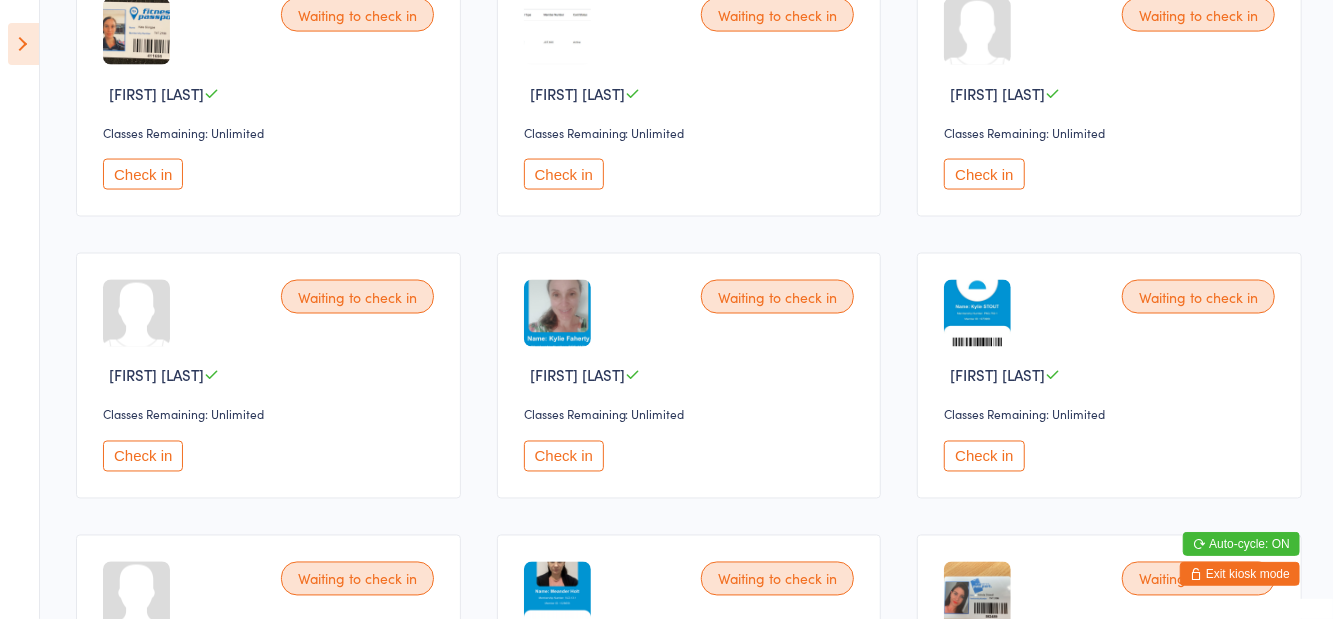 click on "Check in" at bounding box center (564, 456) 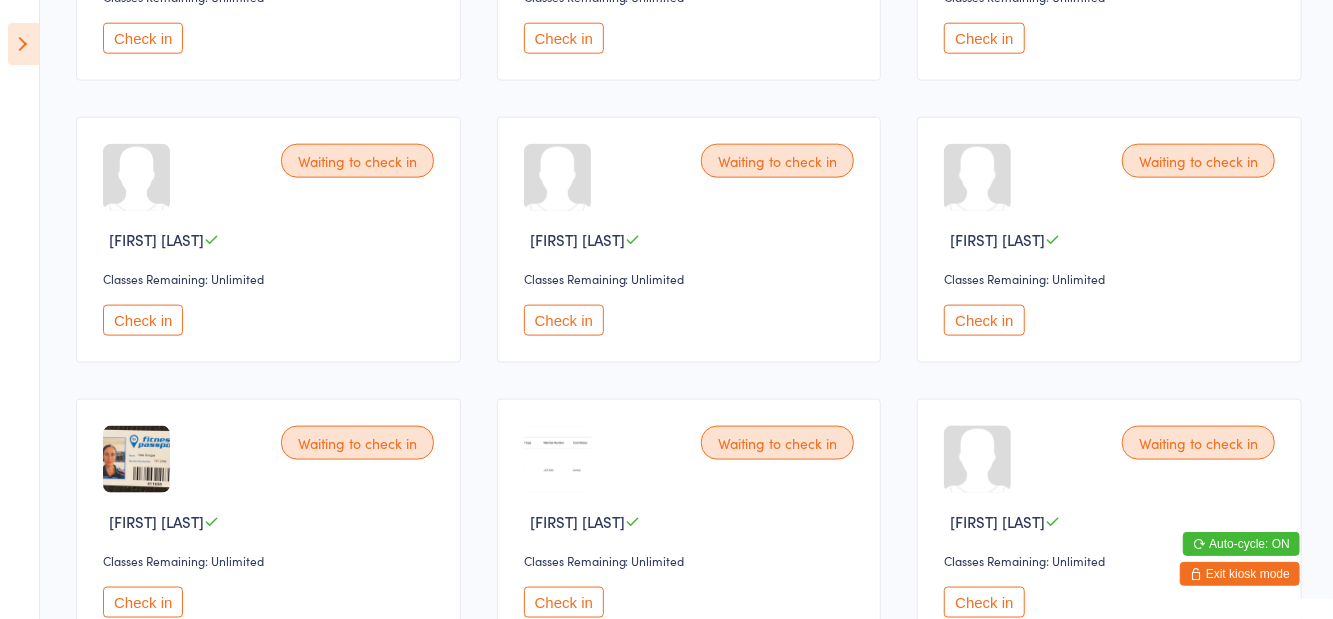 scroll, scrollTop: 0, scrollLeft: 0, axis: both 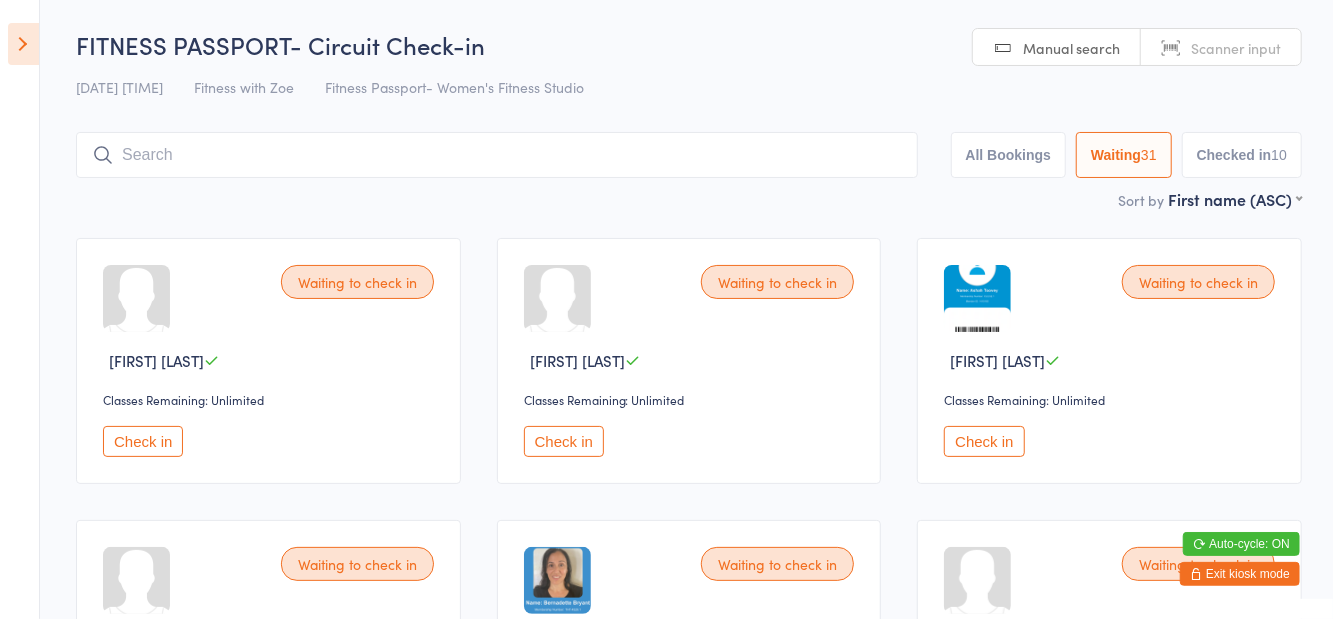 click at bounding box center (497, 155) 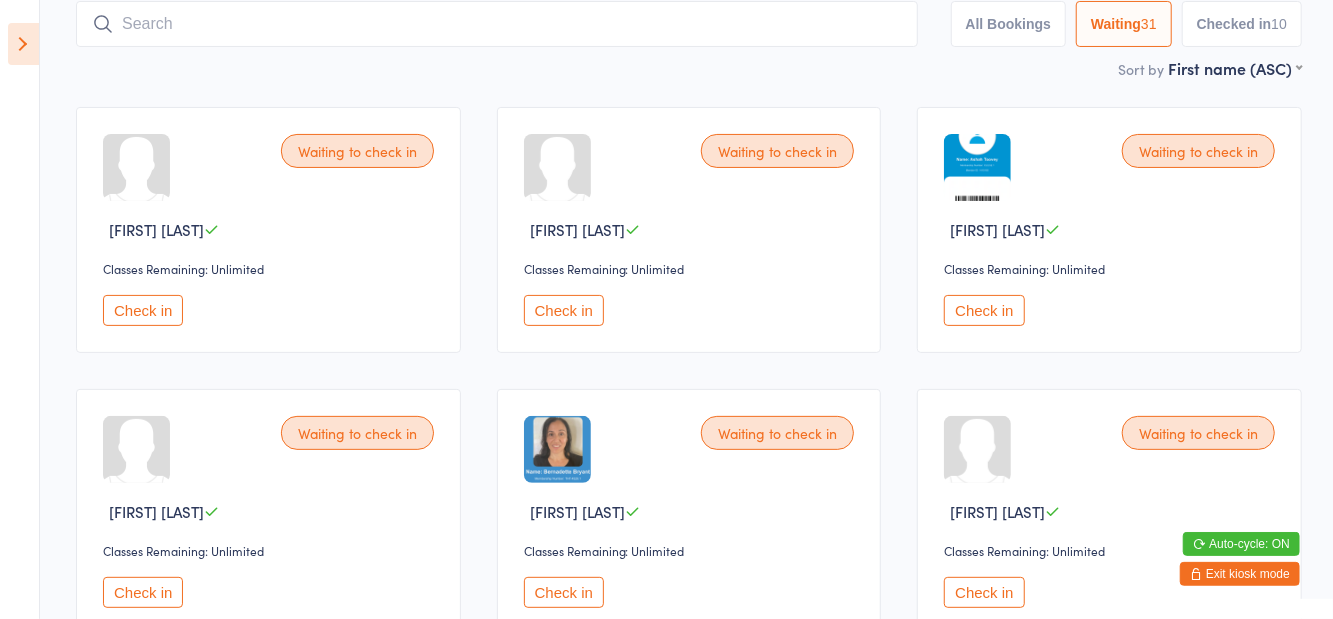 scroll, scrollTop: 133, scrollLeft: 0, axis: vertical 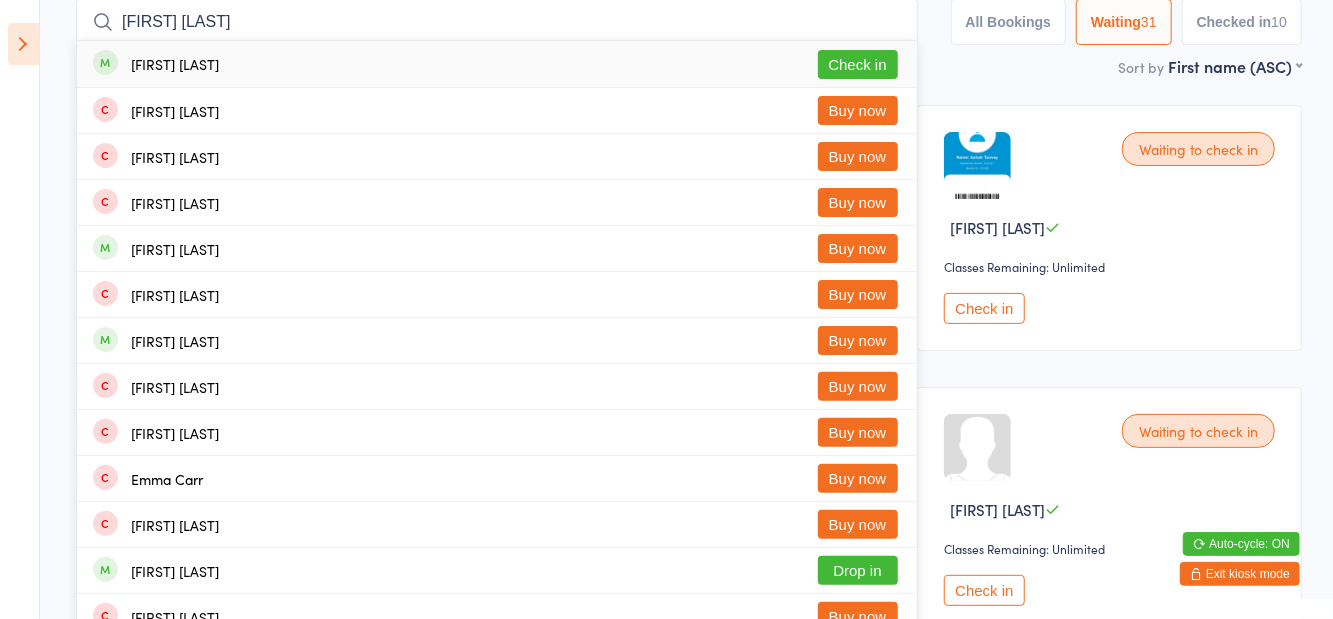 type on "[FIRST] [LAST]" 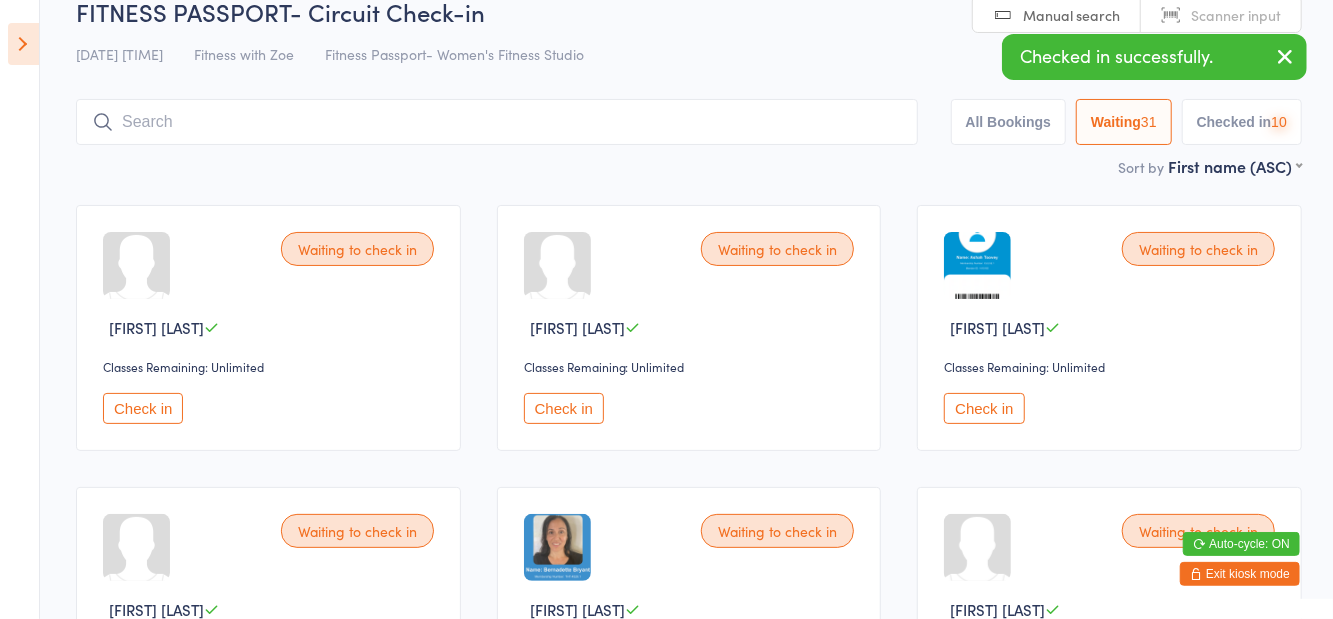 scroll, scrollTop: 22, scrollLeft: 0, axis: vertical 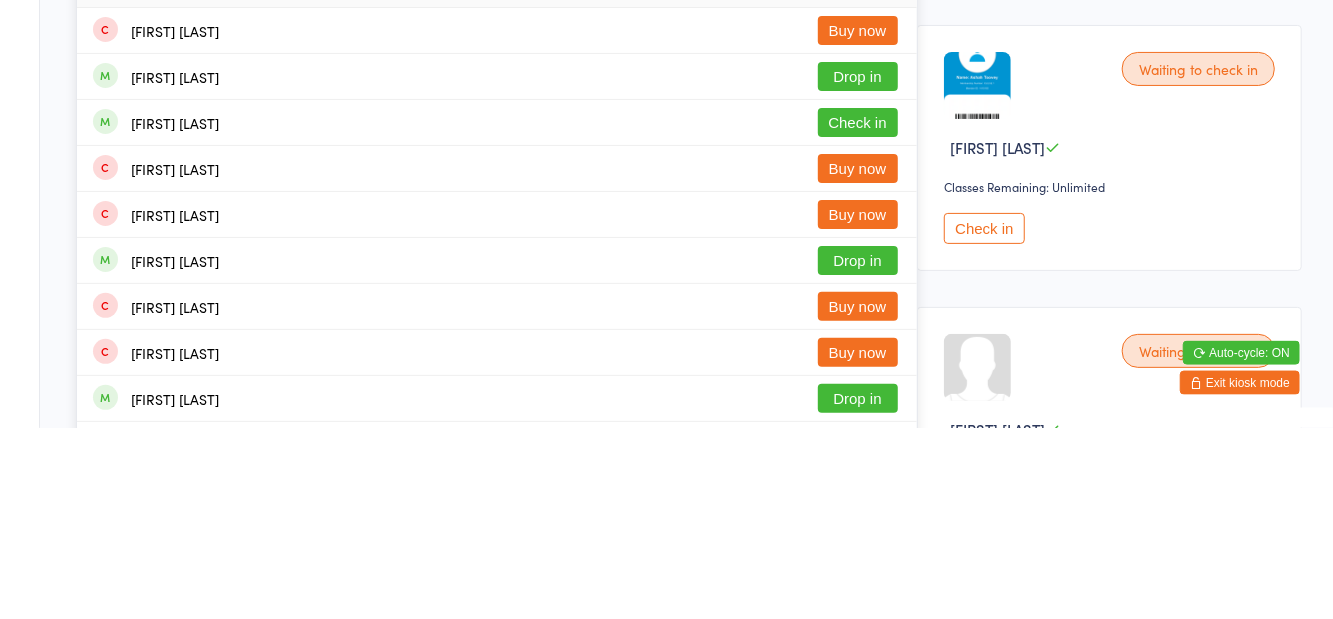 type on "[FIRST]" 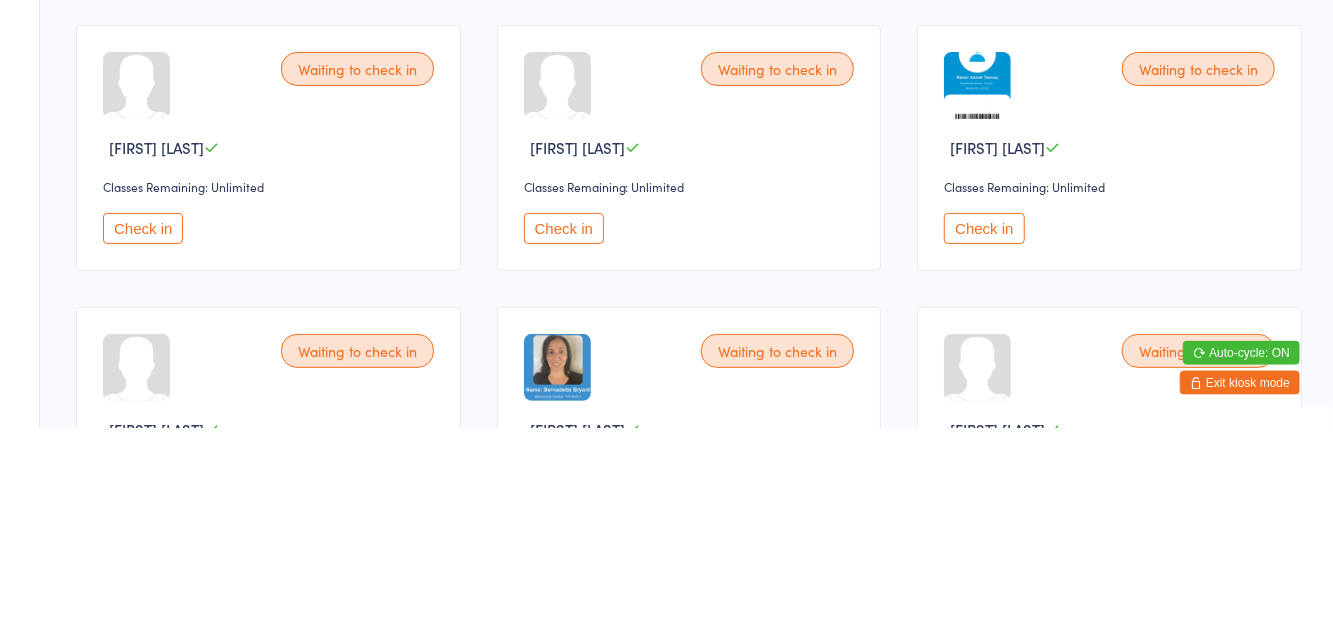 scroll, scrollTop: 0, scrollLeft: 0, axis: both 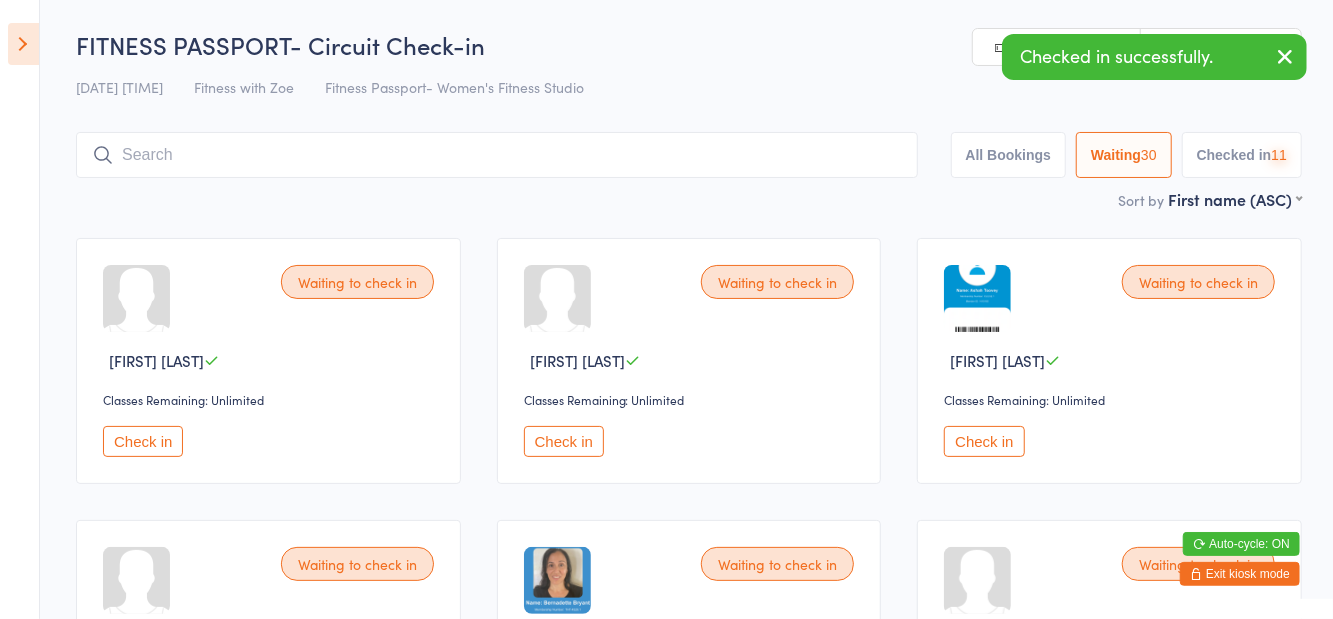click at bounding box center [497, 155] 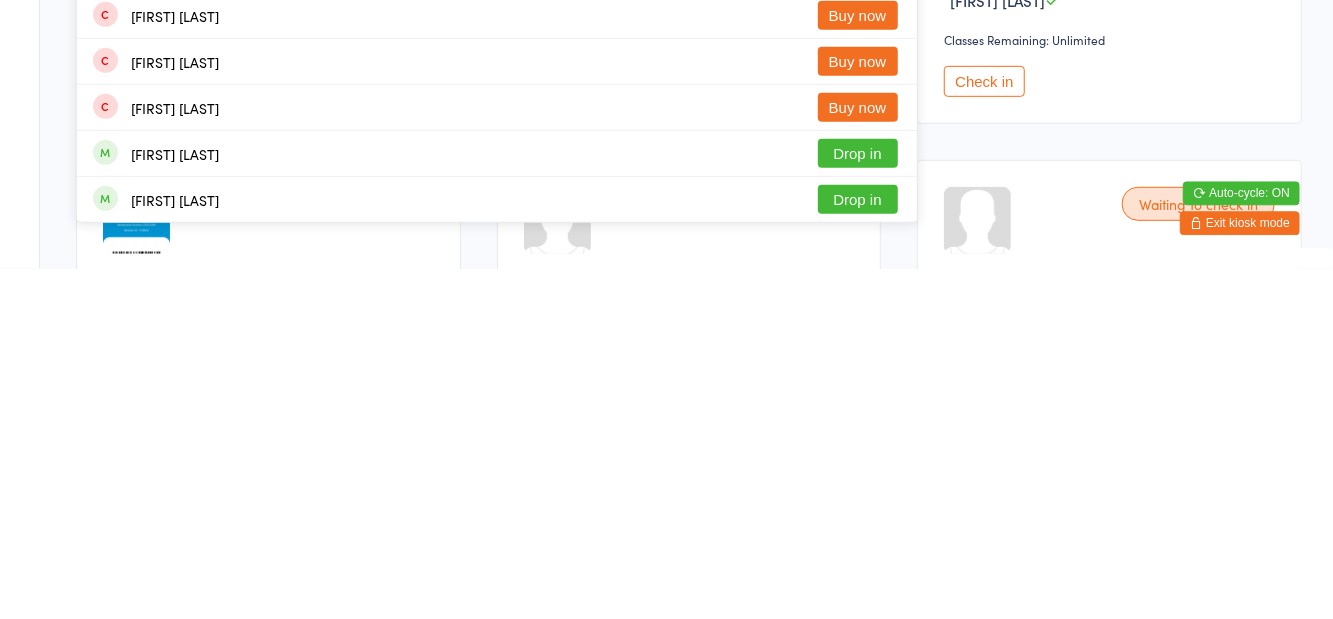 scroll, scrollTop: 298, scrollLeft: 0, axis: vertical 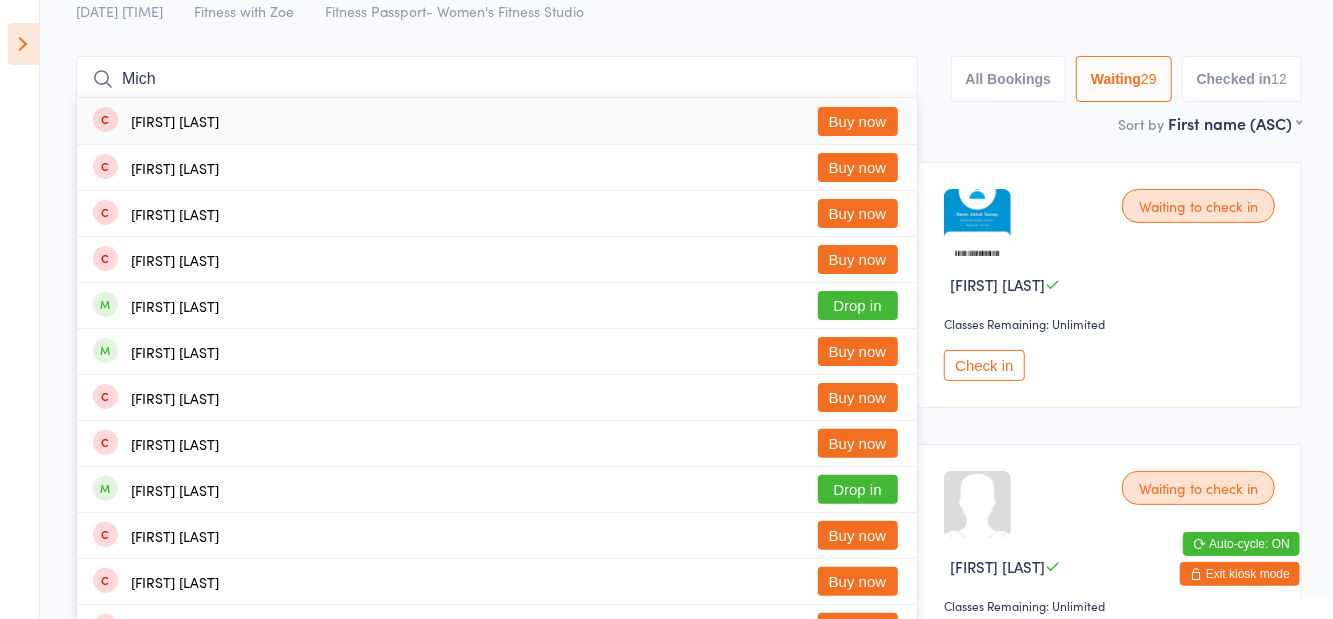 click on "Mich" at bounding box center (497, 79) 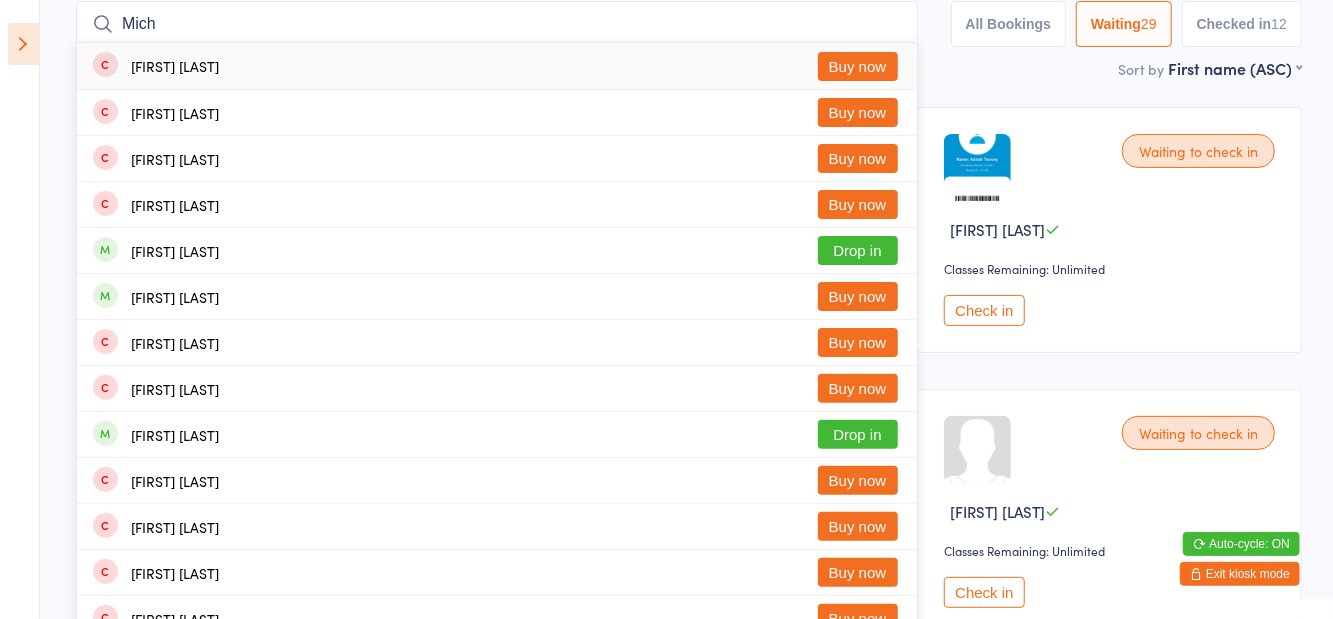 scroll, scrollTop: 133, scrollLeft: 0, axis: vertical 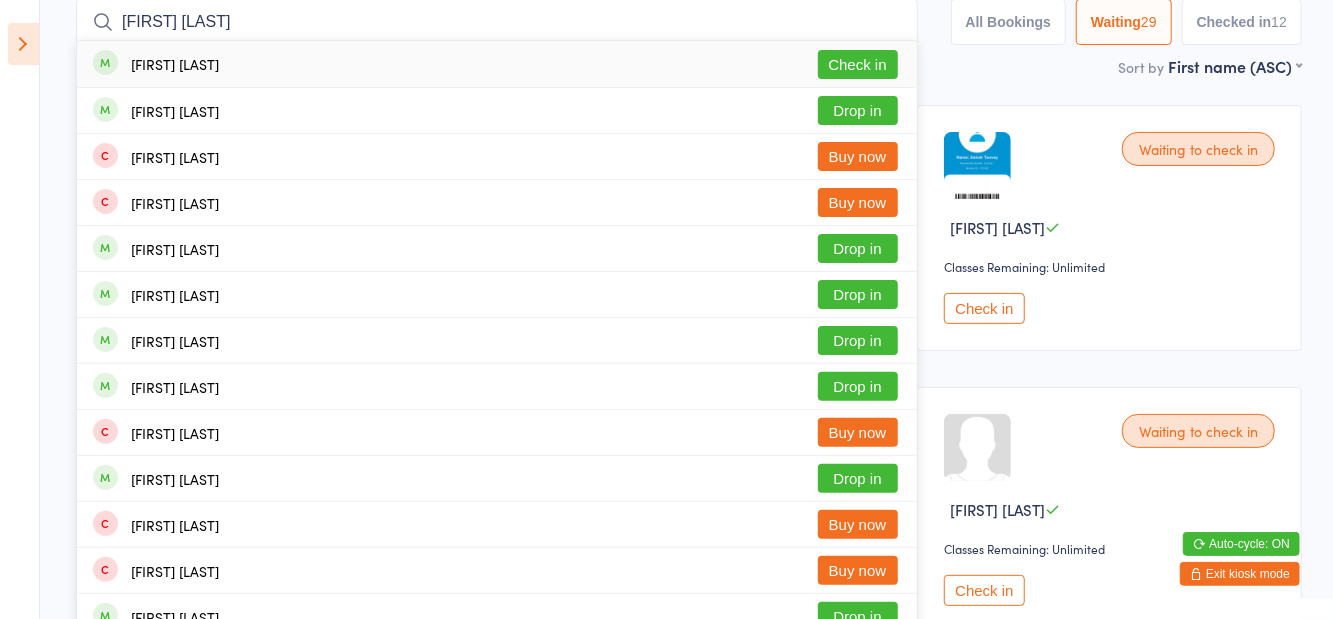 type on "[FIRST] [LAST]" 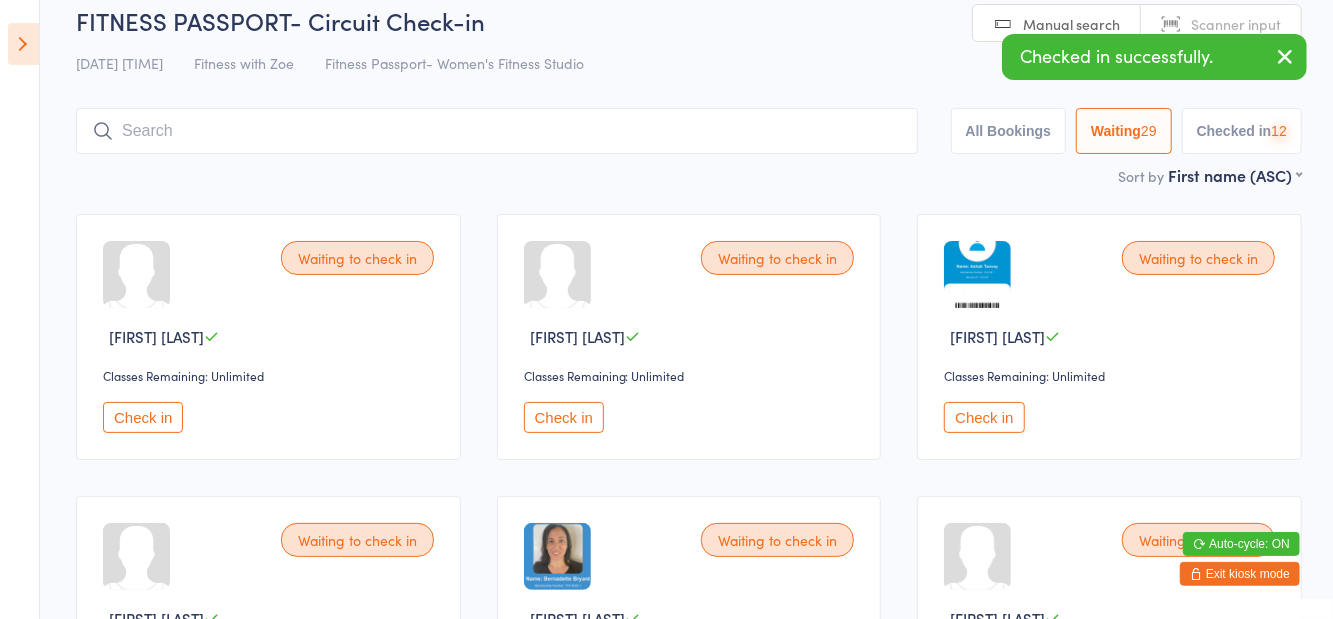 scroll, scrollTop: 22, scrollLeft: 0, axis: vertical 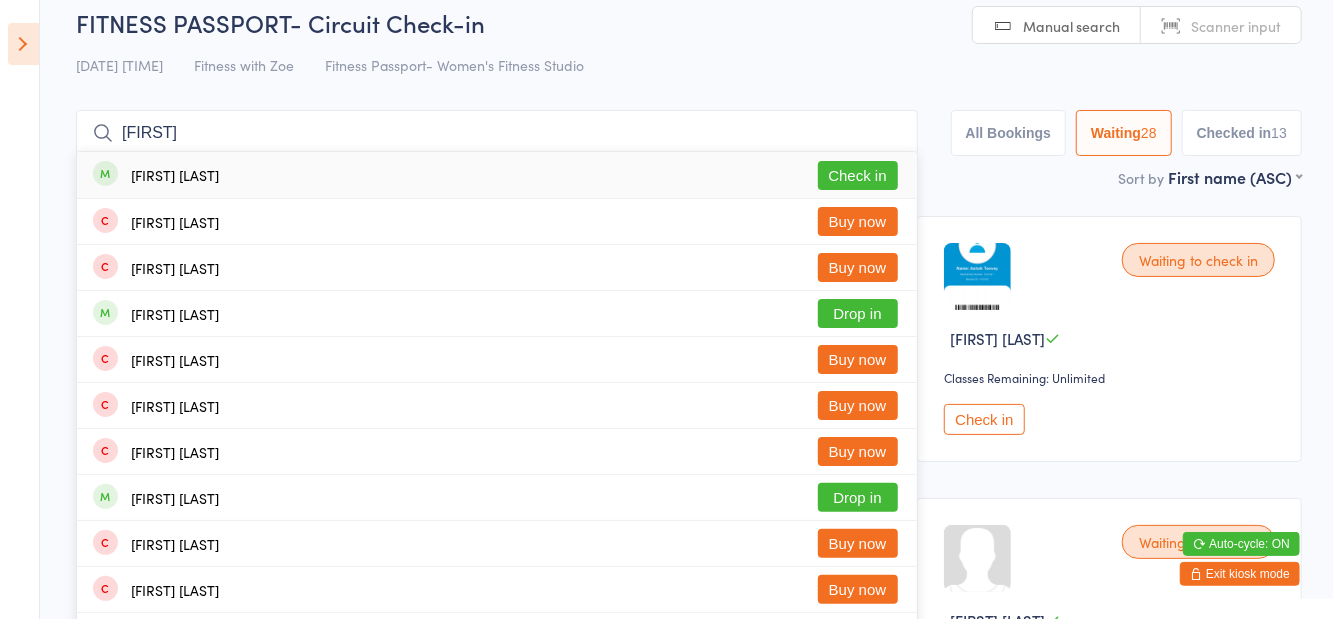 type on "[FIRST]" 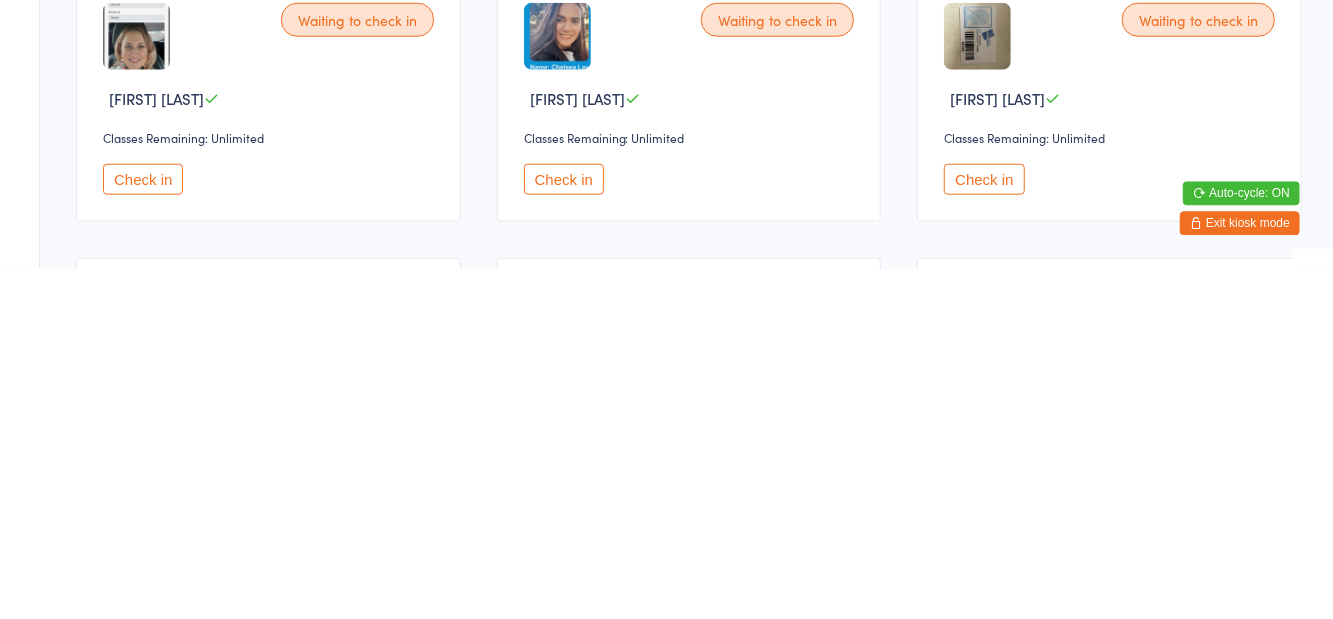 click on "Check in" at bounding box center [564, 529] 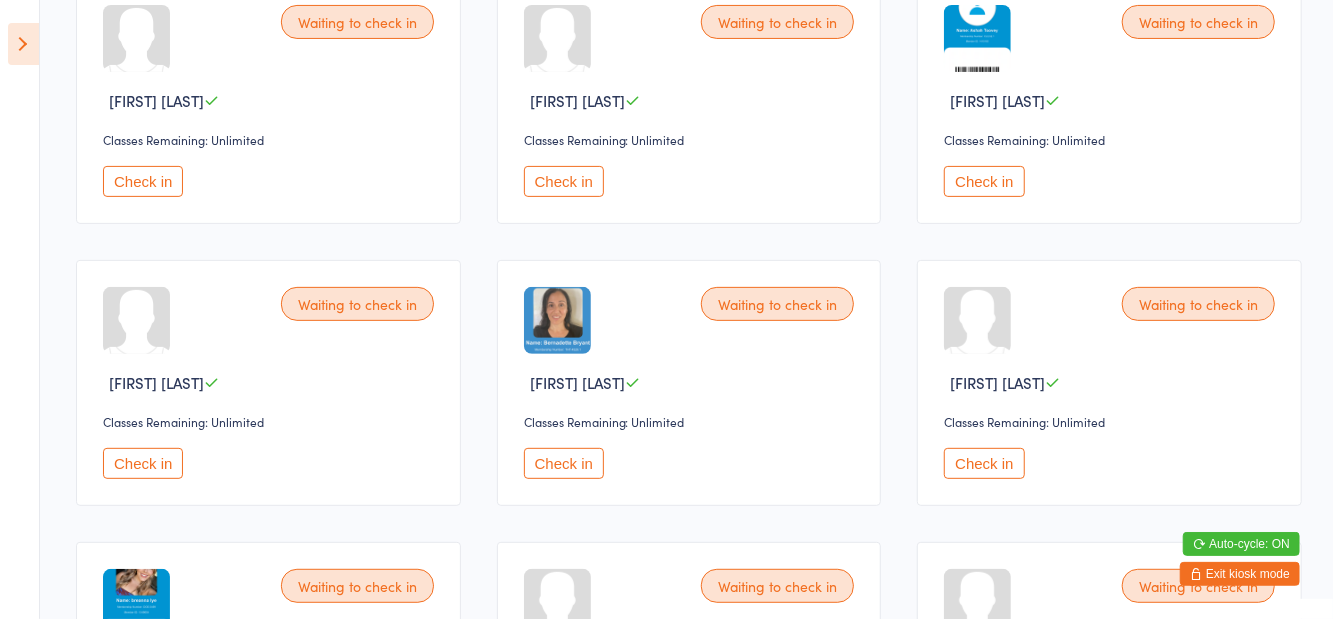 scroll, scrollTop: 271, scrollLeft: 0, axis: vertical 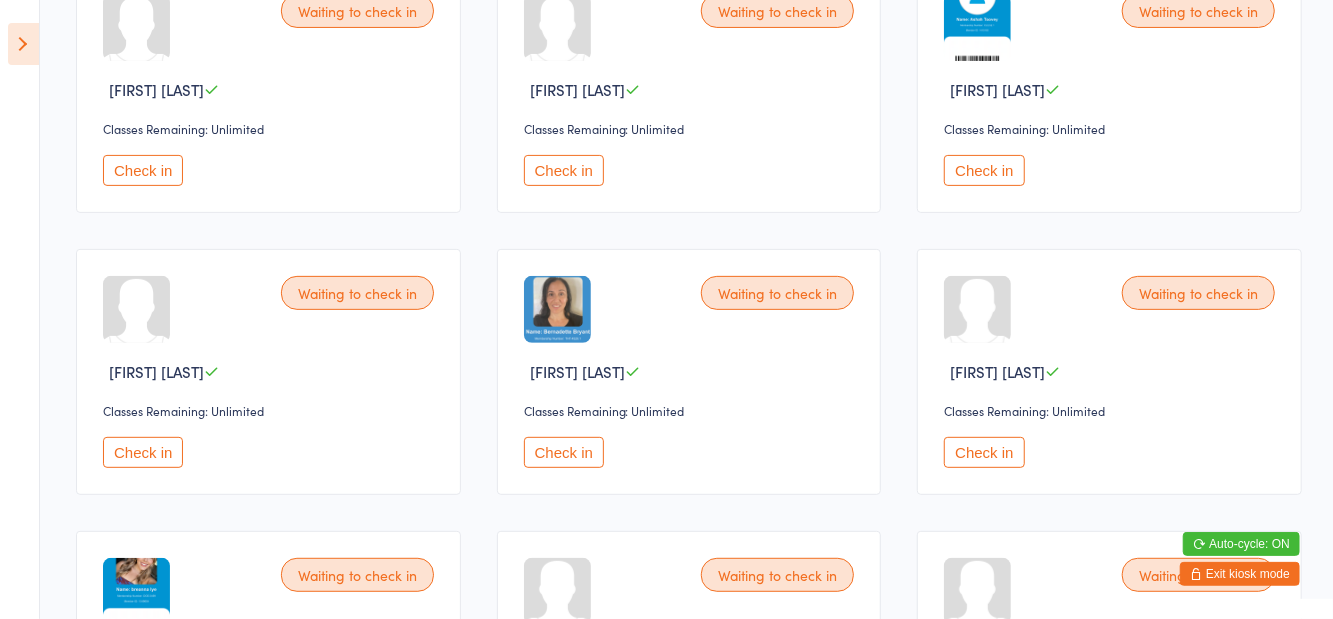 click on "Check in" at bounding box center (984, 452) 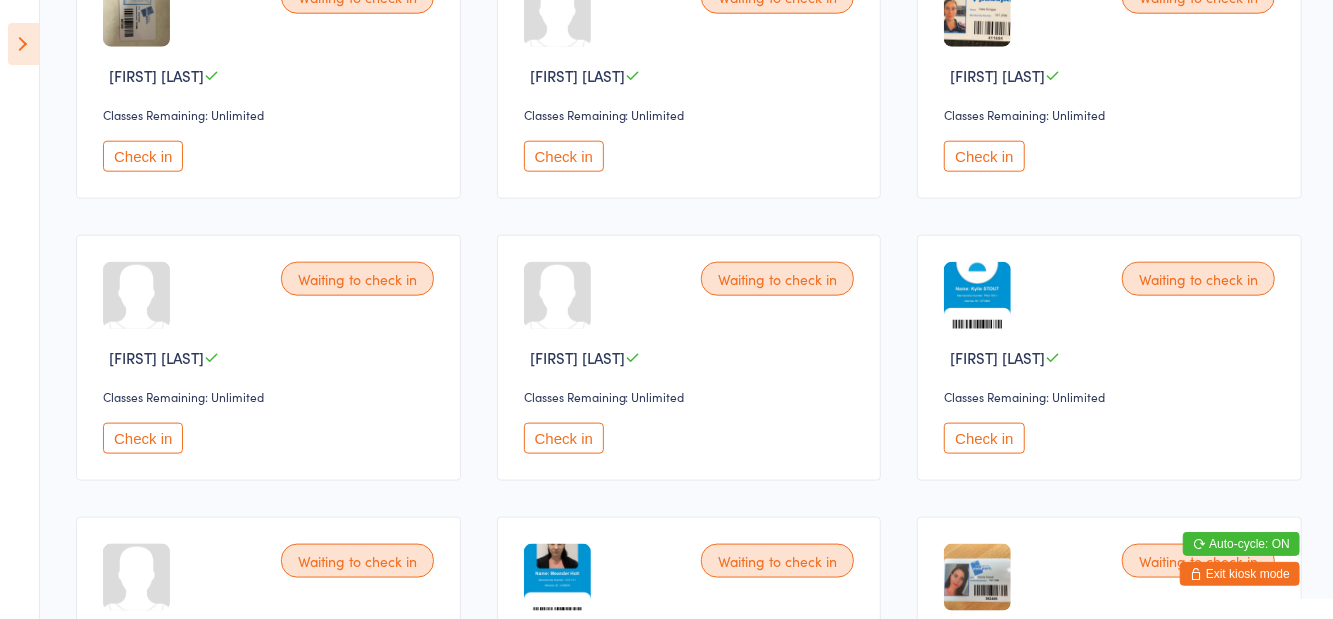 scroll, scrollTop: 1175, scrollLeft: 0, axis: vertical 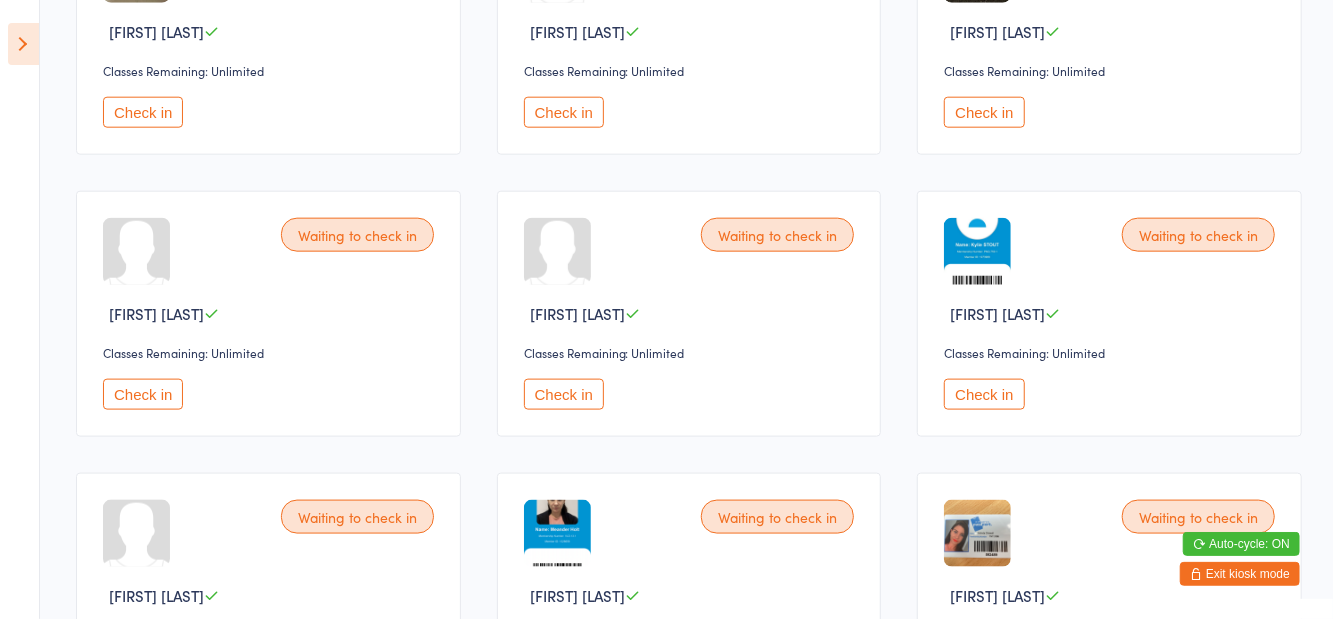 click on "Check in" at bounding box center [564, 394] 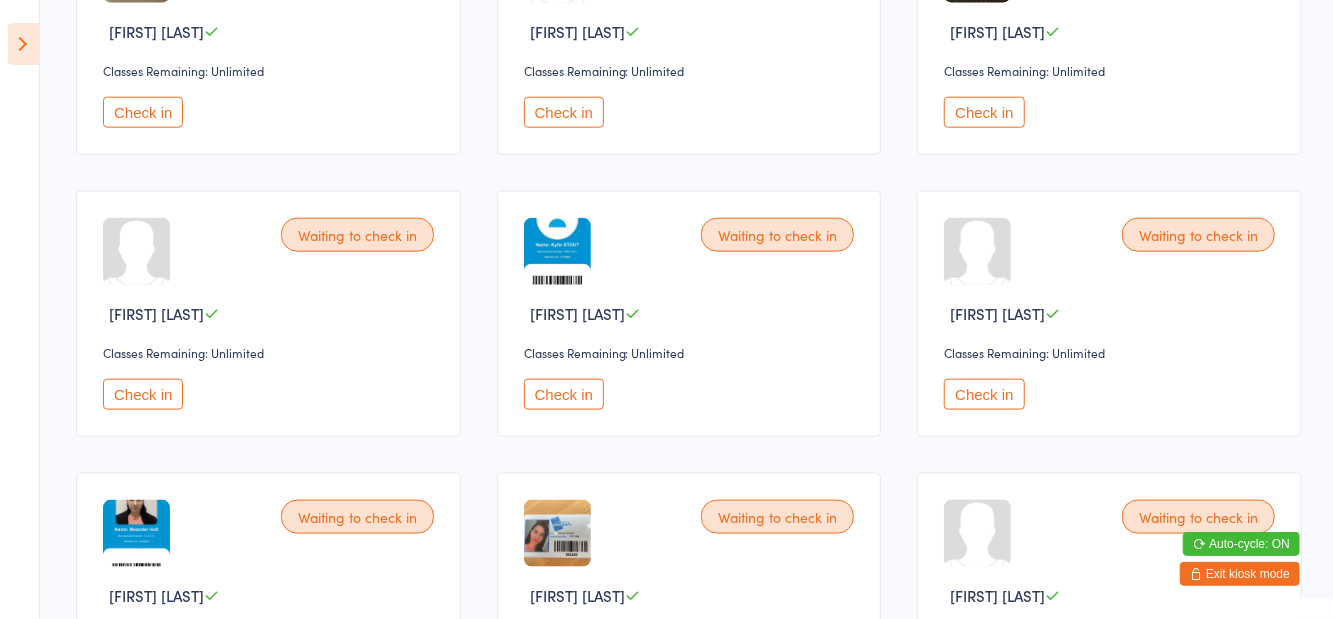 click on "Check in" at bounding box center (143, 394) 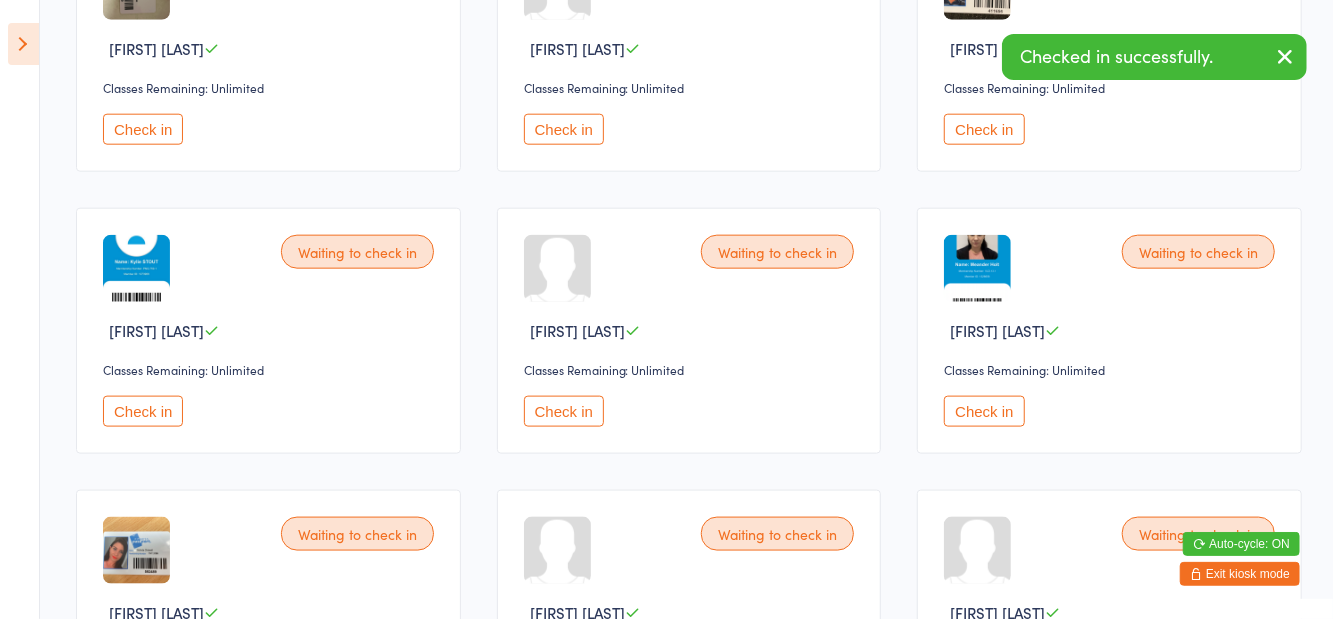 scroll, scrollTop: 0, scrollLeft: 0, axis: both 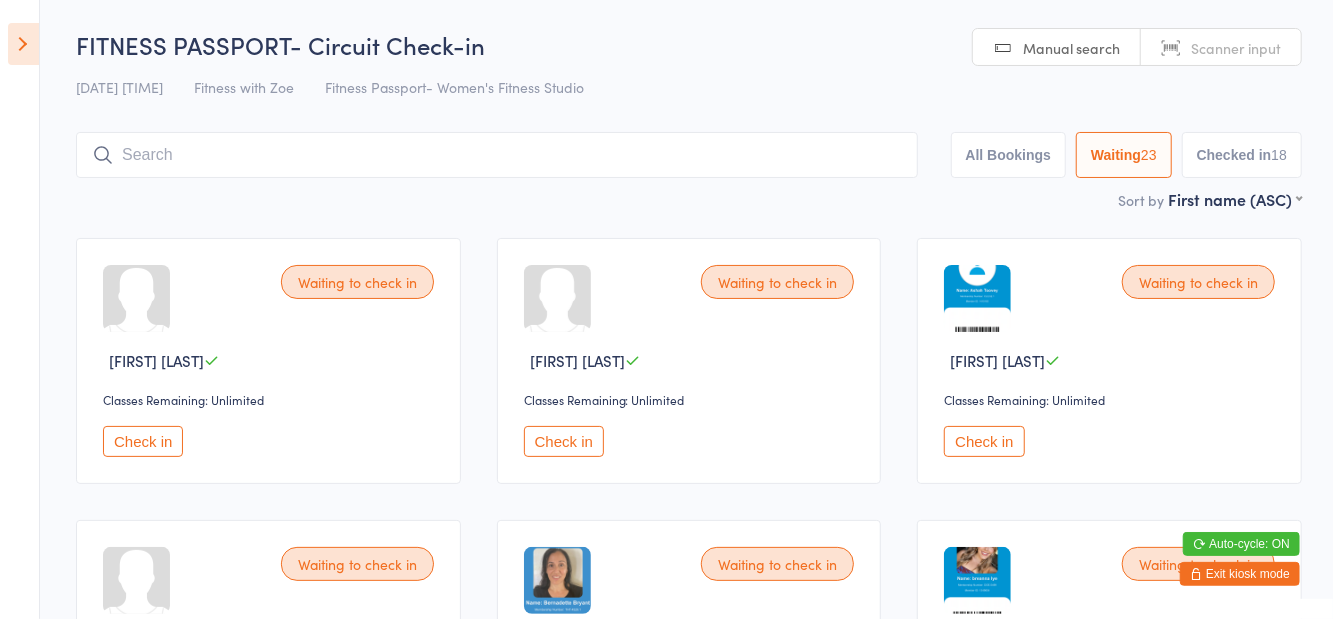 click on "Check in" at bounding box center [143, 441] 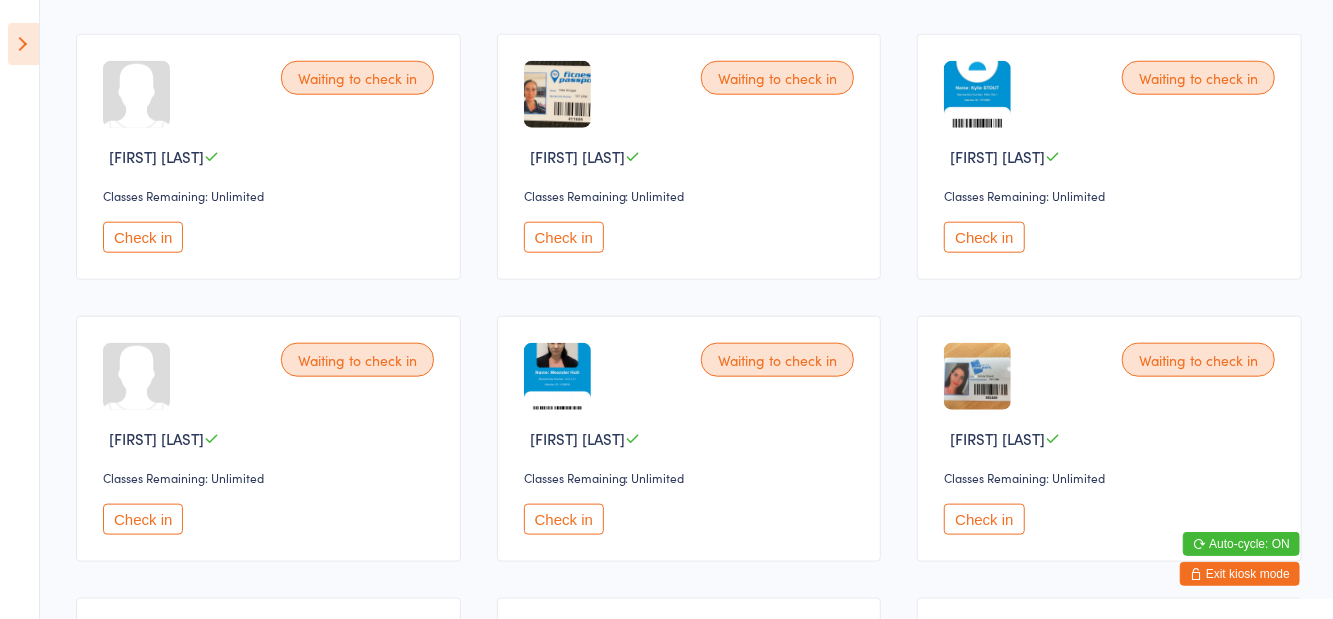scroll, scrollTop: 1052, scrollLeft: 0, axis: vertical 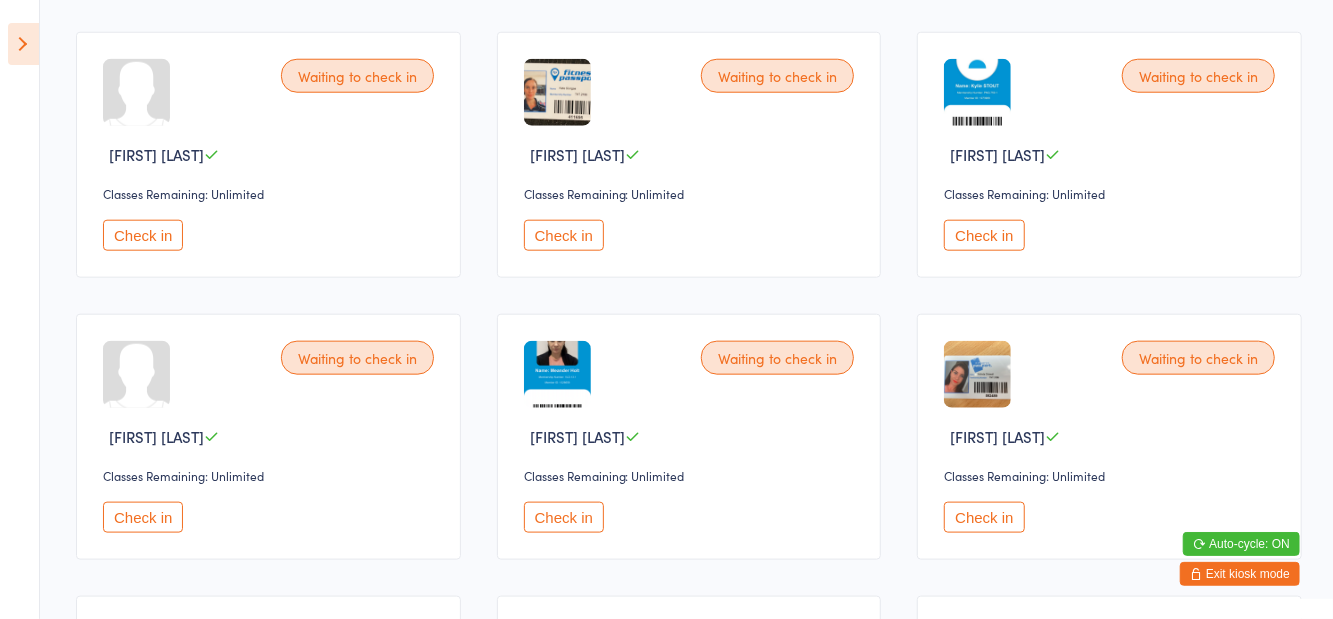 click on "Check in" at bounding box center (564, 517) 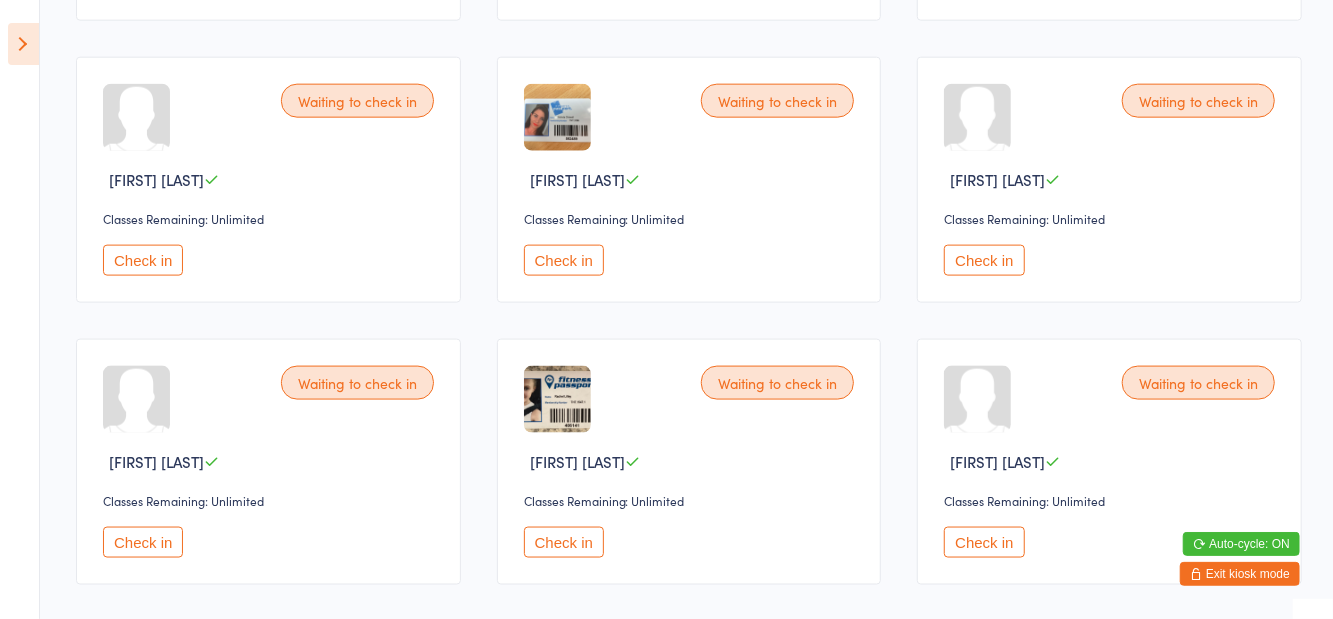 scroll, scrollTop: 1594, scrollLeft: 0, axis: vertical 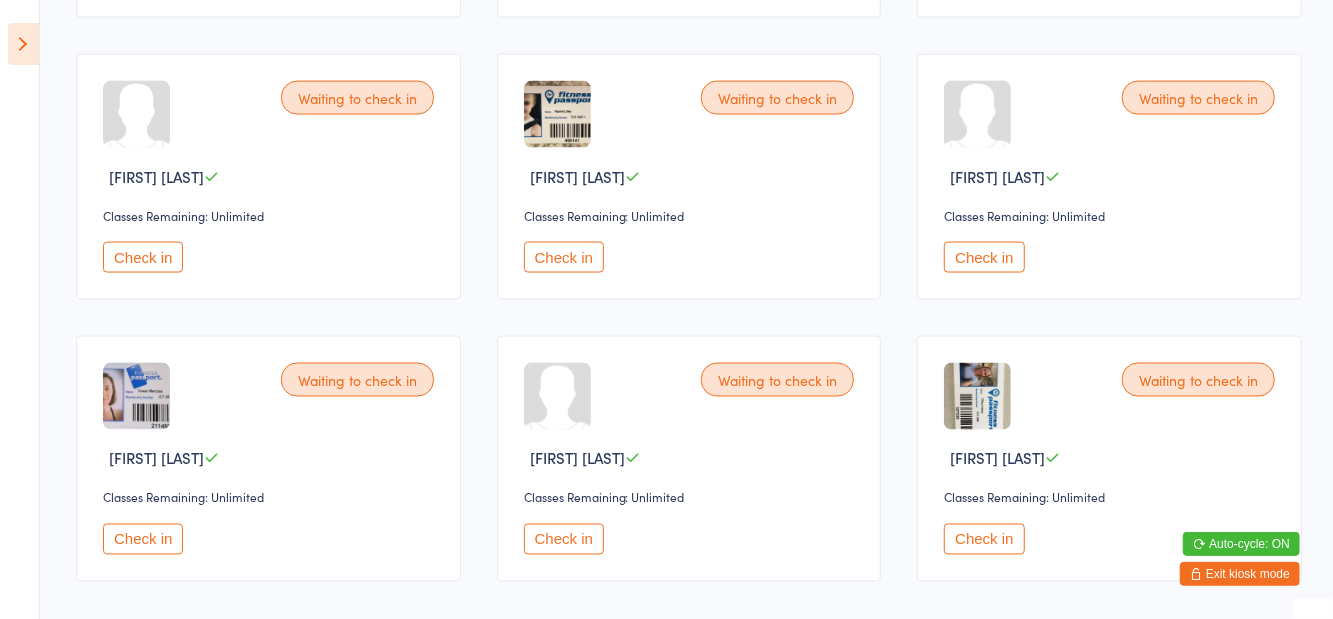 click on "Check in" at bounding box center [564, 539] 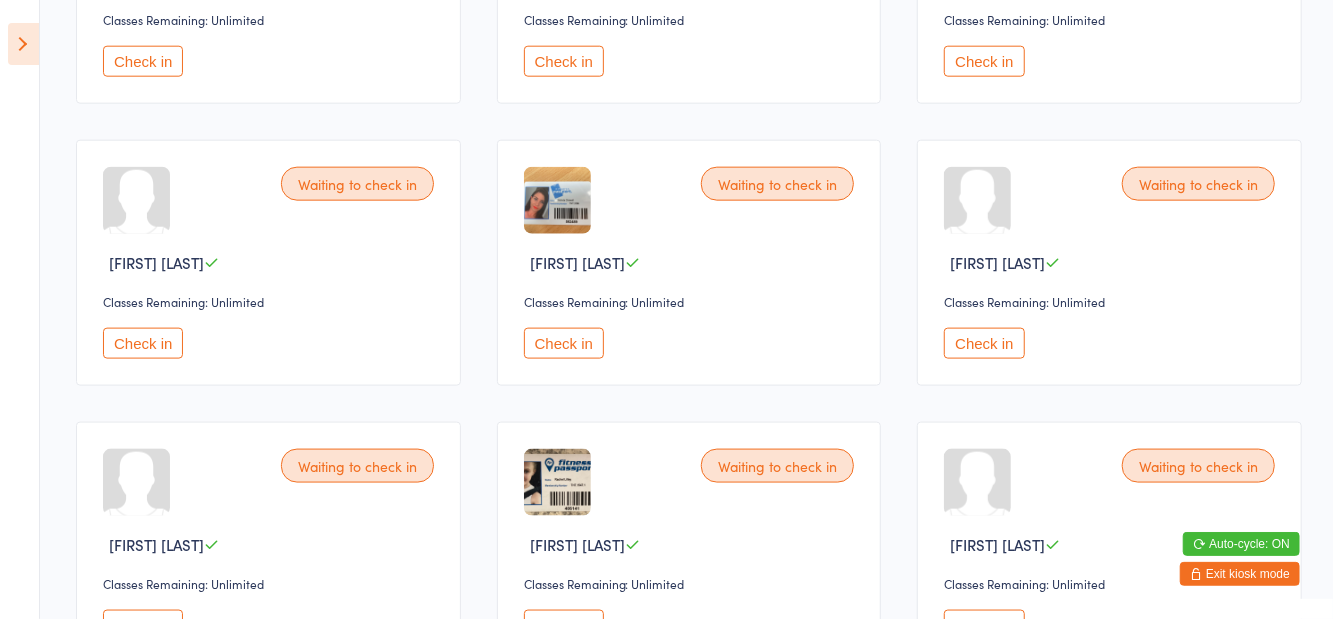 scroll, scrollTop: 1225, scrollLeft: 0, axis: vertical 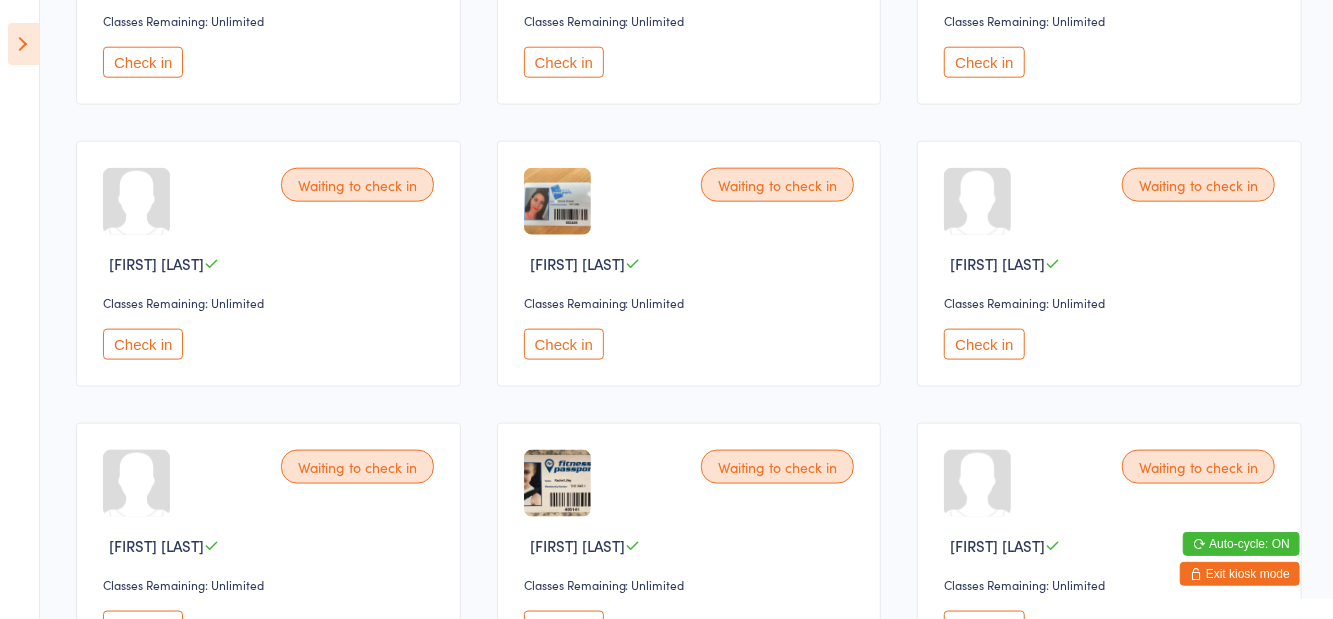 click on "Check in" at bounding box center [564, 344] 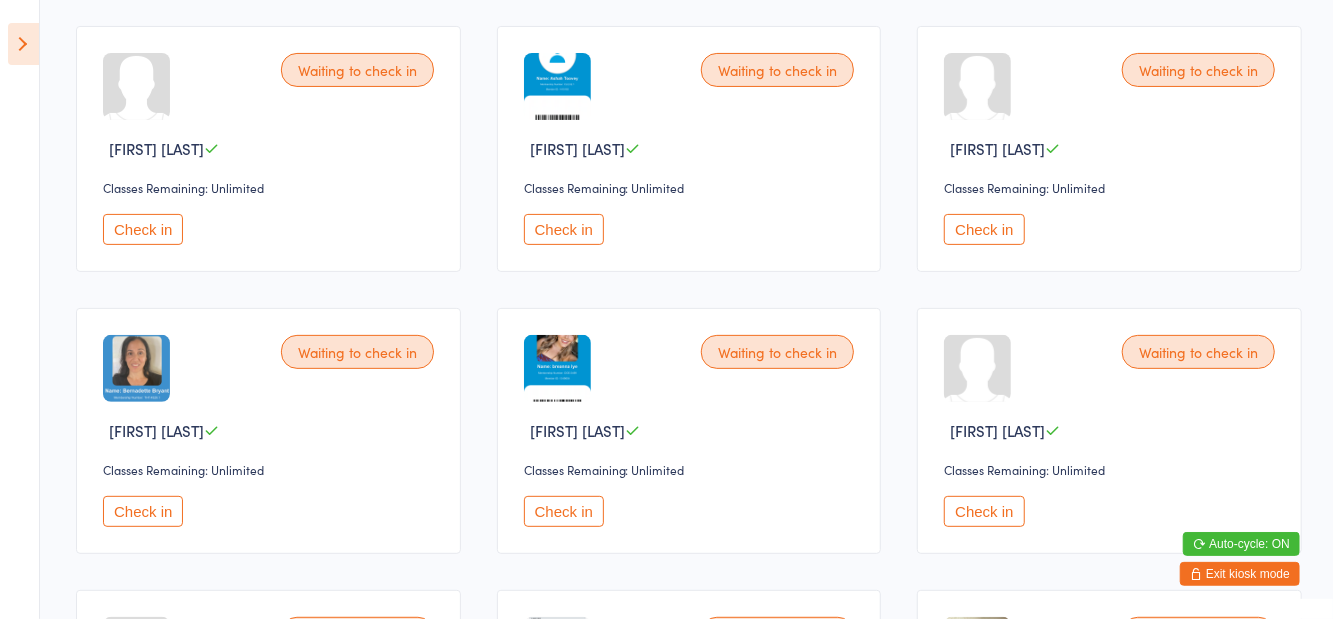 scroll, scrollTop: 220, scrollLeft: 0, axis: vertical 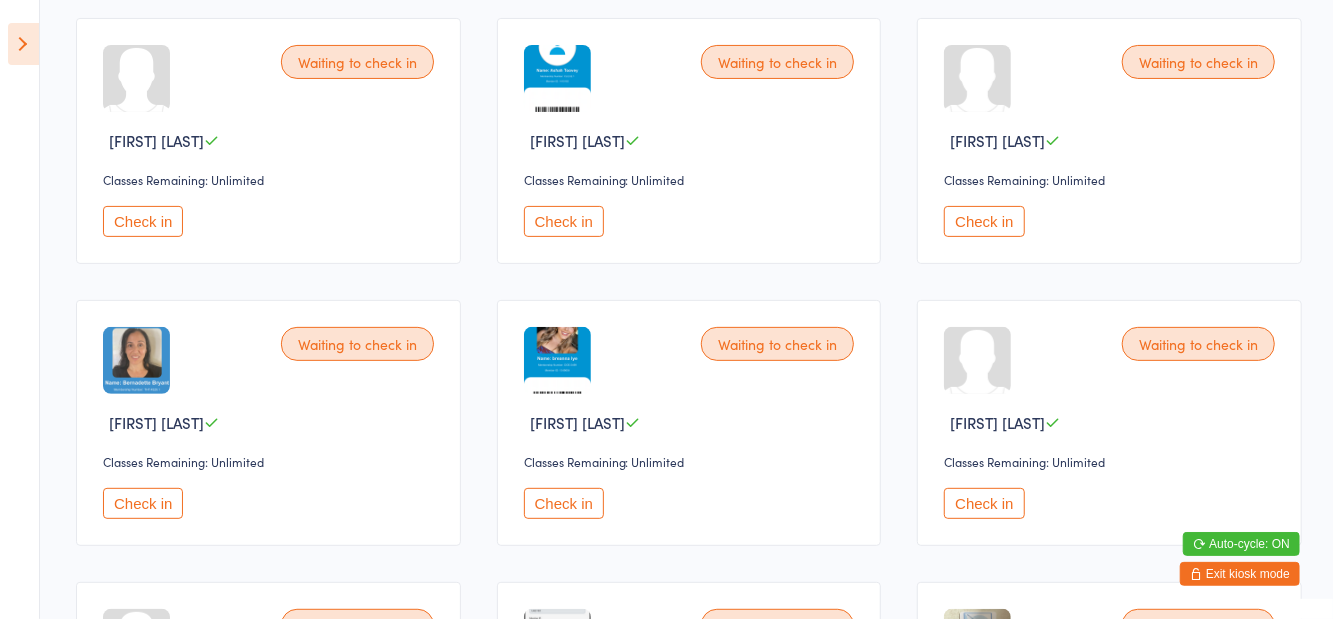 click on "Check in" at bounding box center (564, 503) 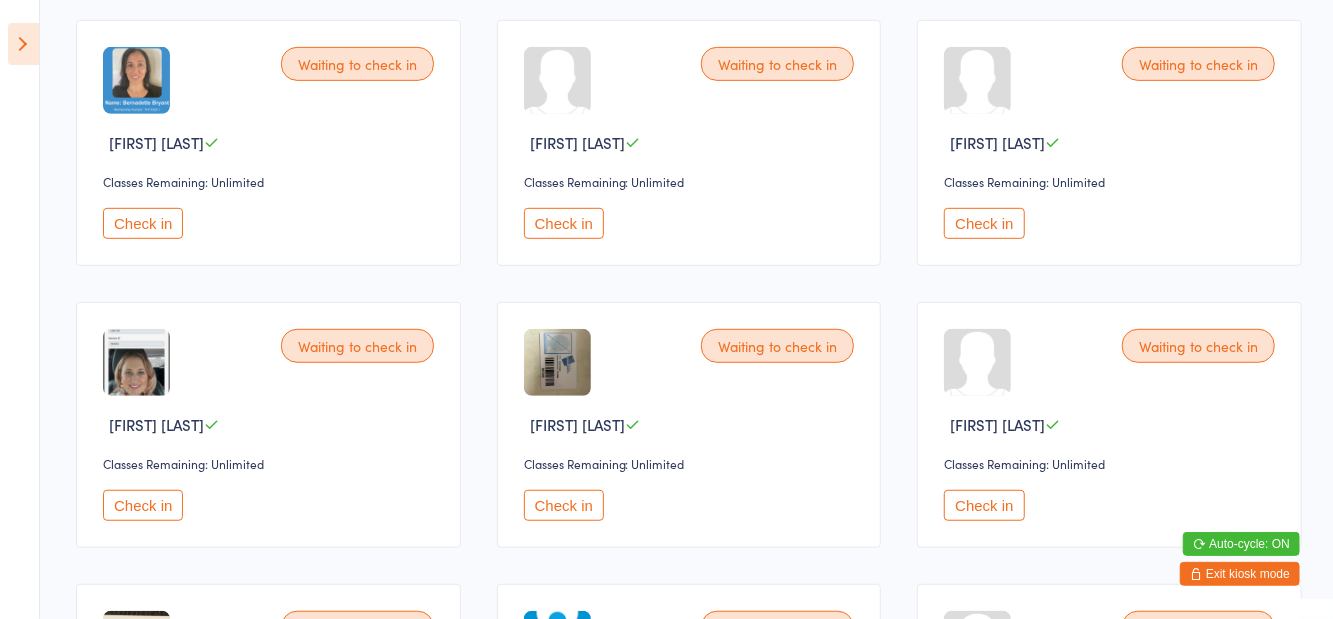 scroll, scrollTop: 506, scrollLeft: 0, axis: vertical 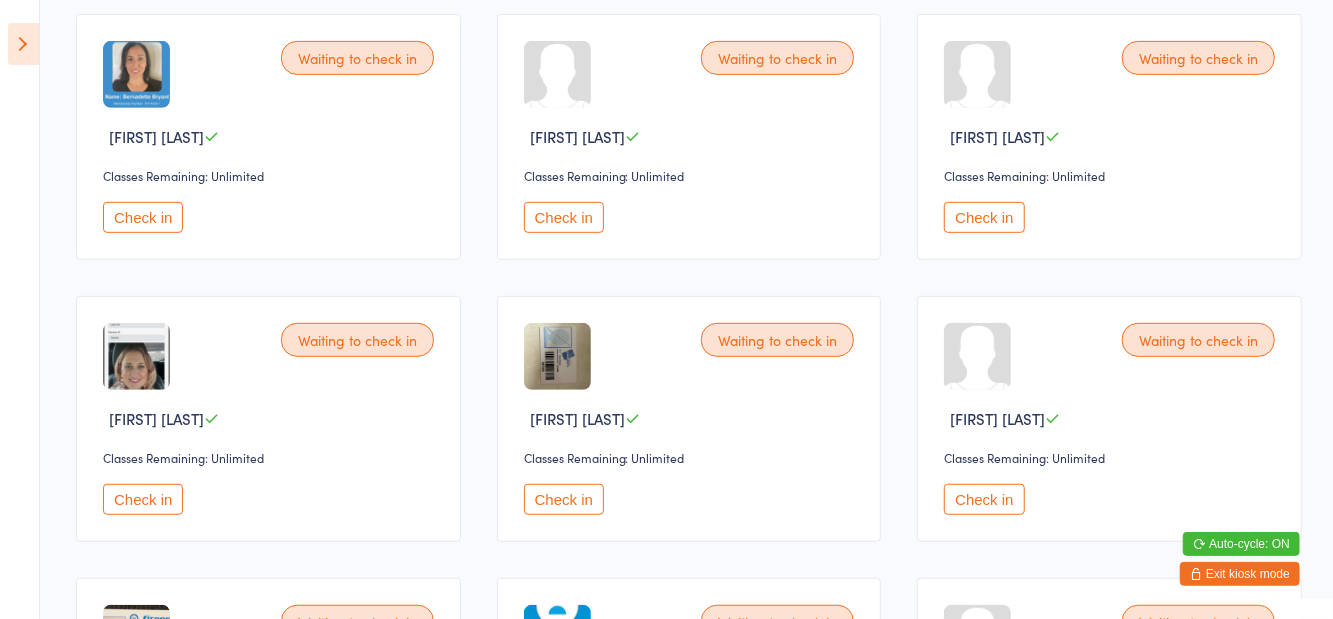 click on "Check in" at bounding box center [564, 499] 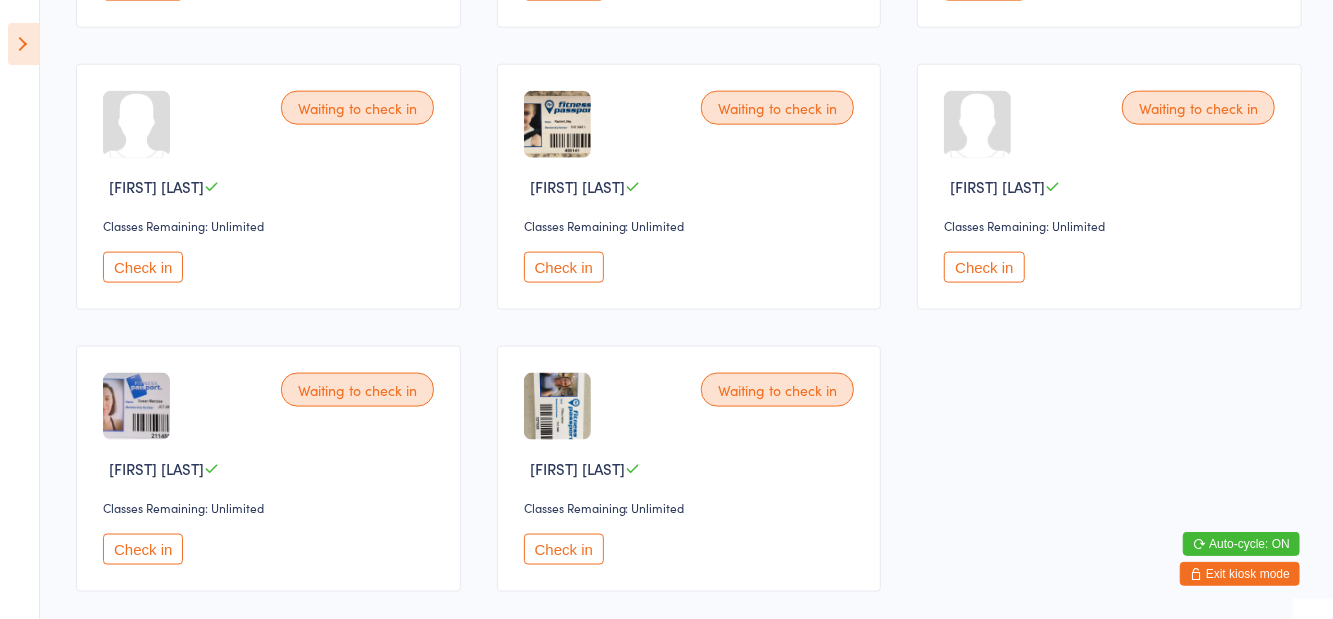 scroll, scrollTop: 1304, scrollLeft: 0, axis: vertical 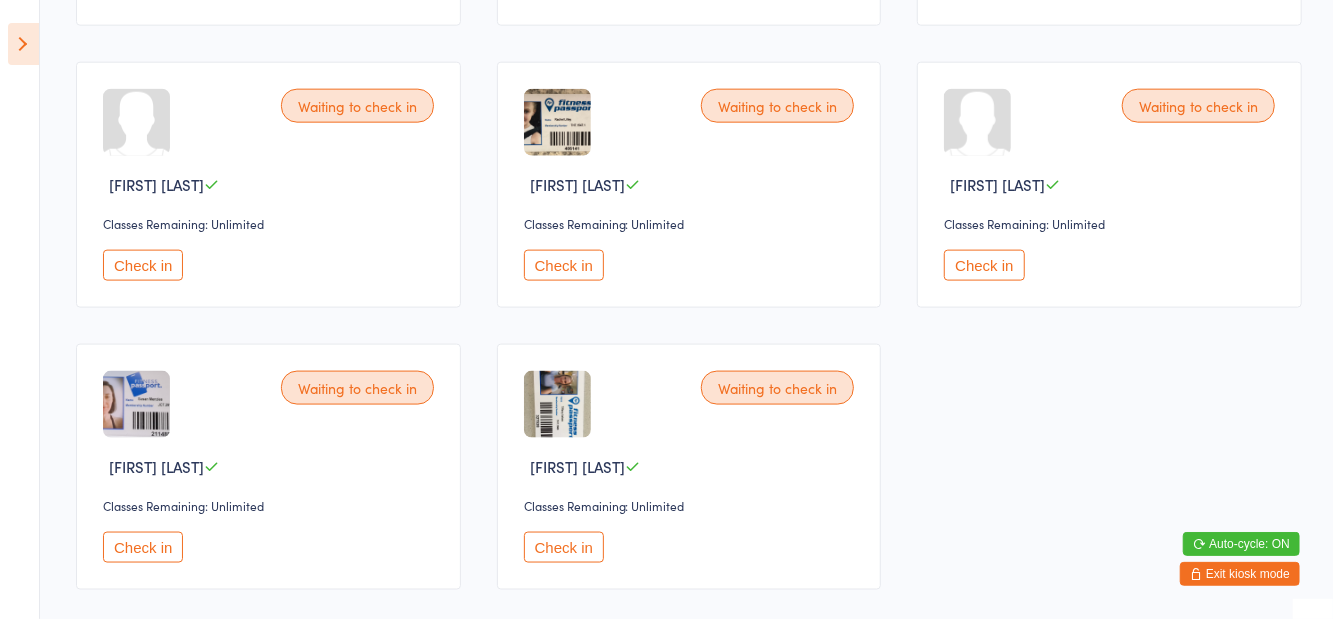 click on "Check in" at bounding box center (143, 547) 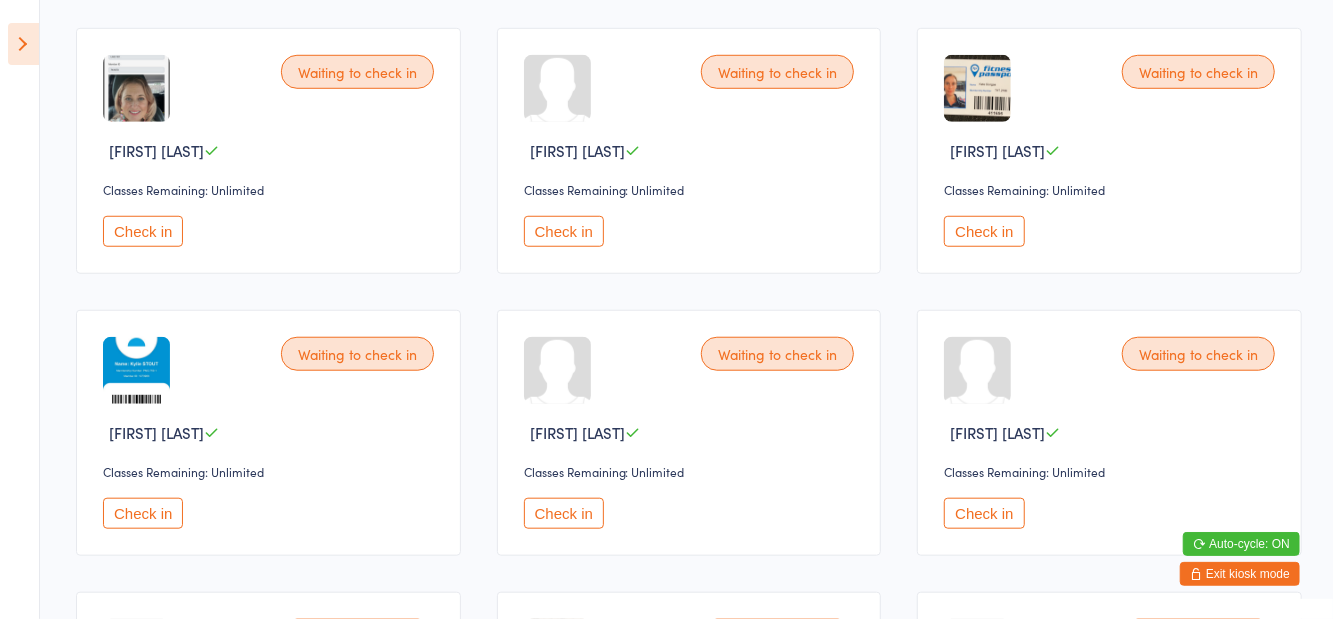 scroll, scrollTop: 771, scrollLeft: 0, axis: vertical 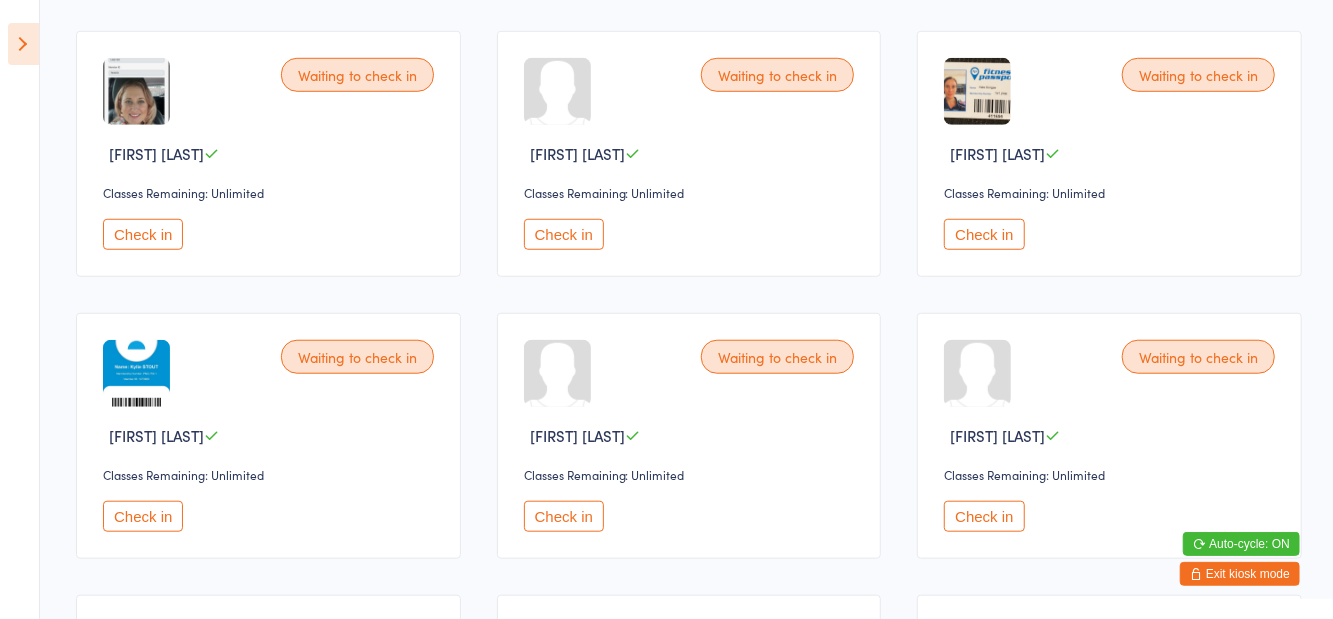 click on "Check in" at bounding box center [984, 234] 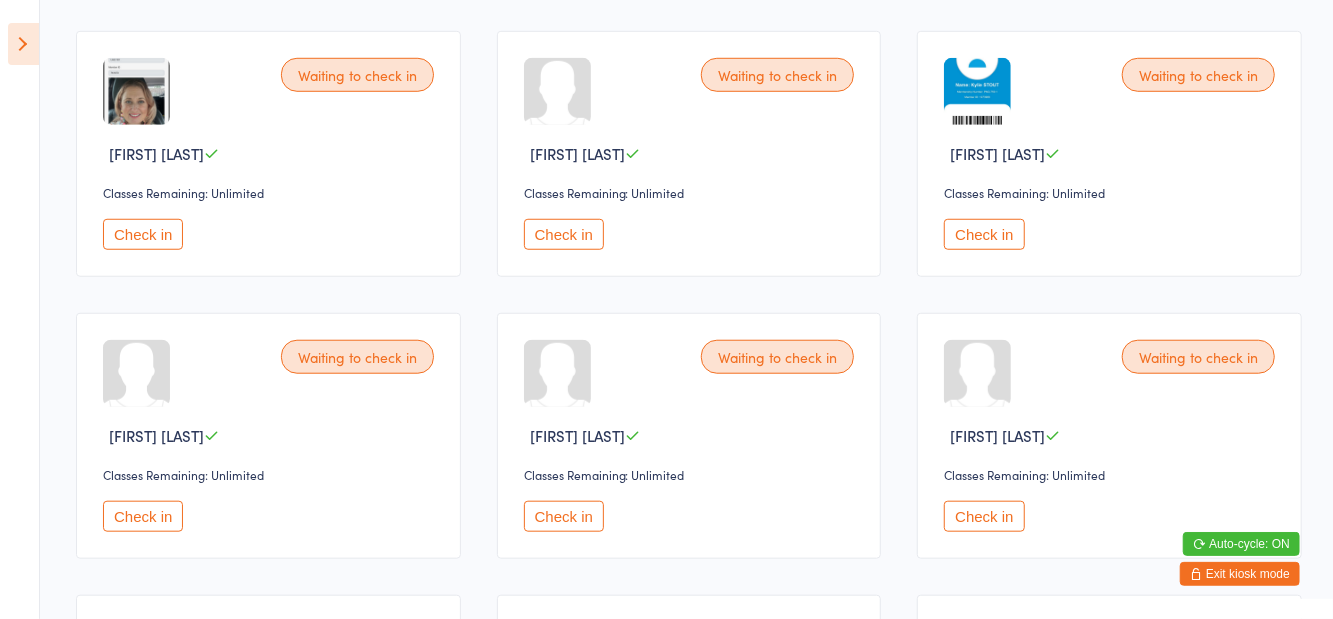 click at bounding box center (23, 44) 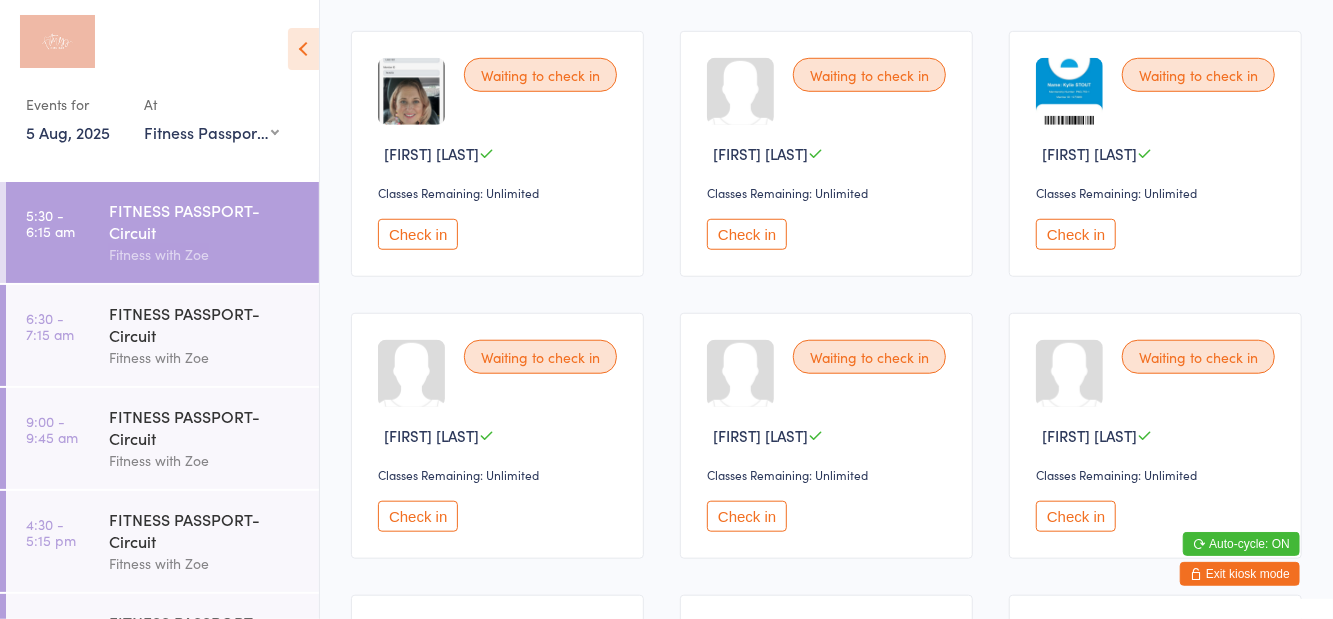 click on "Any location Women's Fitness Studio-  14 Madden Street, Aitkenvale Fitness Passport- Women's Fitness Studio" at bounding box center (211, 132) 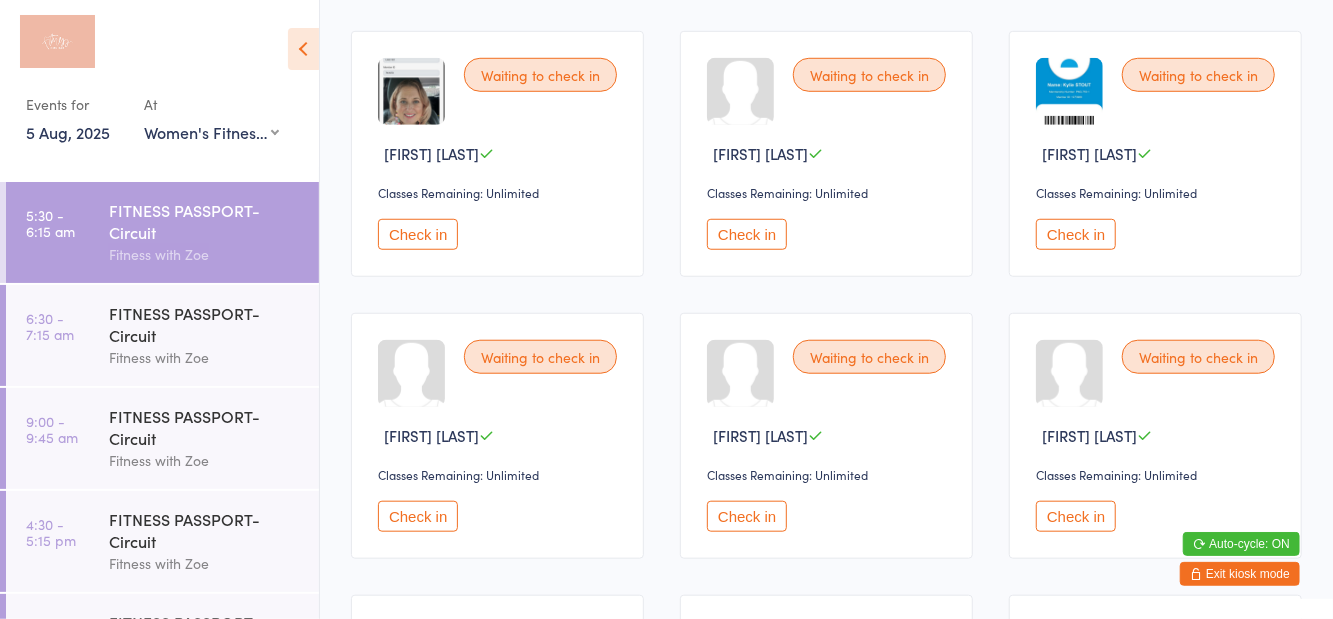 scroll, scrollTop: 0, scrollLeft: 0, axis: both 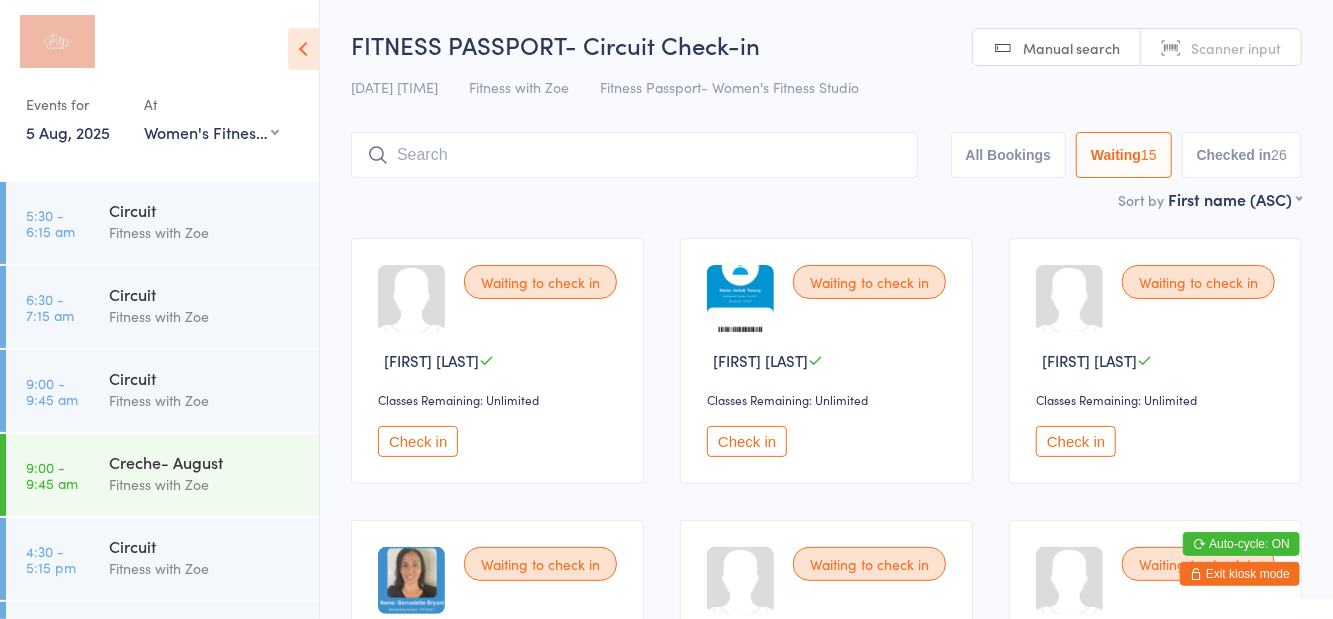 click on "Circuit" at bounding box center [205, 210] 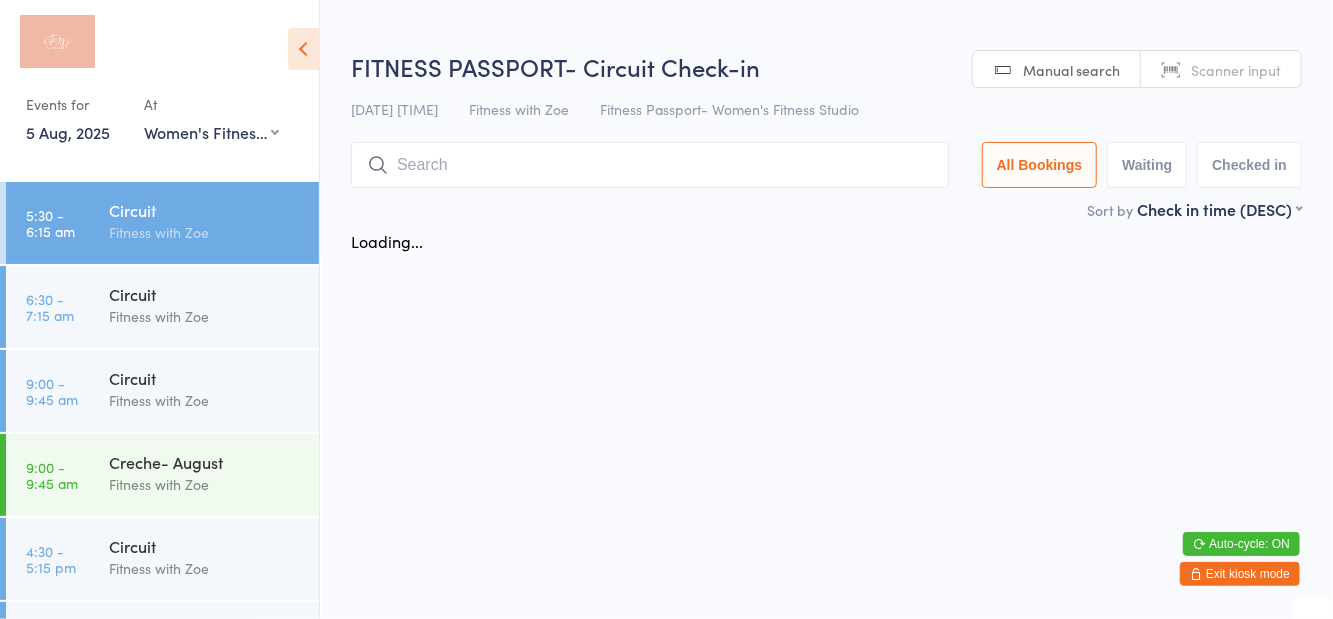 click at bounding box center [650, 165] 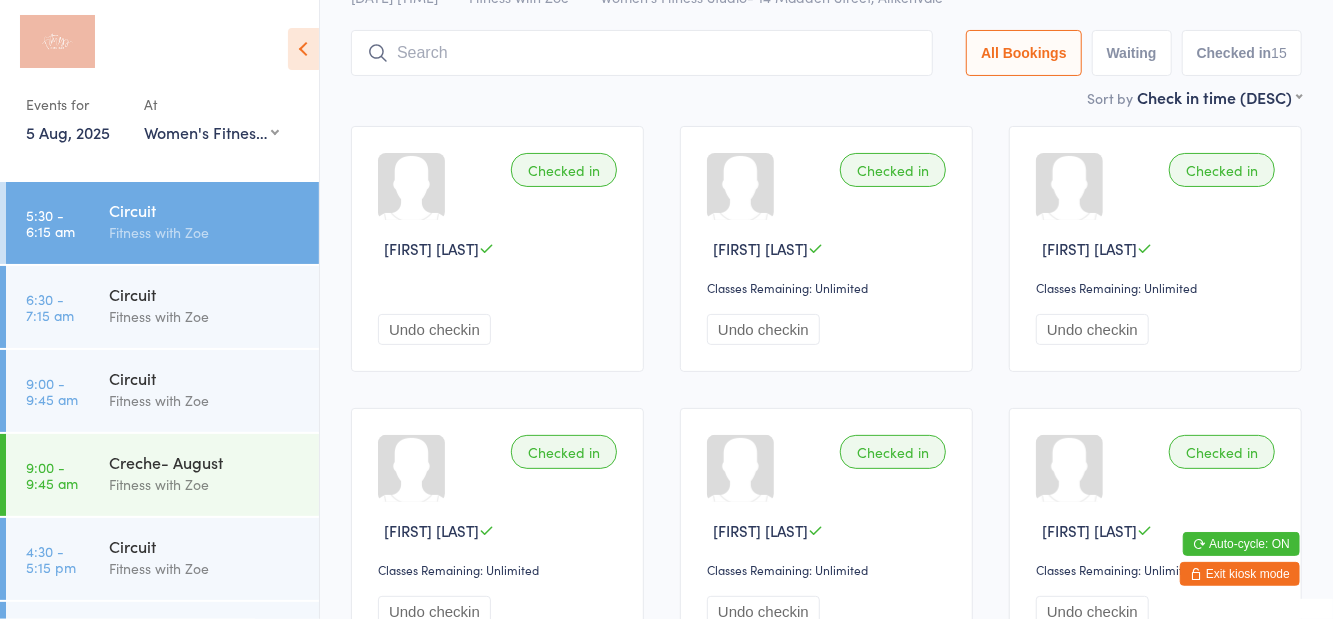 scroll, scrollTop: 143, scrollLeft: 0, axis: vertical 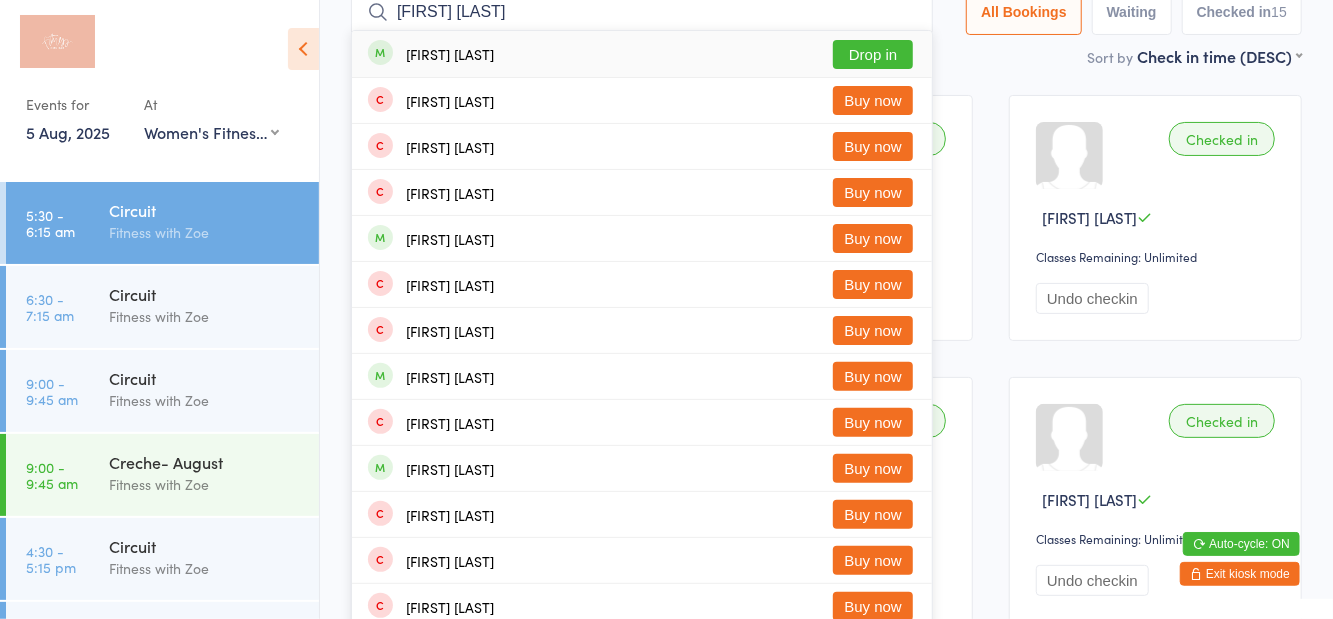 type on "[FIRST] [LAST]" 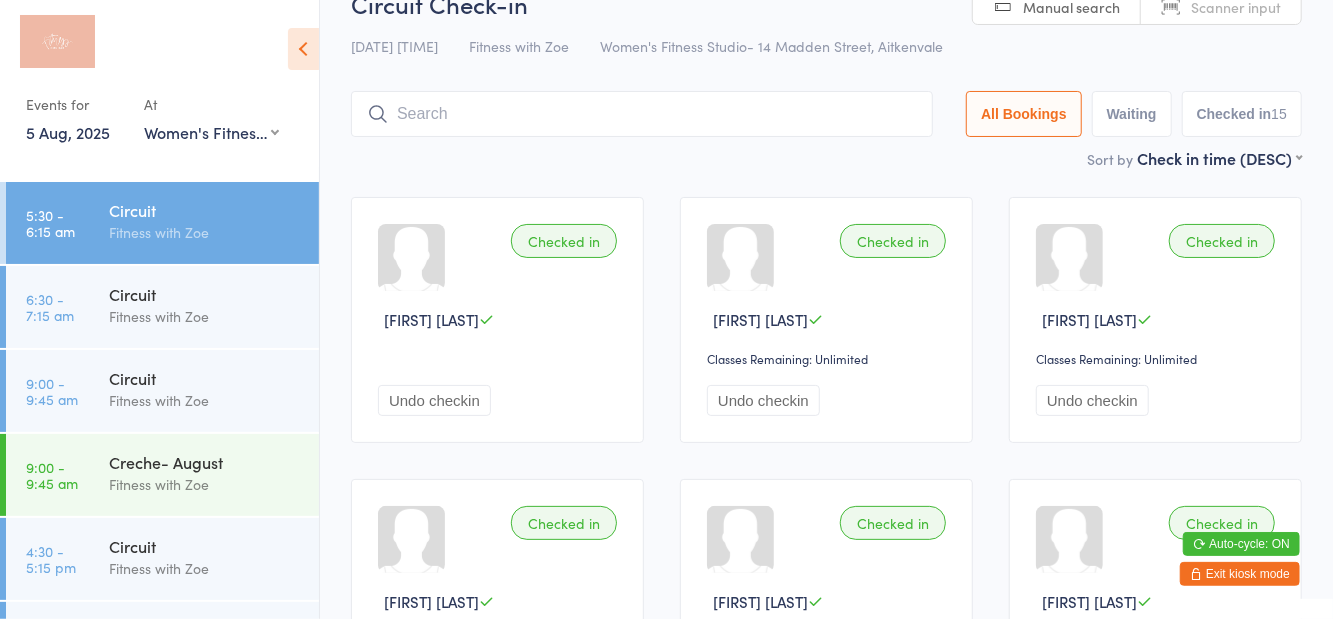scroll, scrollTop: 22, scrollLeft: 0, axis: vertical 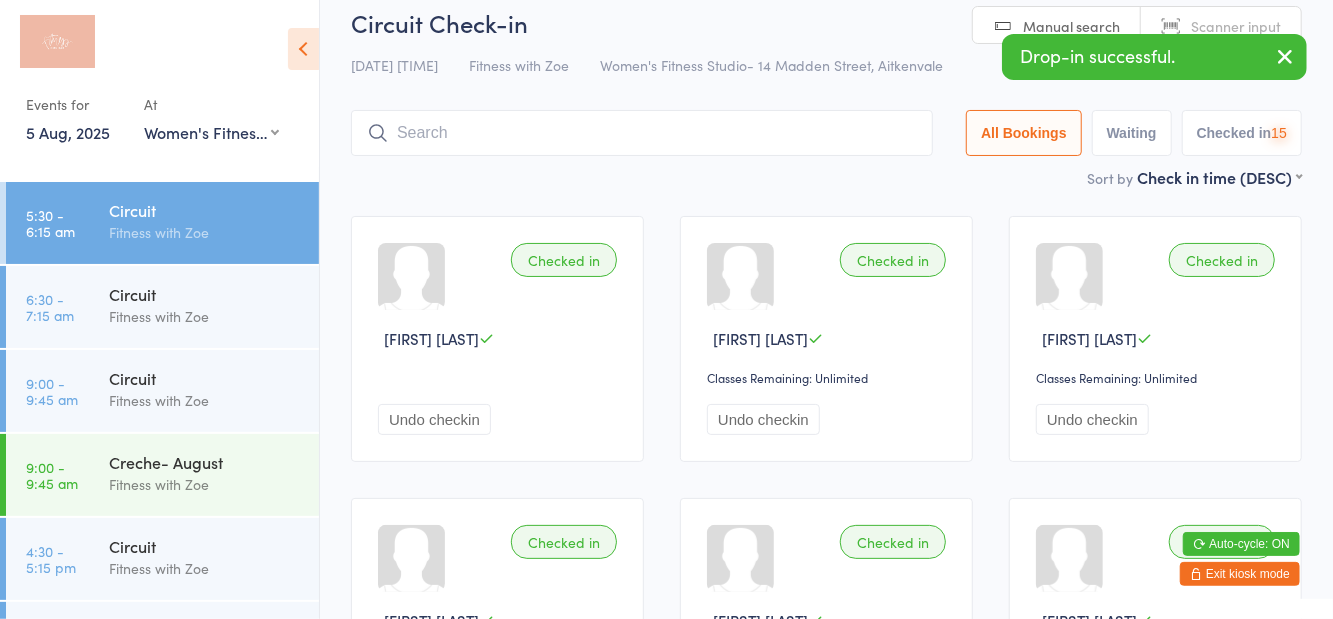 click on "Events for 5 Aug, 2025 5 Aug, 2025
August 2025
Sun Mon Tue Wed Thu Fri Sat
31
27
28
29
30
31
01
02
32
03
04
05
06
07
08
09
33
10
11
12
13
14
15
16
34
17
18
19
20
21
22
23
35
24
25
26
27
28
29
30" at bounding box center (159, 83) 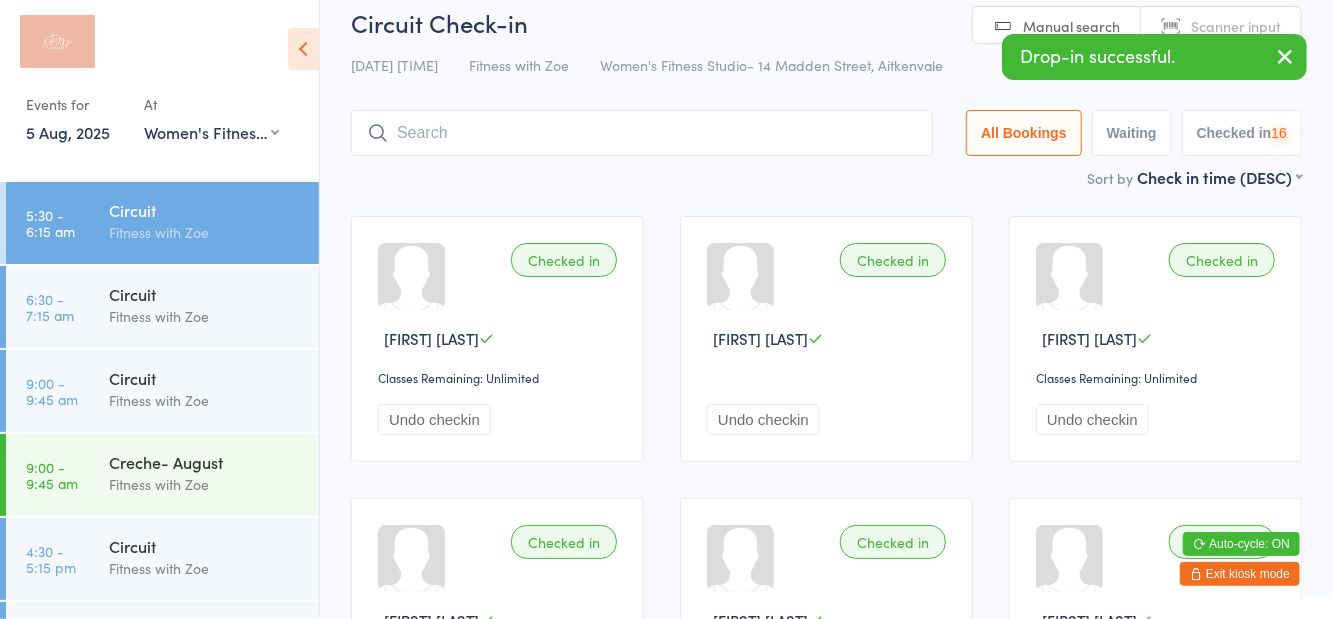 click on "Any location Women's Fitness Studio-  14 Madden Street, Aitkenvale Fitness Passport- Women's Fitness Studio" at bounding box center [211, 132] 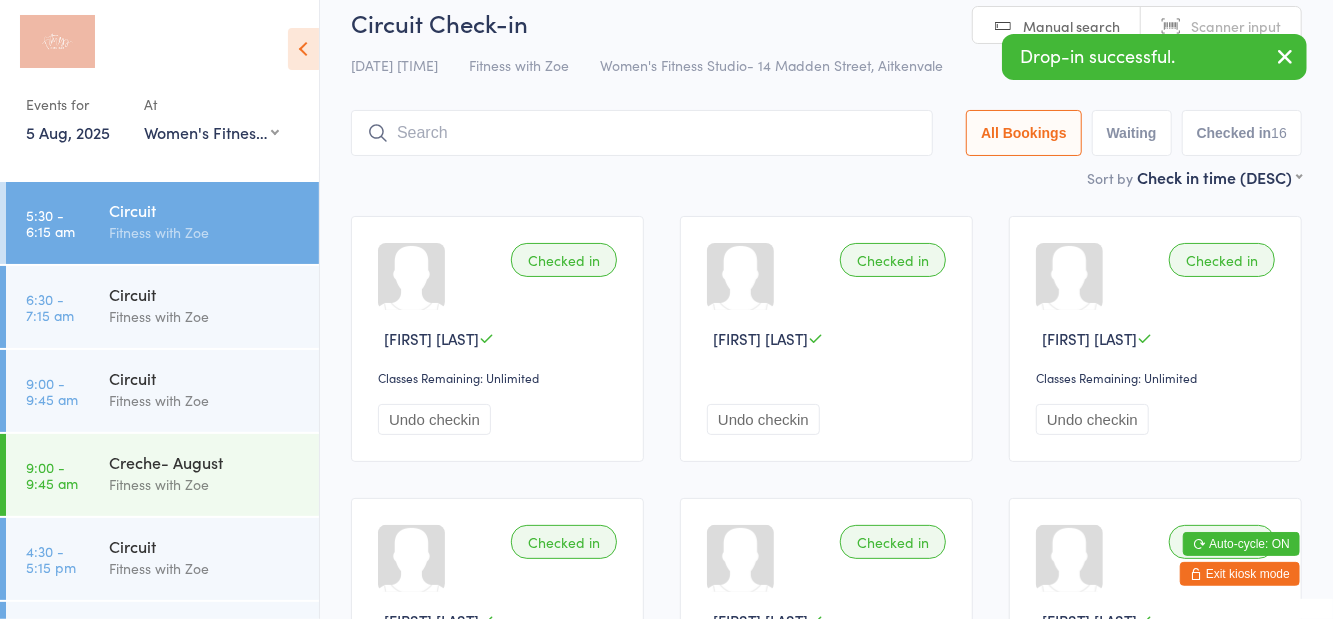 select on "1" 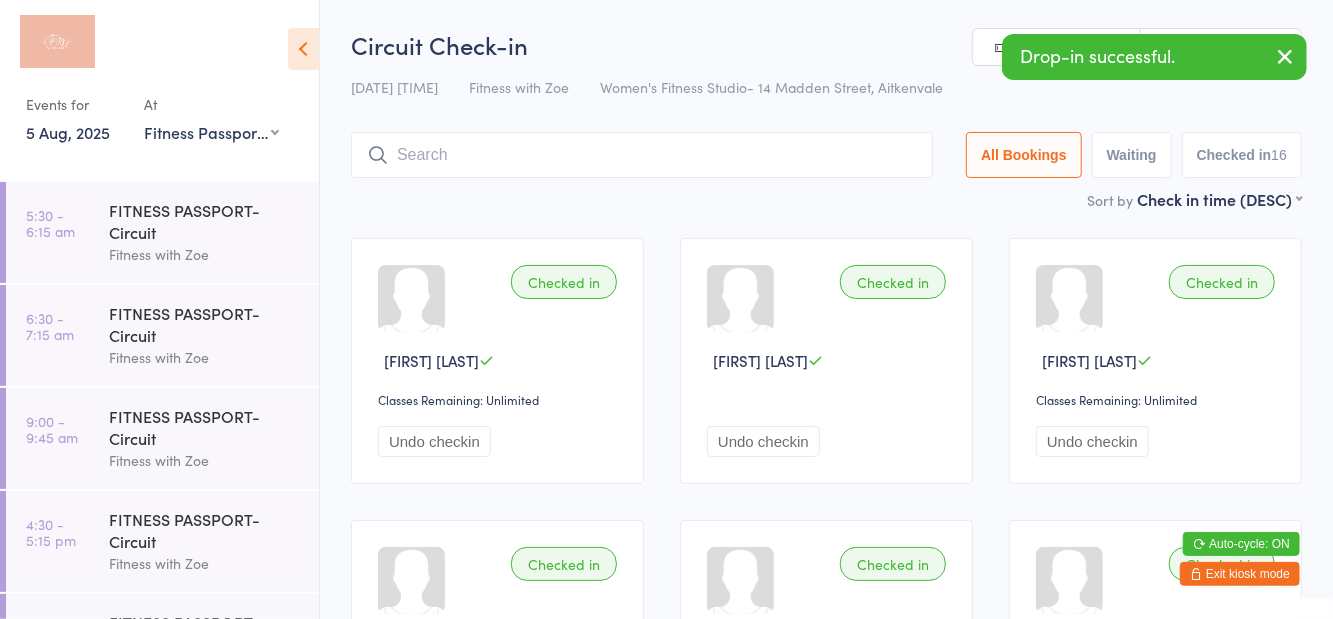 click at bounding box center (150, 47) 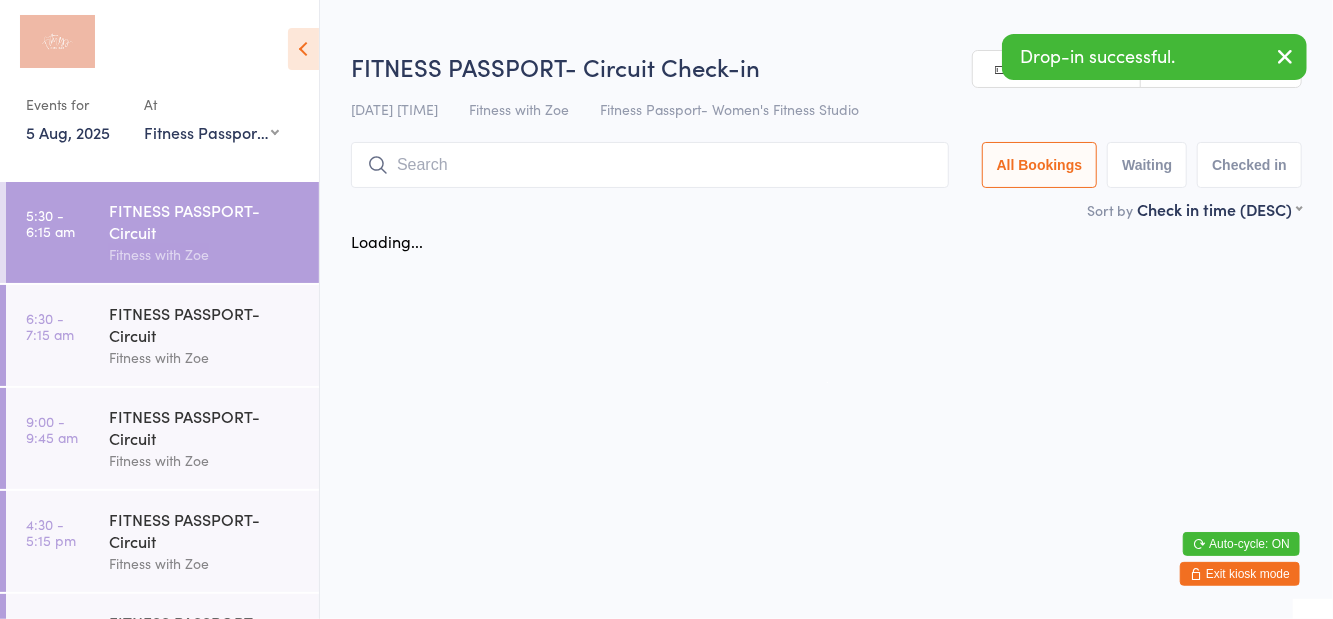 click at bounding box center [303, 49] 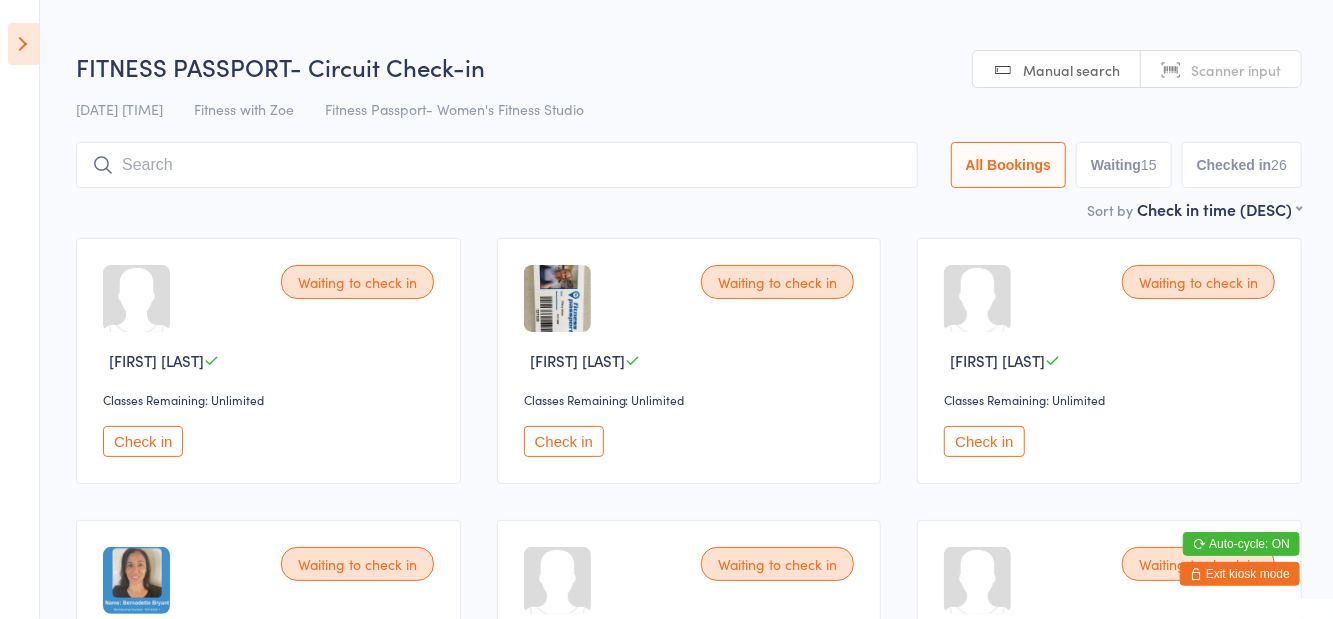 click on "Waiting [NUMBER]" at bounding box center (1124, 165) 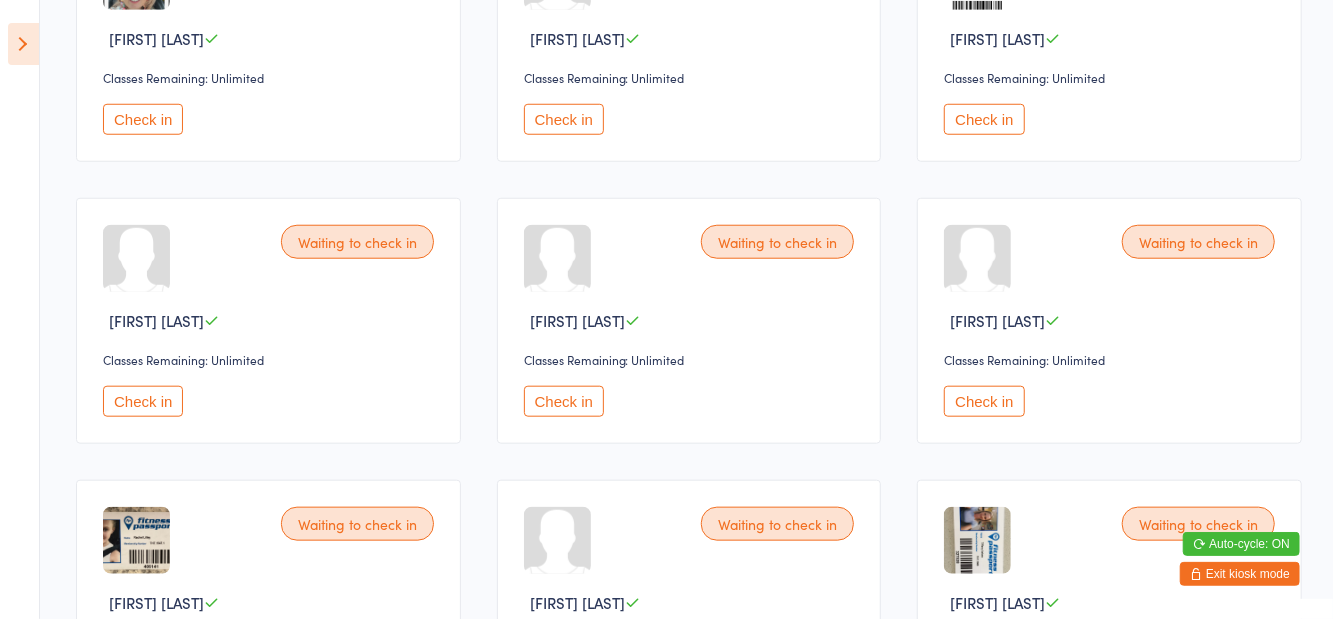 scroll, scrollTop: 894, scrollLeft: 0, axis: vertical 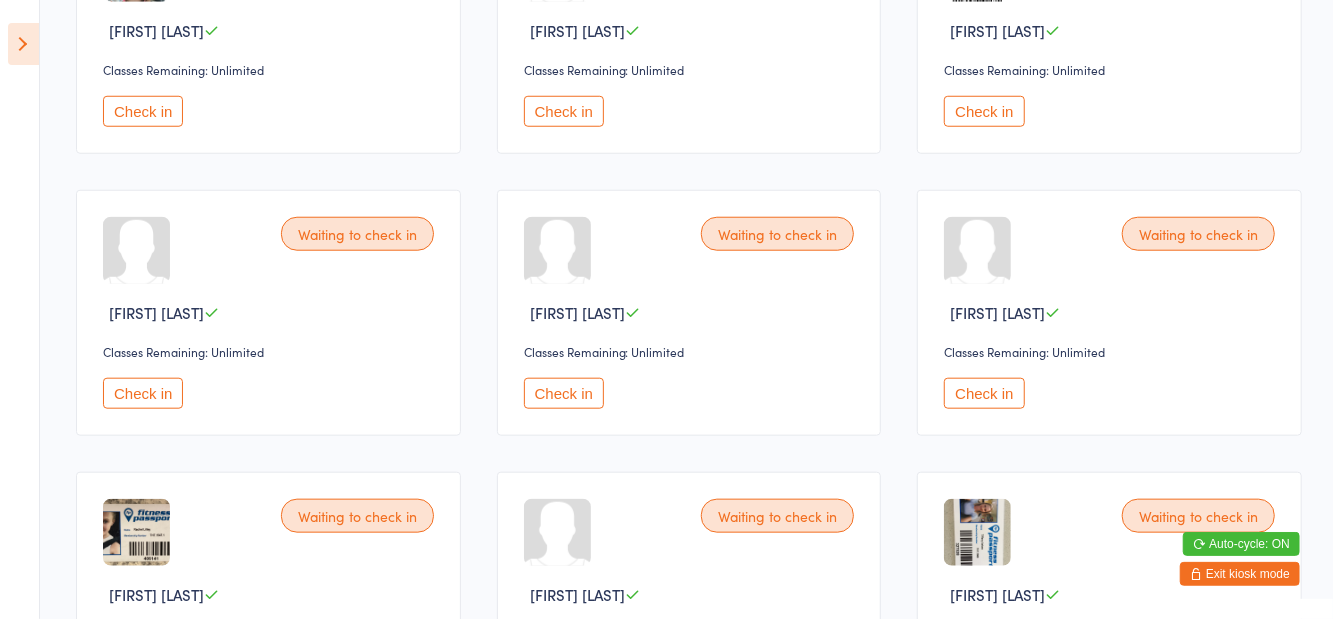 click on "Check in" at bounding box center [984, 393] 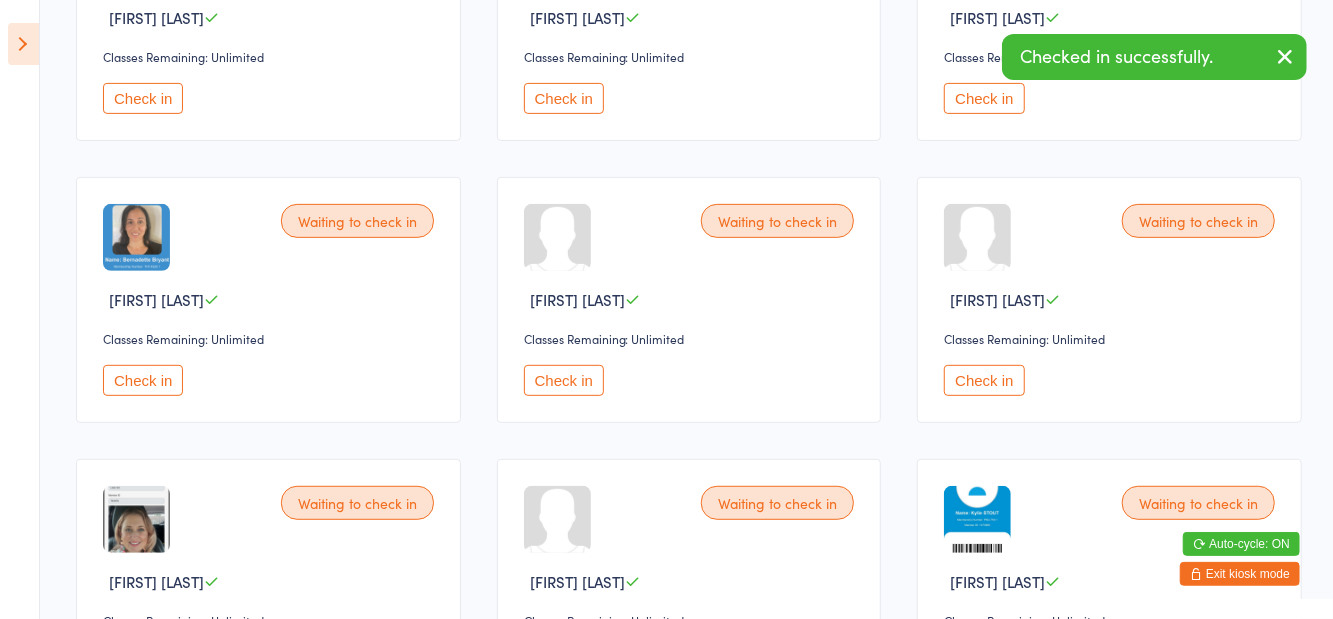 scroll, scrollTop: 0, scrollLeft: 0, axis: both 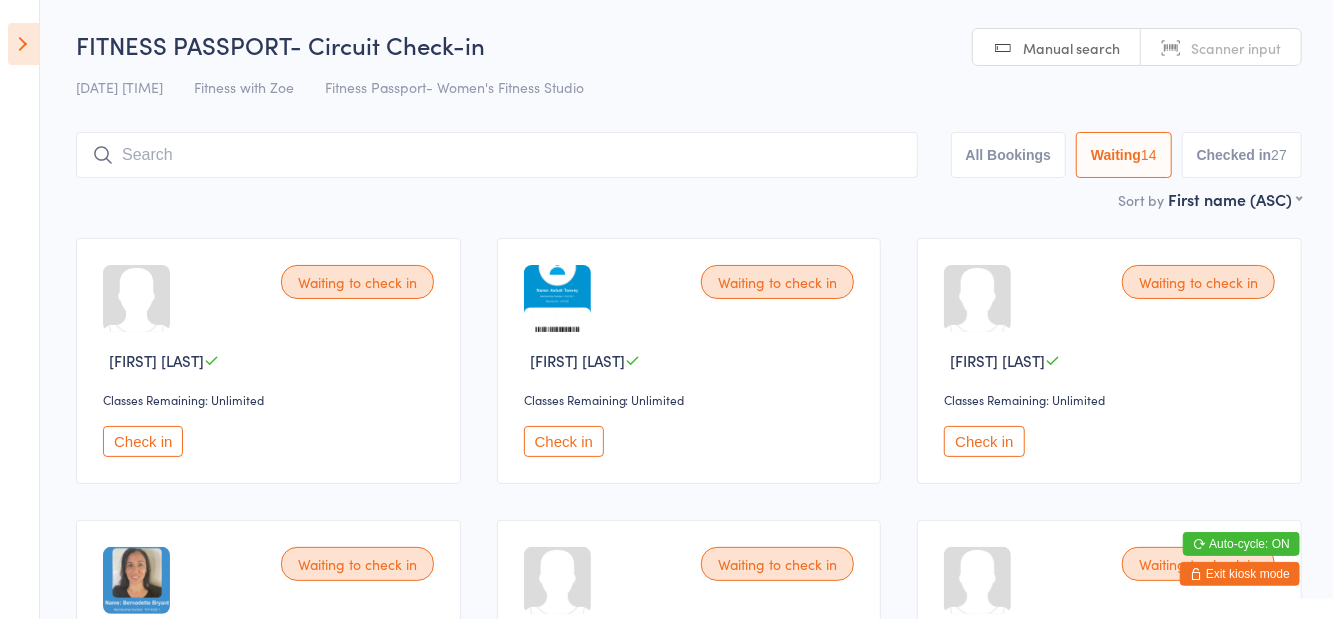 click on "Check in" at bounding box center (564, 441) 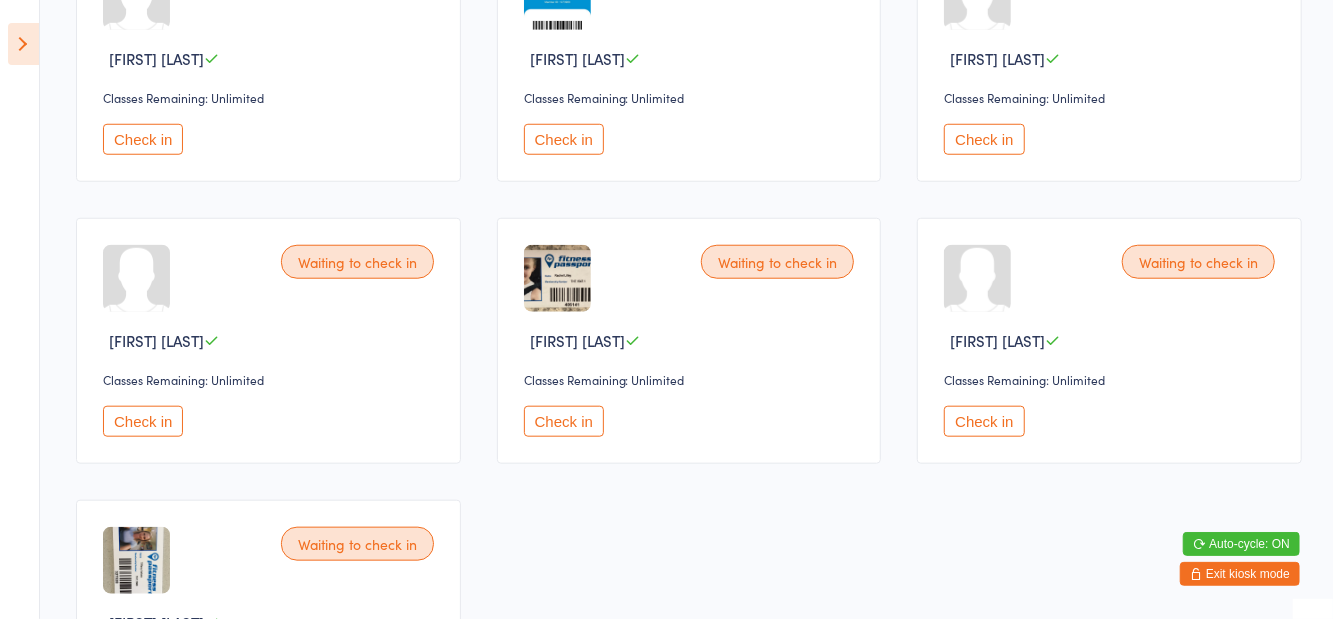 scroll, scrollTop: 897, scrollLeft: 0, axis: vertical 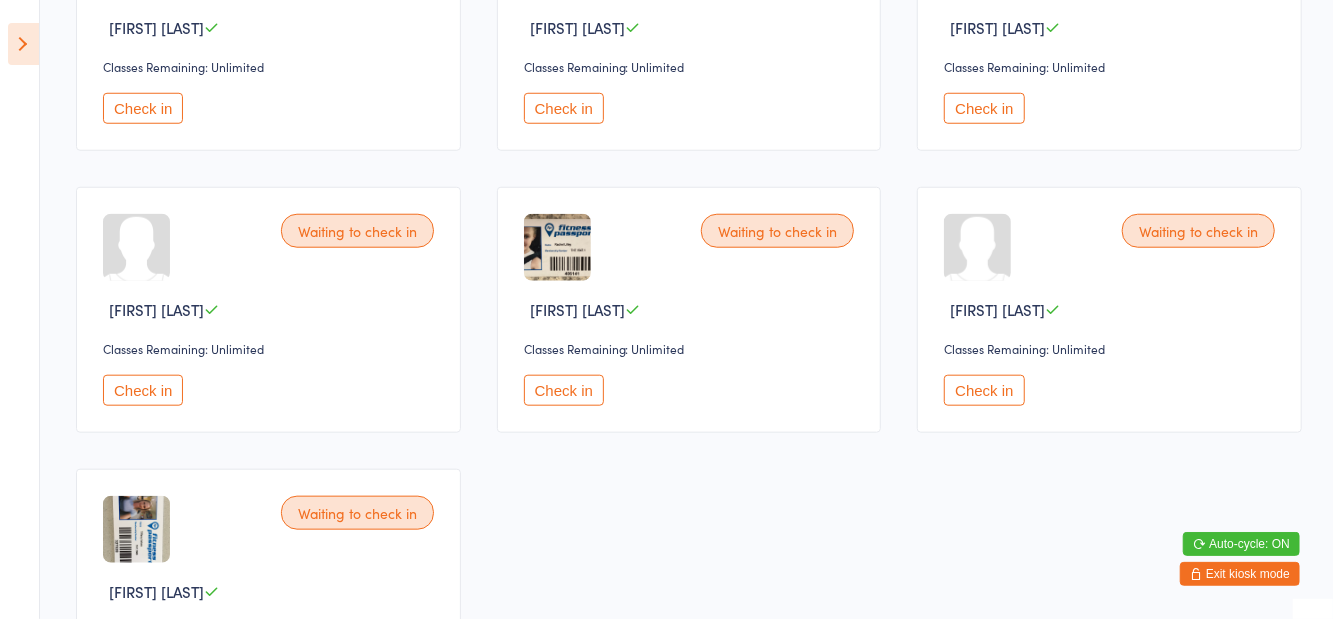 click on "Check in" at bounding box center (143, 390) 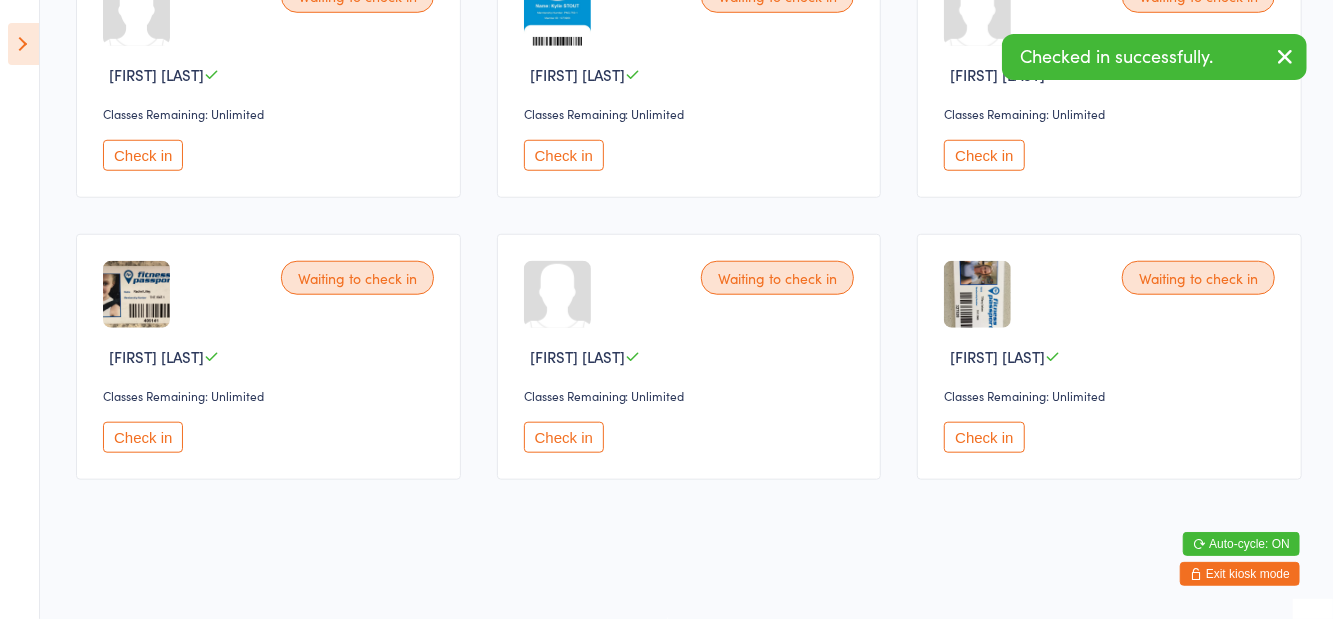 scroll, scrollTop: 751, scrollLeft: 0, axis: vertical 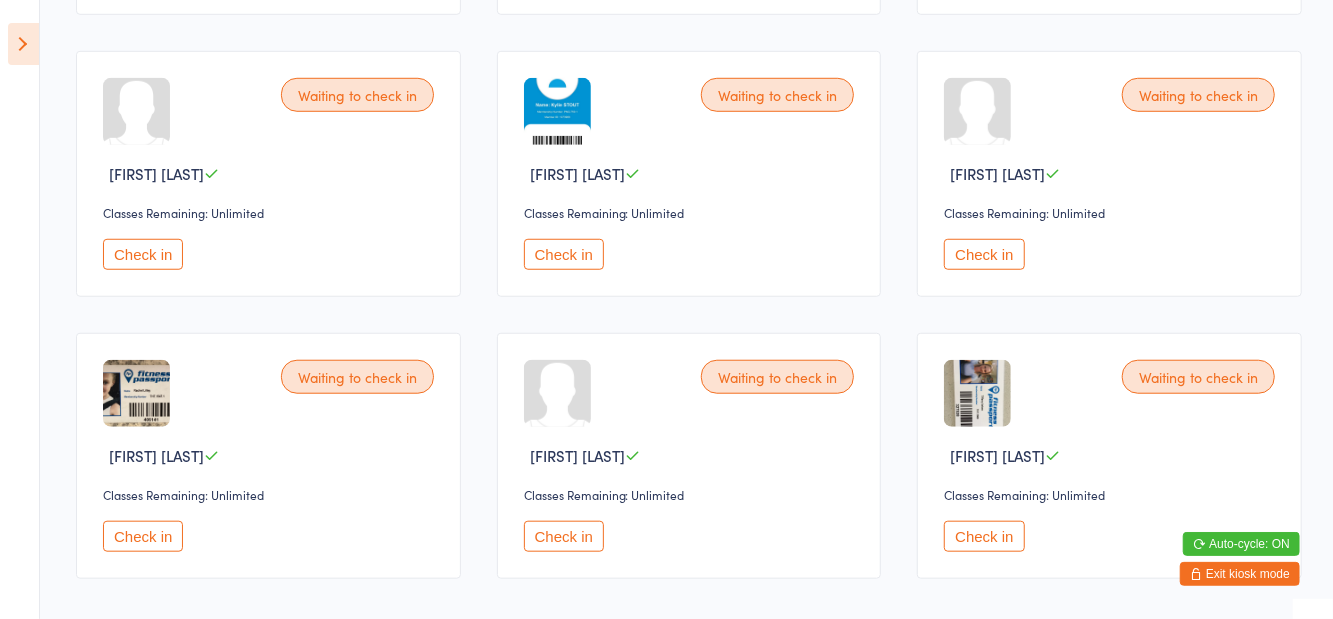 click on "Check in" at bounding box center [564, 536] 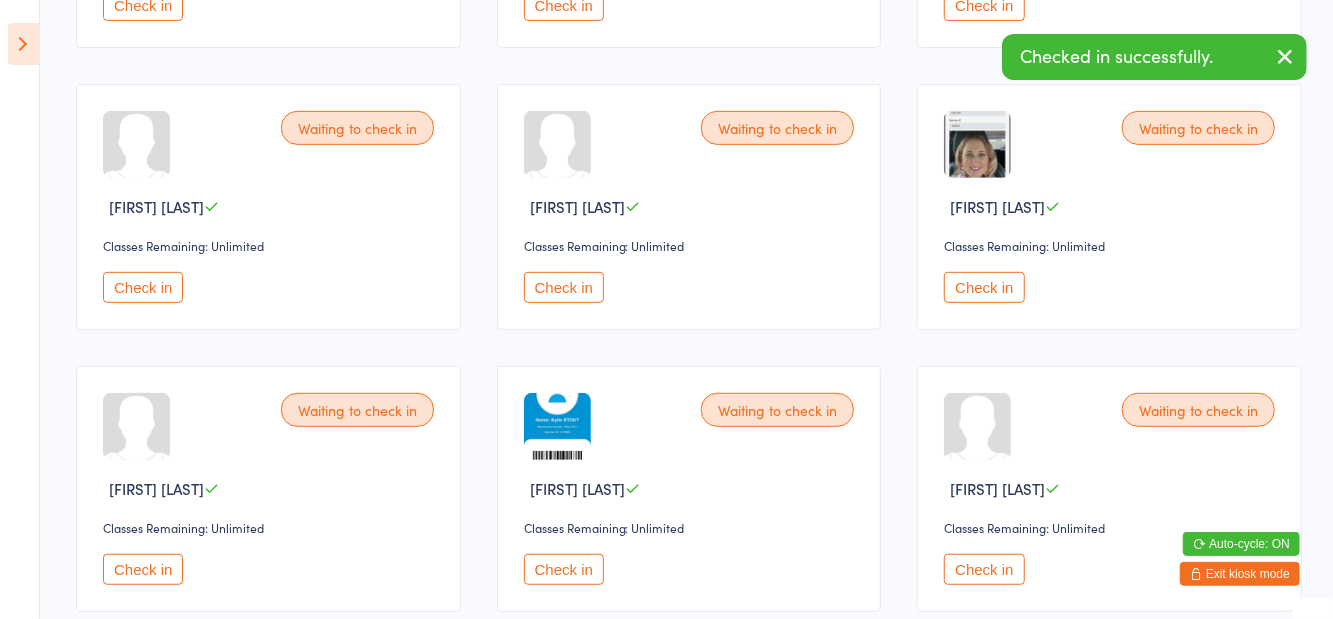 scroll, scrollTop: 439, scrollLeft: 0, axis: vertical 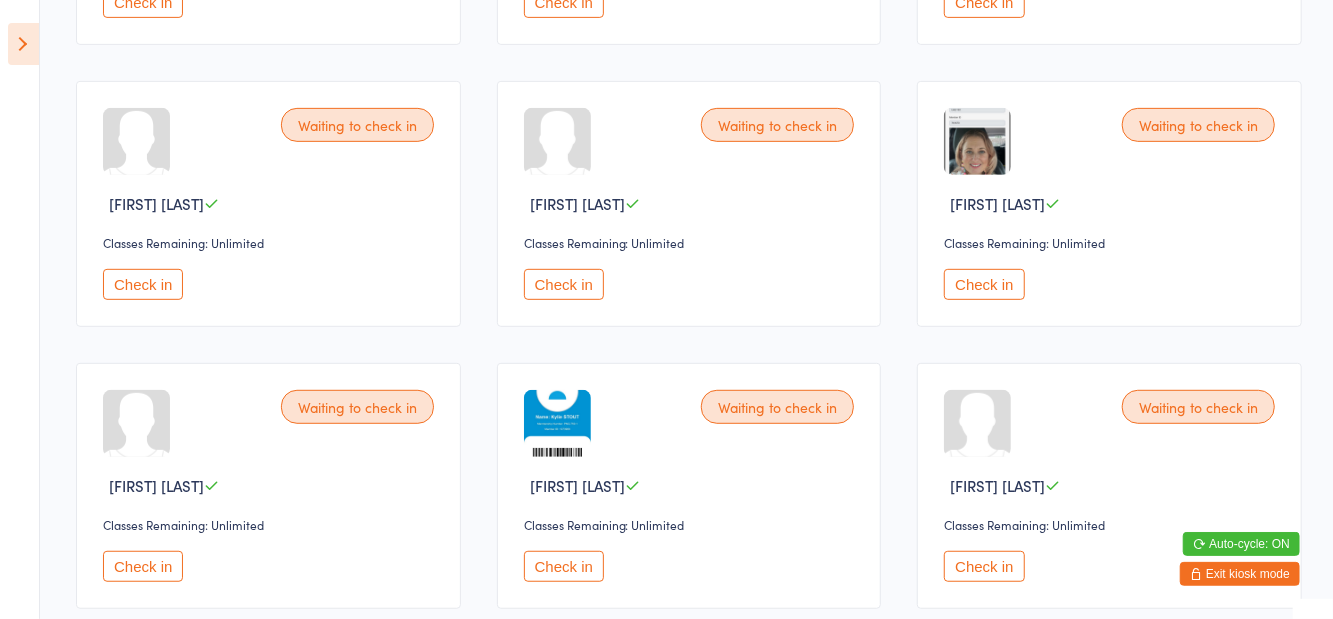 click on "Check in" at bounding box center (143, 284) 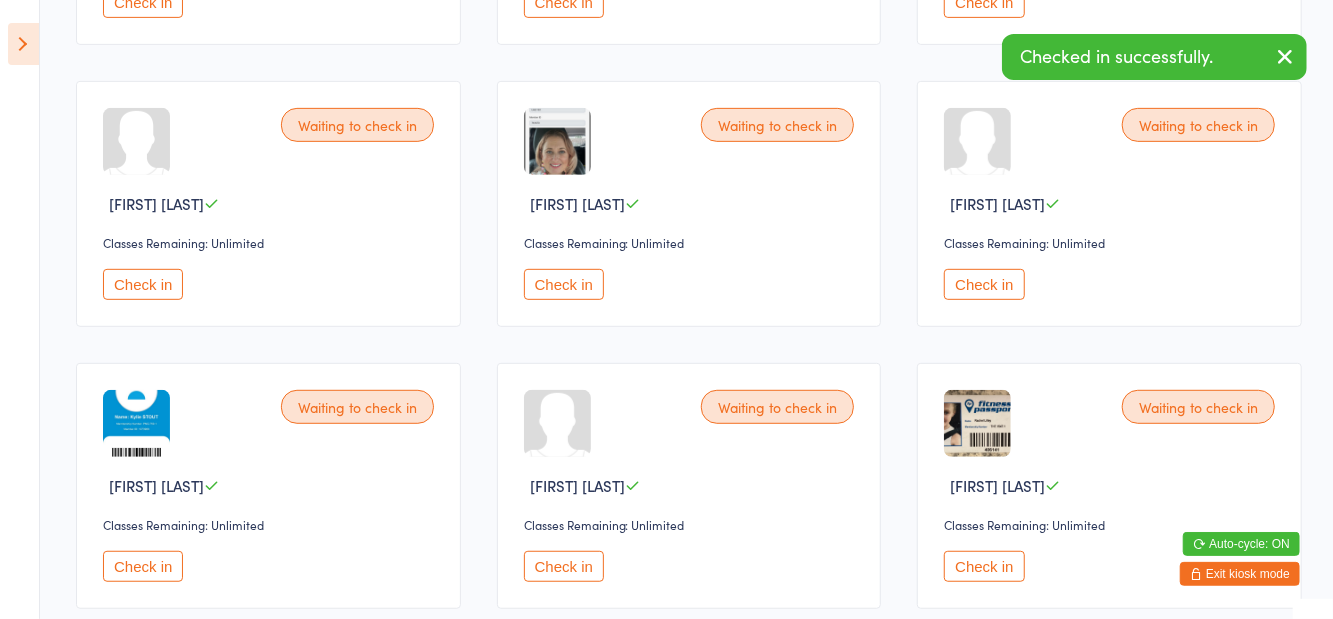 click on "Check in" at bounding box center [984, 566] 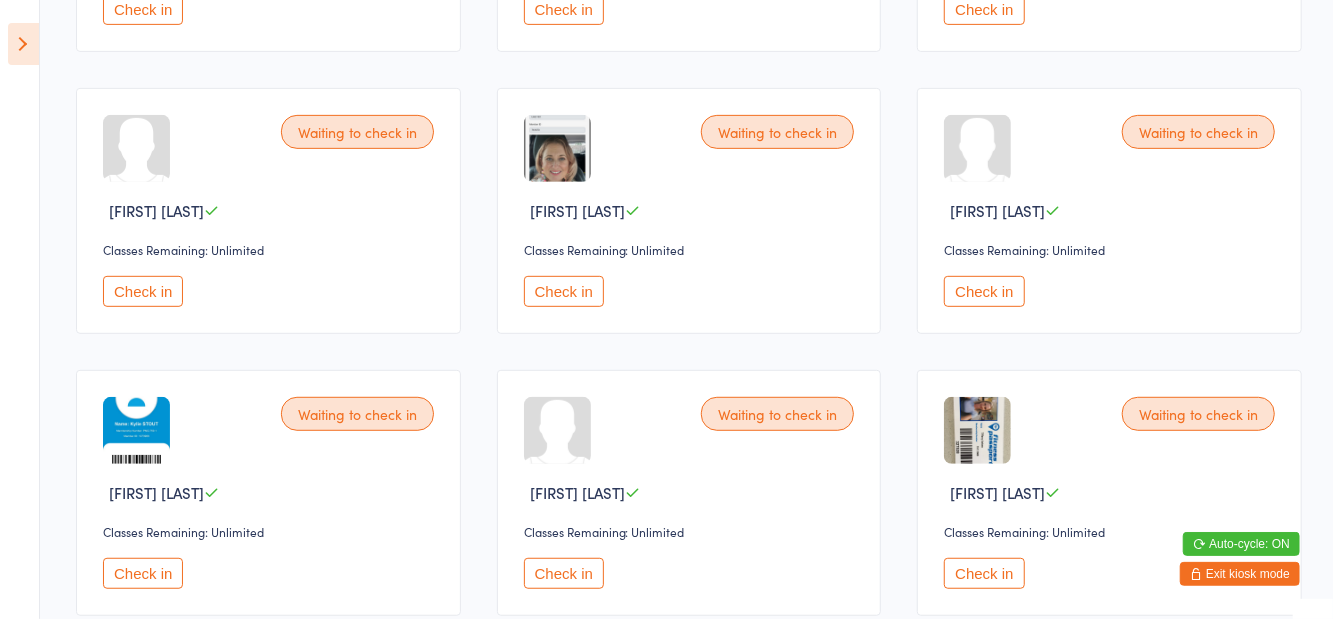 scroll, scrollTop: 470, scrollLeft: 0, axis: vertical 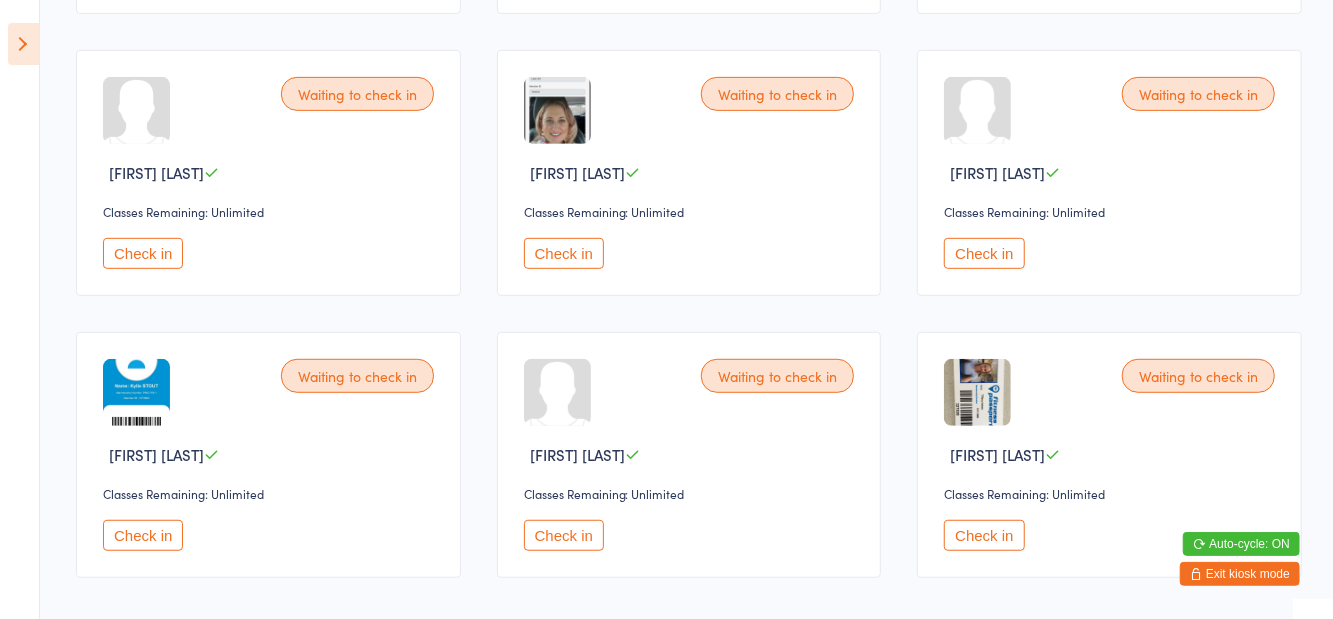 click on "Check in" at bounding box center (984, 535) 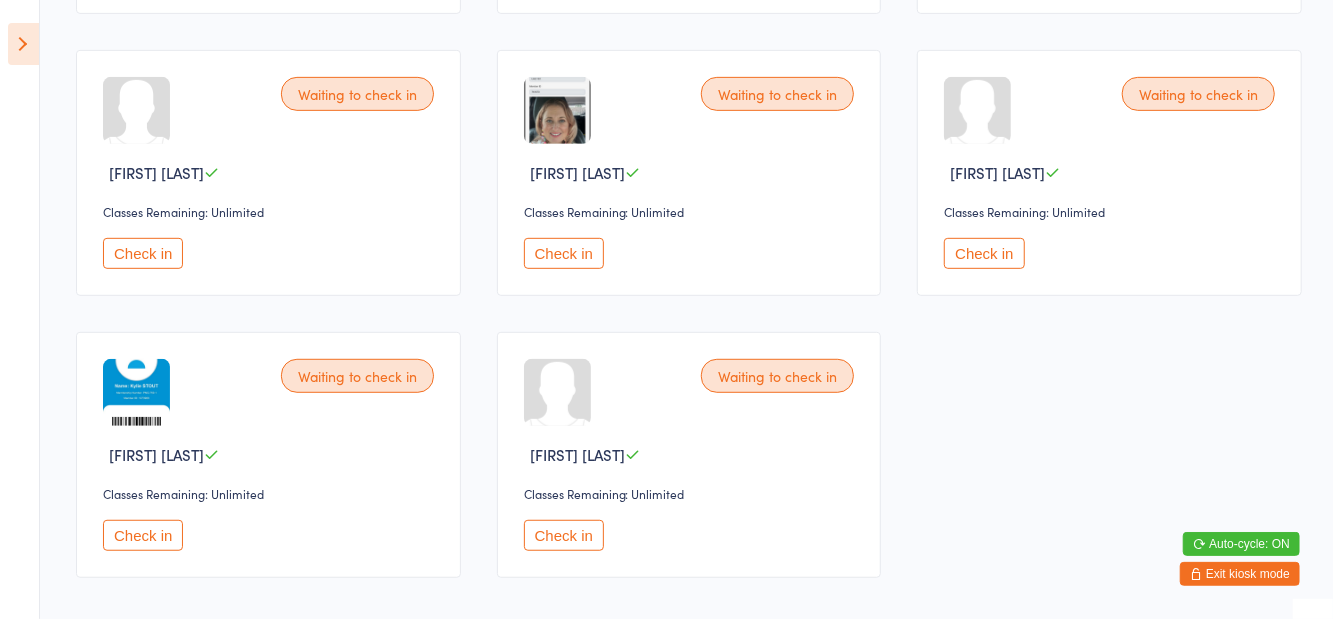 click on "Check in" at bounding box center (564, 253) 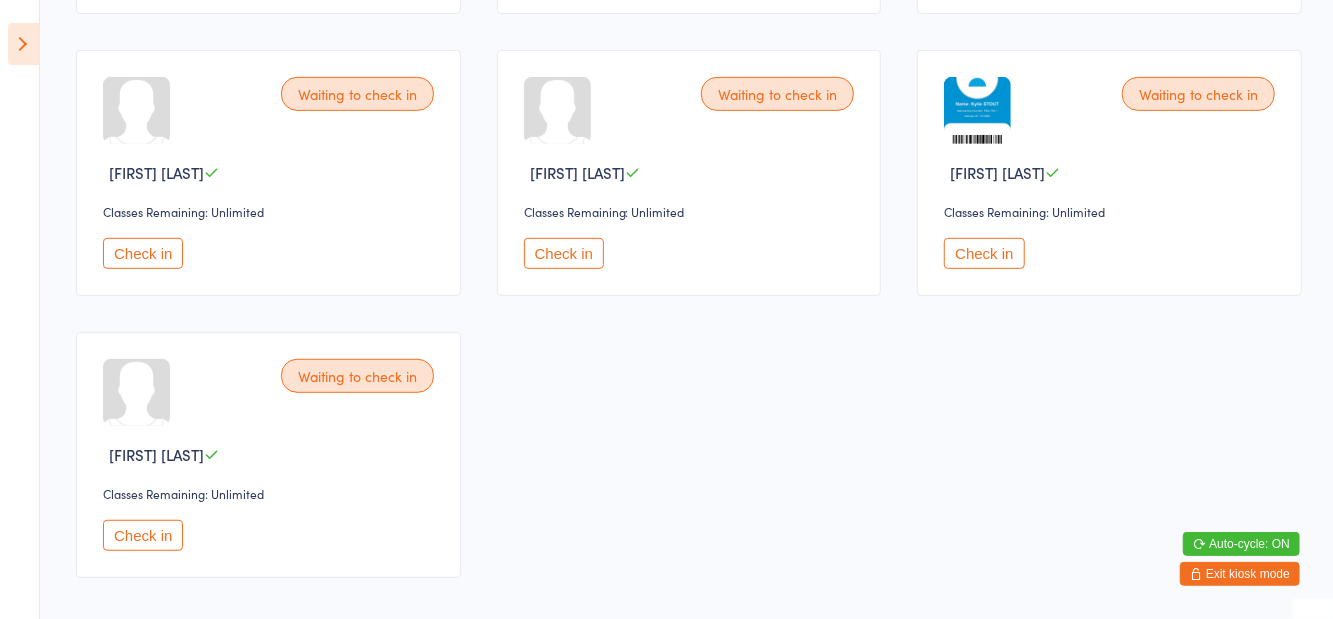 click on "Check in" at bounding box center [984, 253] 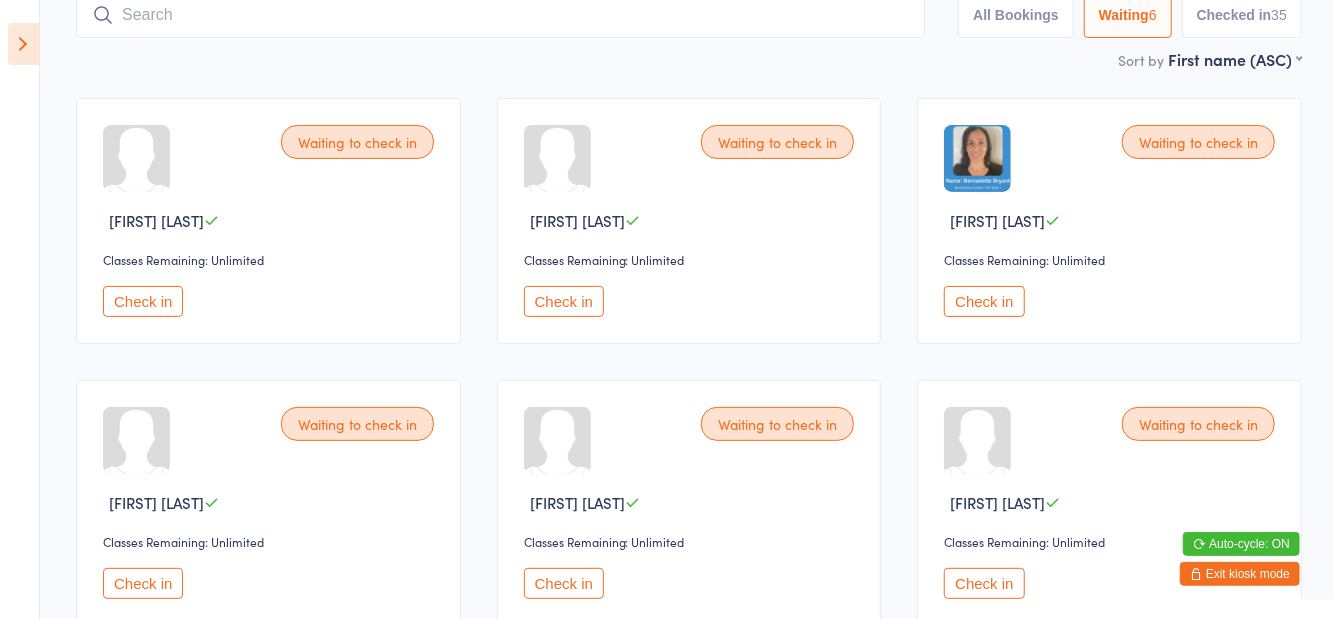 scroll, scrollTop: 0, scrollLeft: 0, axis: both 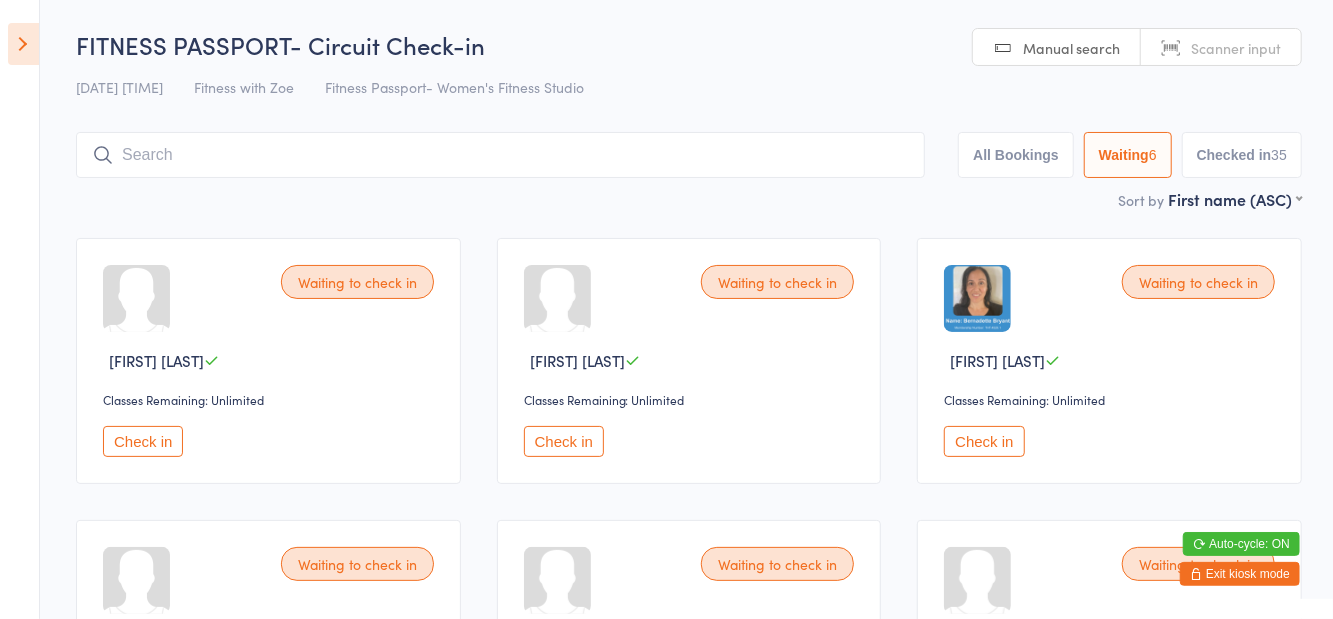 click at bounding box center [500, 155] 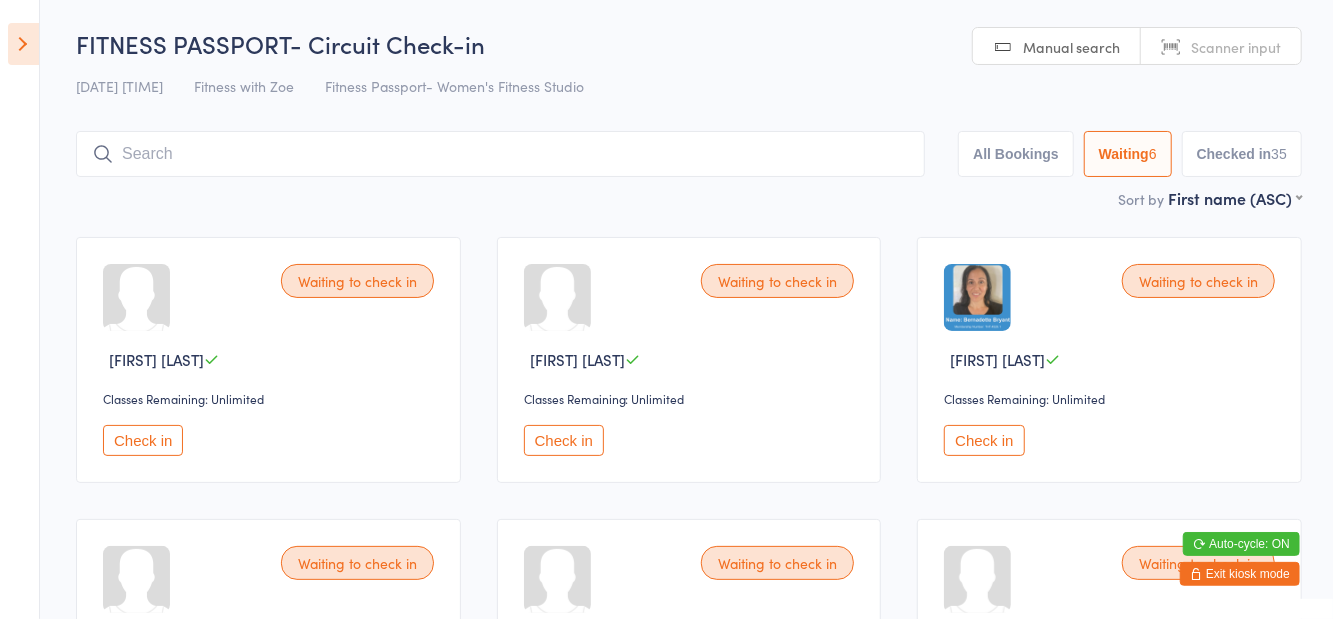 scroll, scrollTop: 133, scrollLeft: 0, axis: vertical 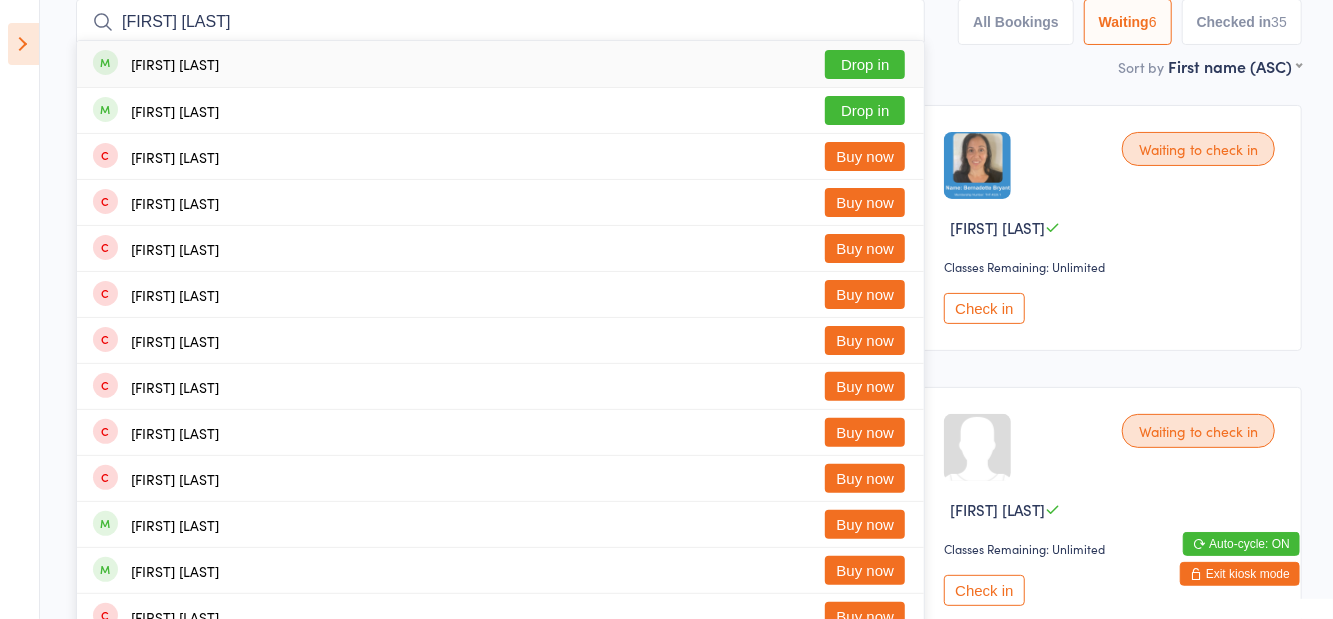 type on "[FIRST] [LAST]" 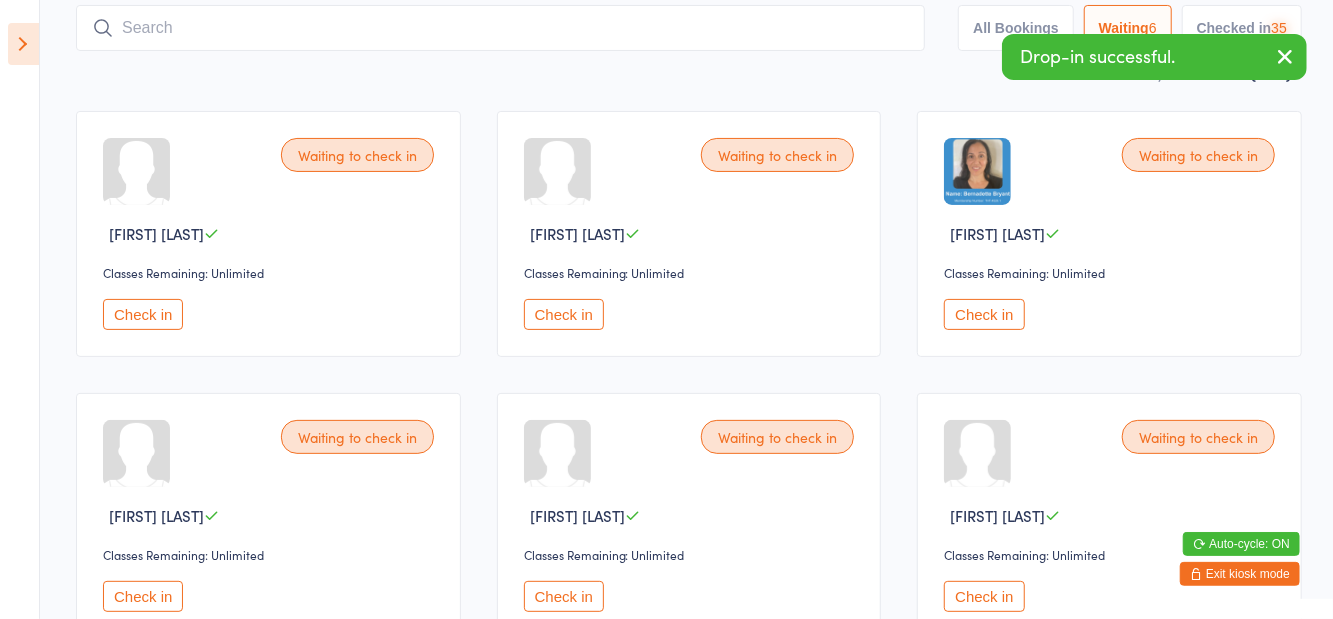 scroll, scrollTop: 22, scrollLeft: 0, axis: vertical 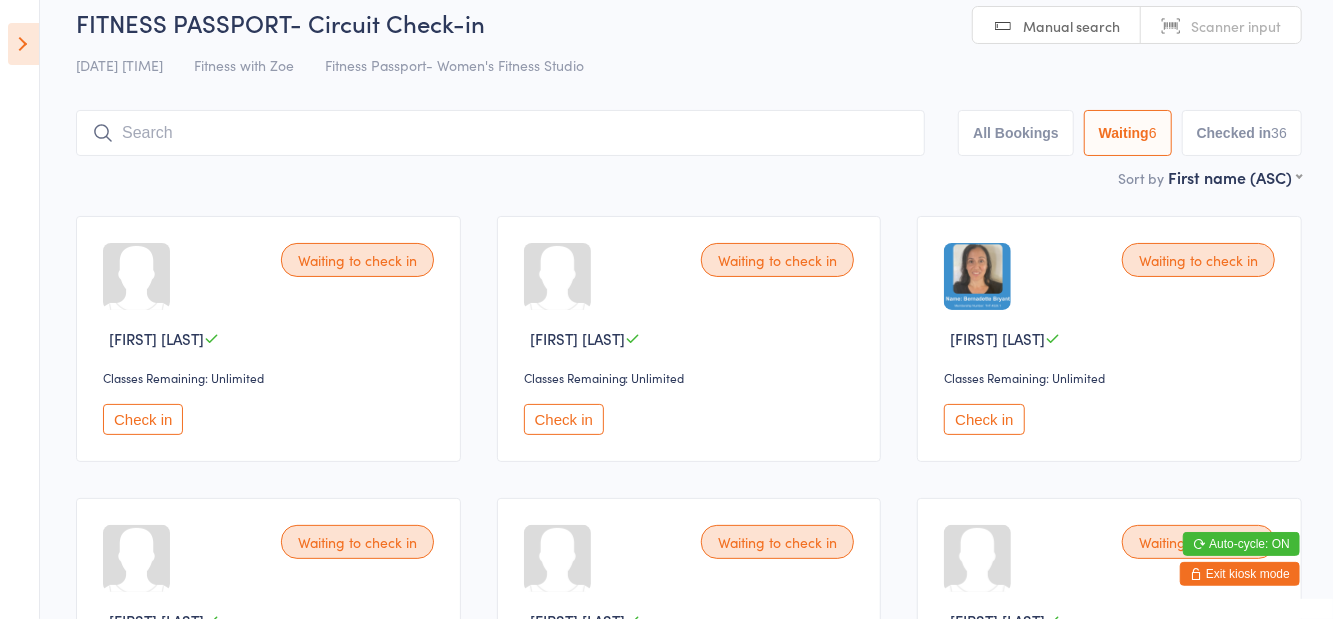 click on "FITNESS PASSPORT- Circuit Check-in" at bounding box center (689, 22) 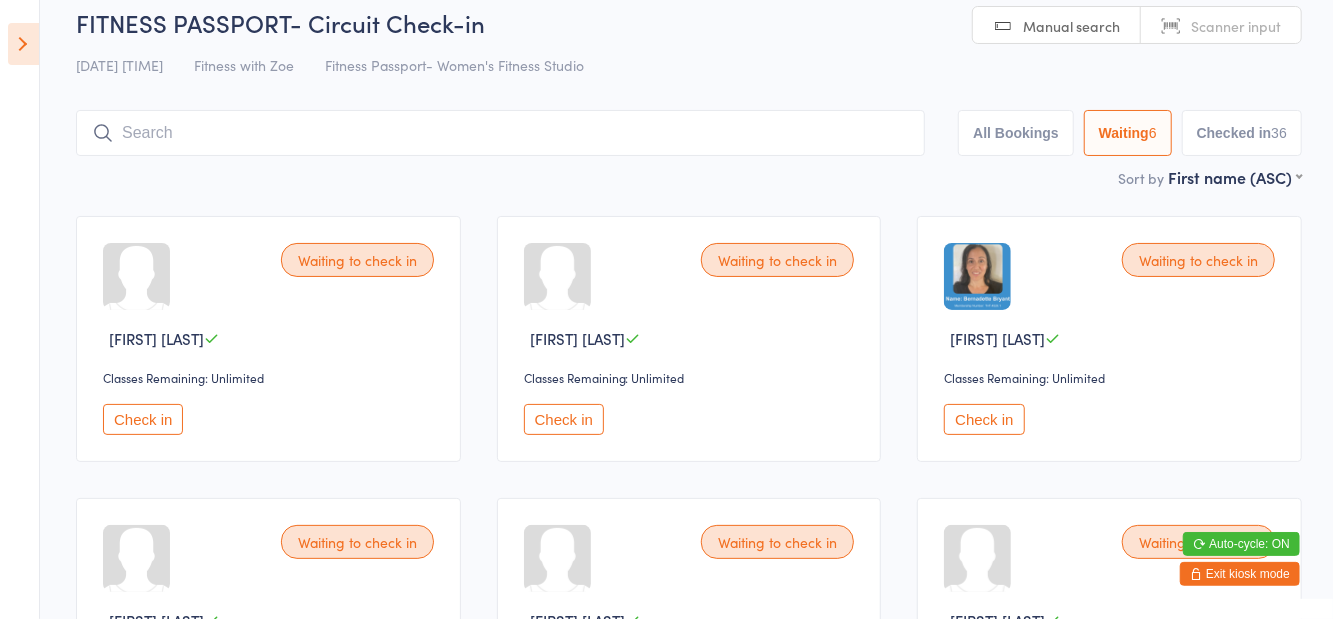 click at bounding box center [23, 44] 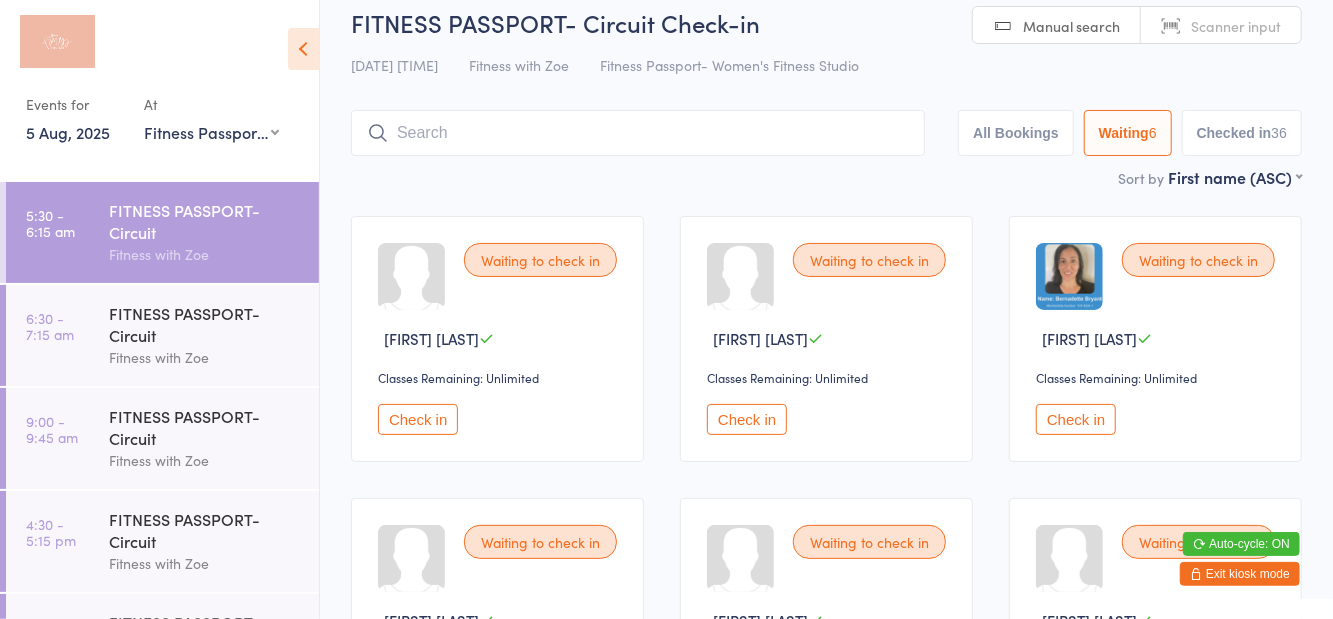 click on "FITNESS PASSPORT- Circuit" at bounding box center [205, 324] 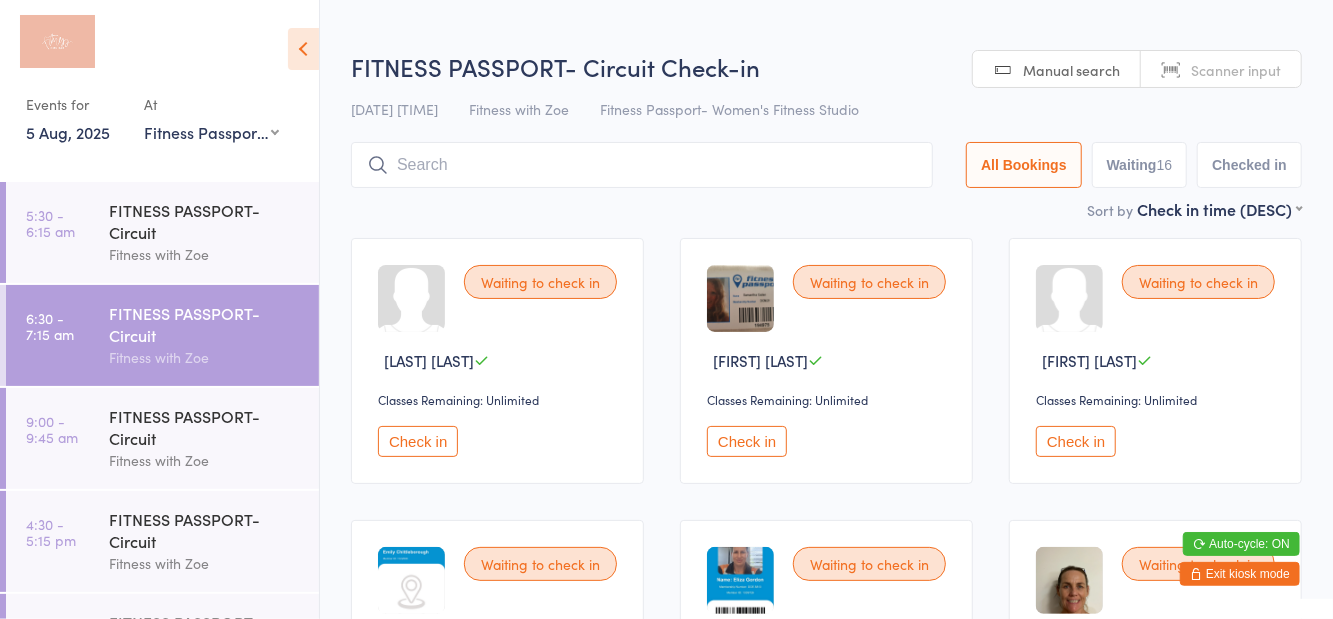 click at bounding box center [303, 49] 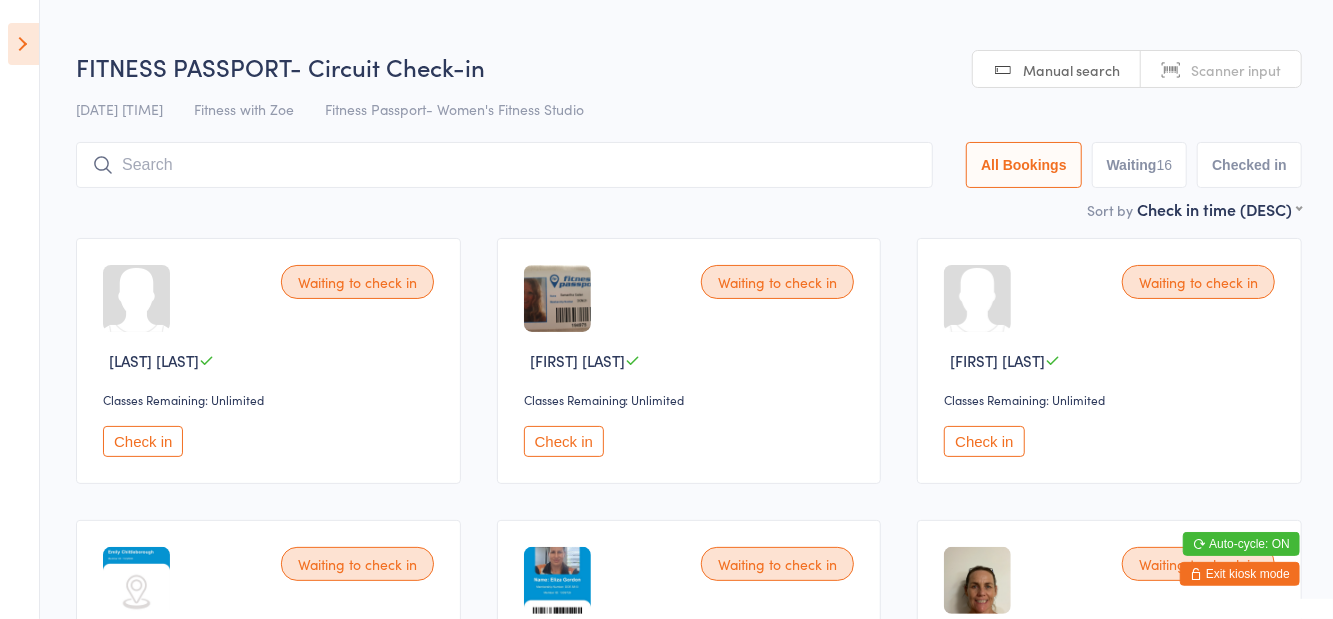 click on "Waiting [NUMBER]" at bounding box center [1140, 165] 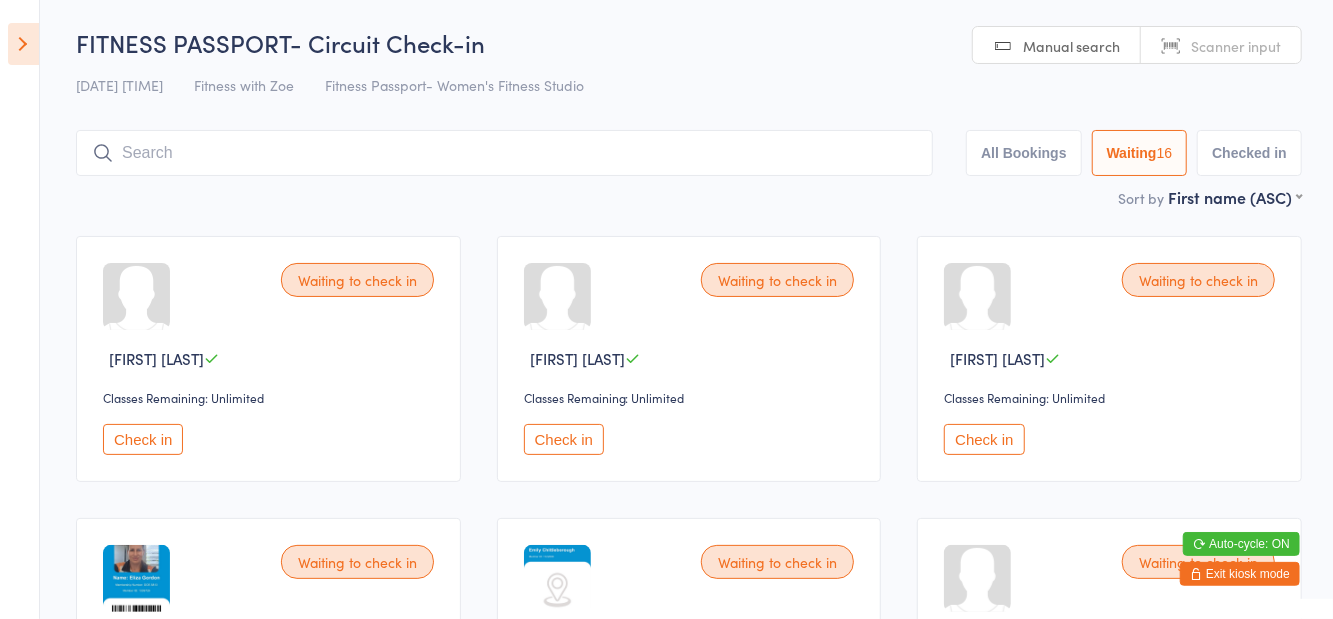 scroll, scrollTop: 0, scrollLeft: 0, axis: both 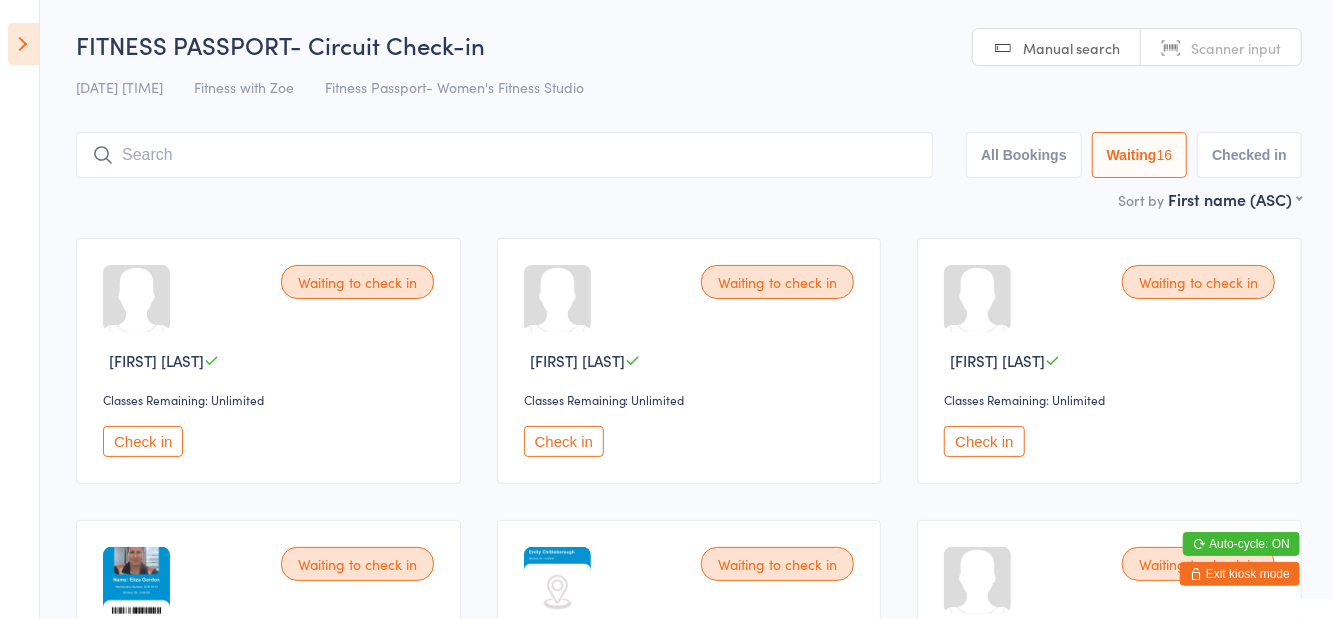 click at bounding box center [504, 155] 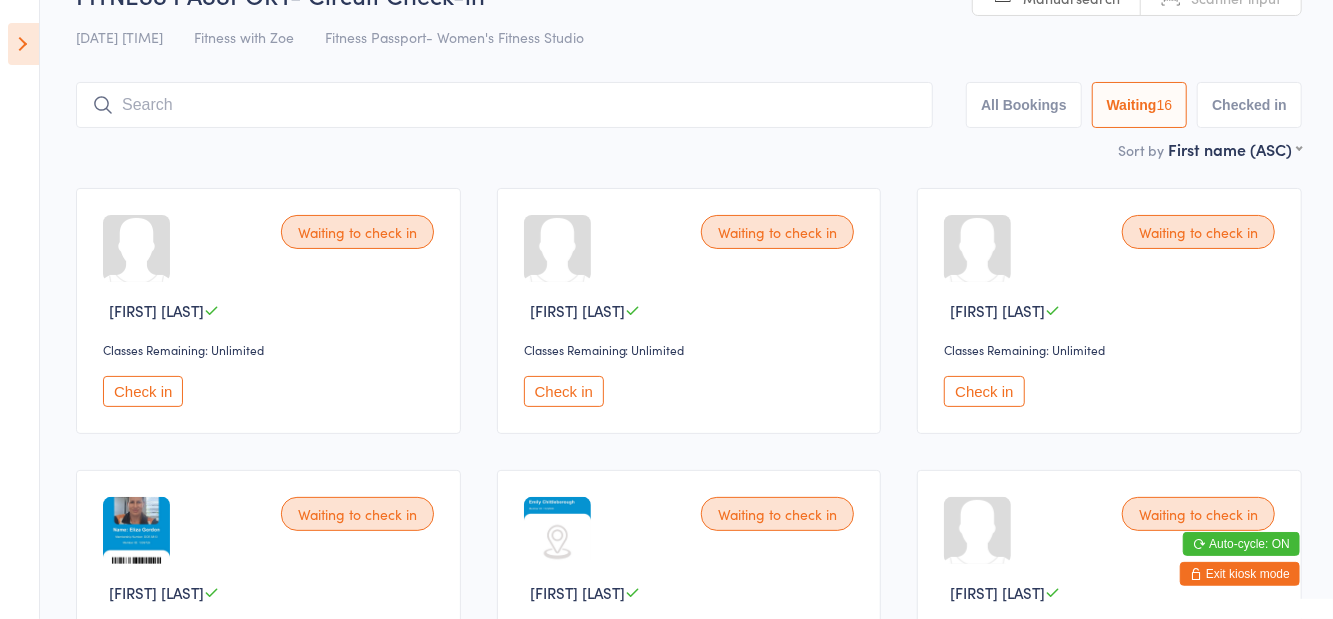scroll, scrollTop: 22, scrollLeft: 0, axis: vertical 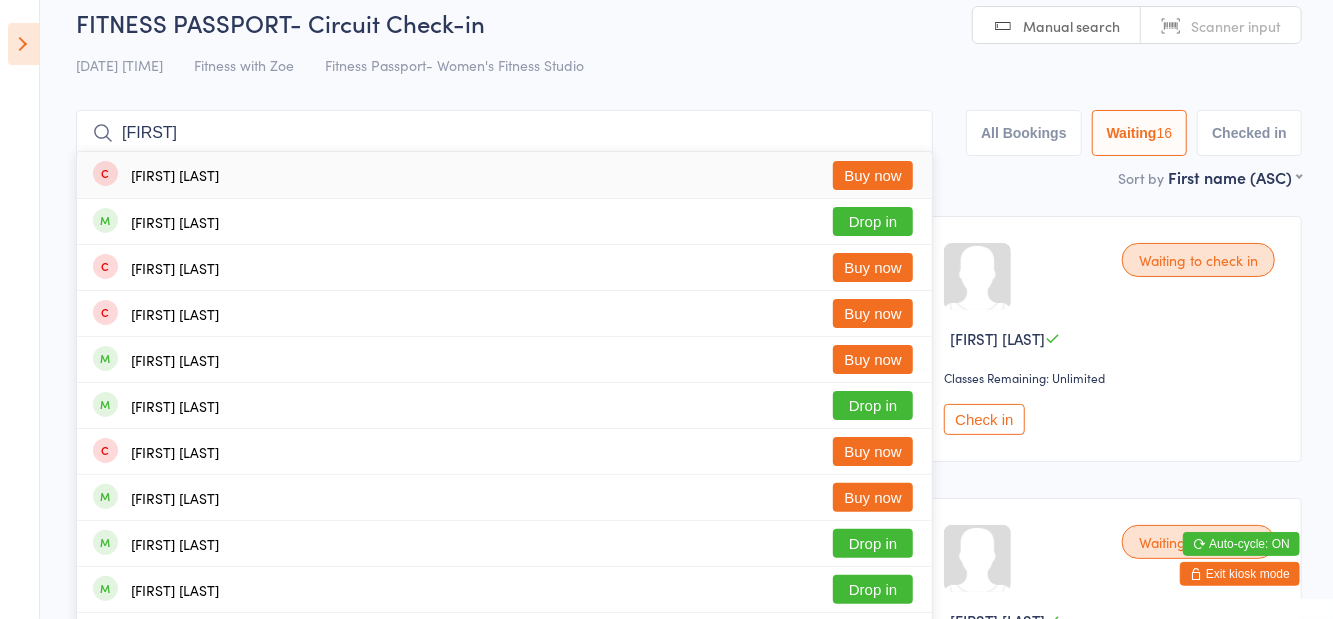 type on "[FIRST]" 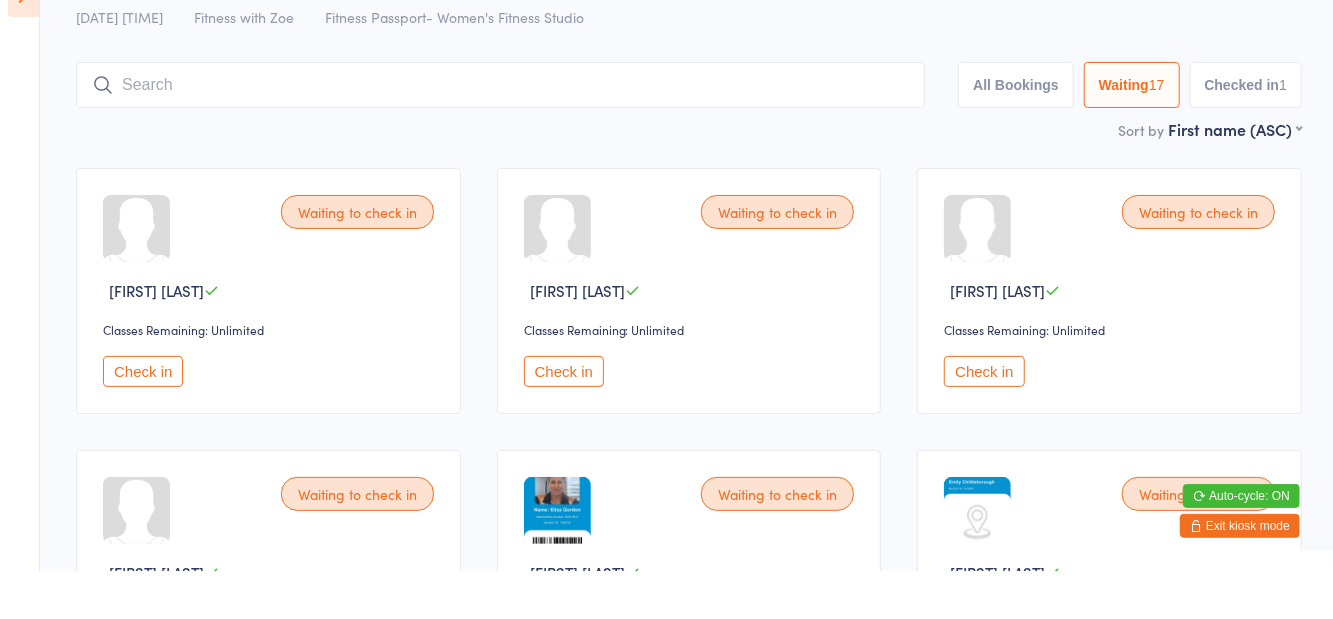 click on "[DATE] [TIME] [ACTIVITY] [BRAND]-[ACTIVITY] with [NAME]" at bounding box center [689, 65] 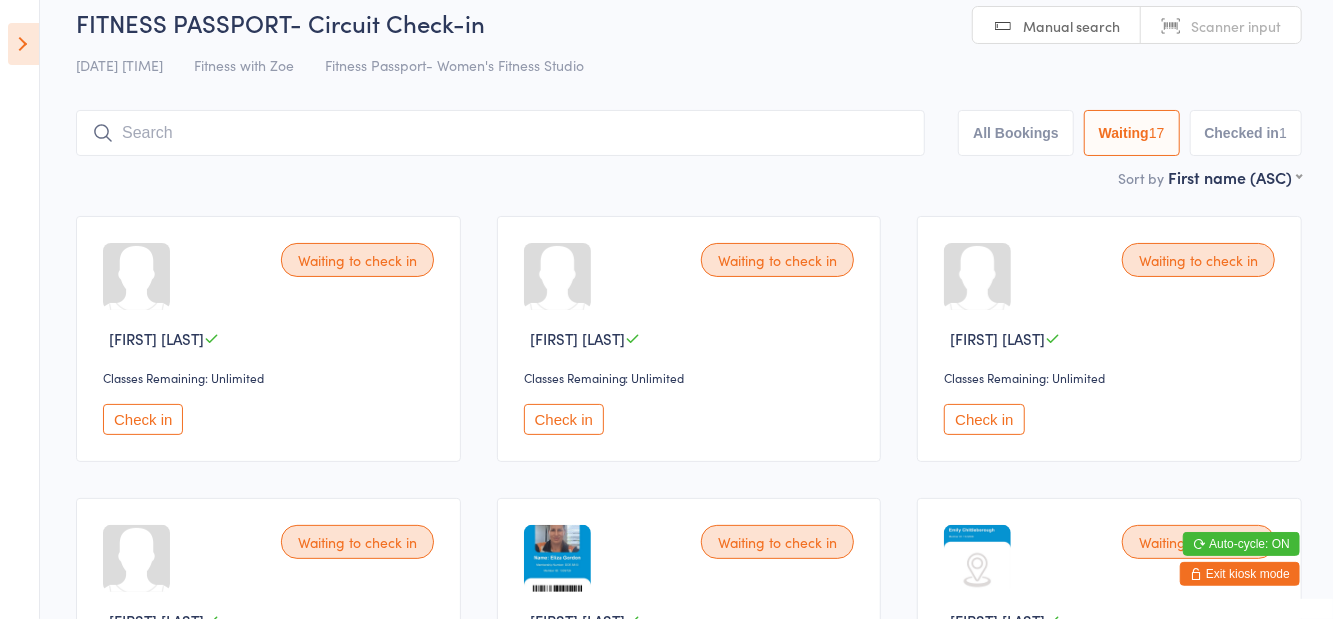 click at bounding box center (23, 44) 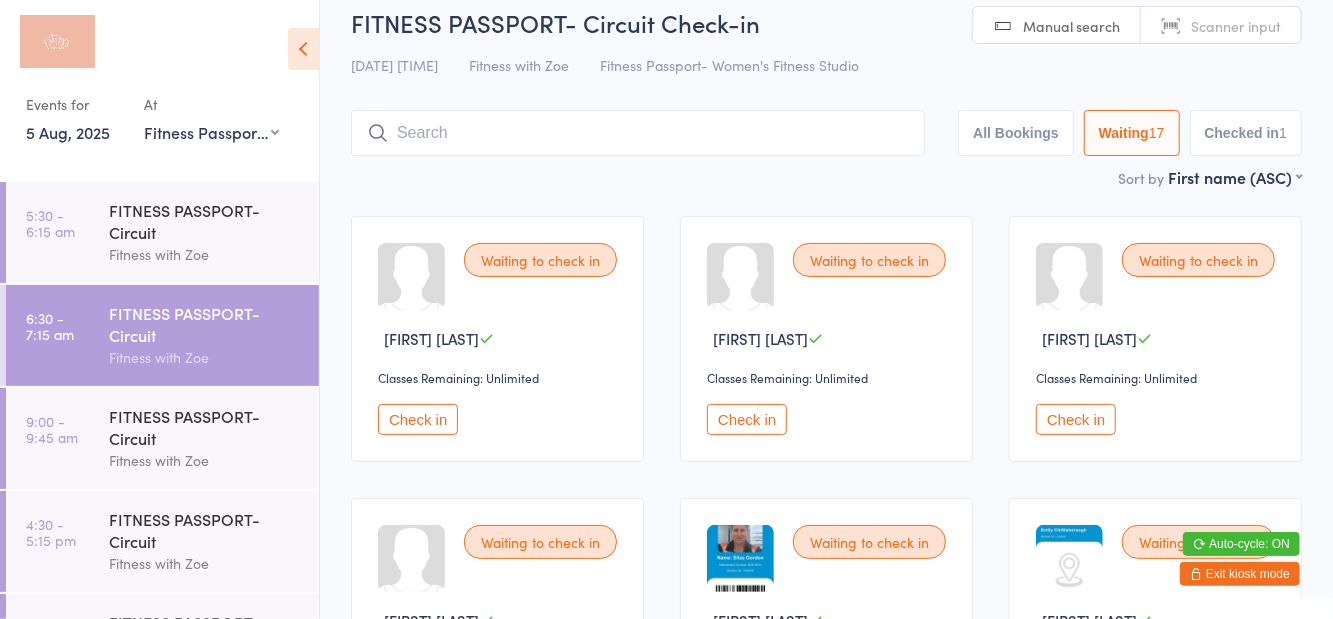 click at bounding box center [303, 49] 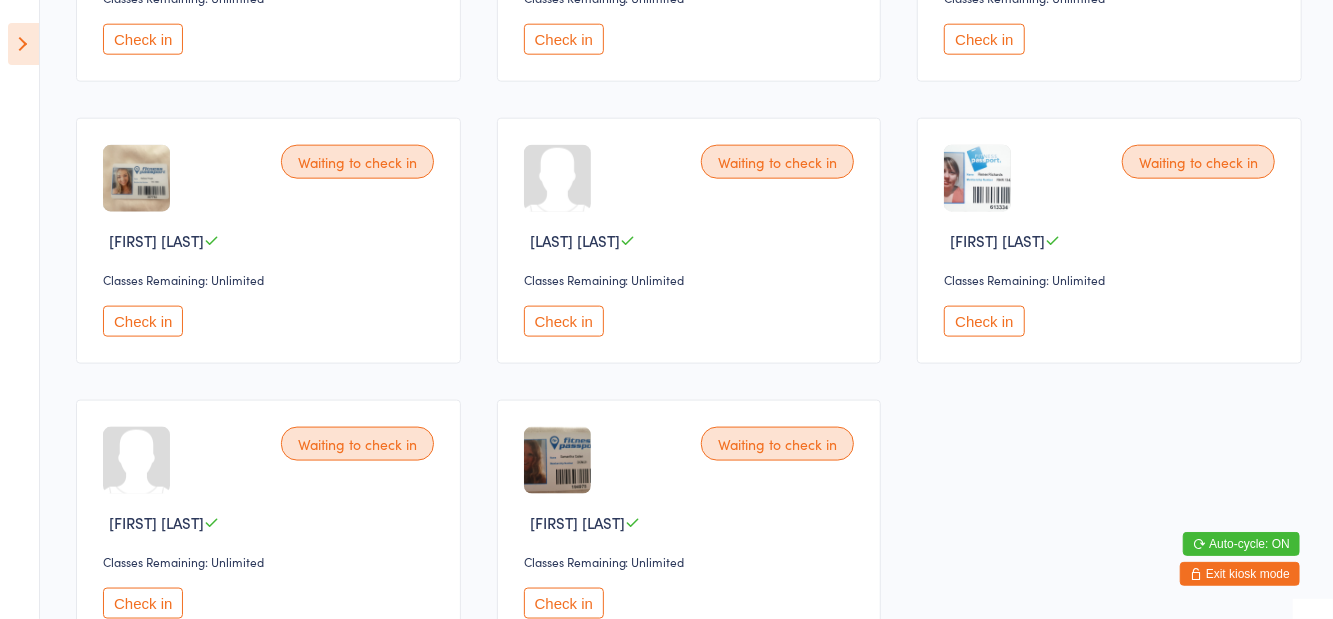 scroll, scrollTop: 1313, scrollLeft: 0, axis: vertical 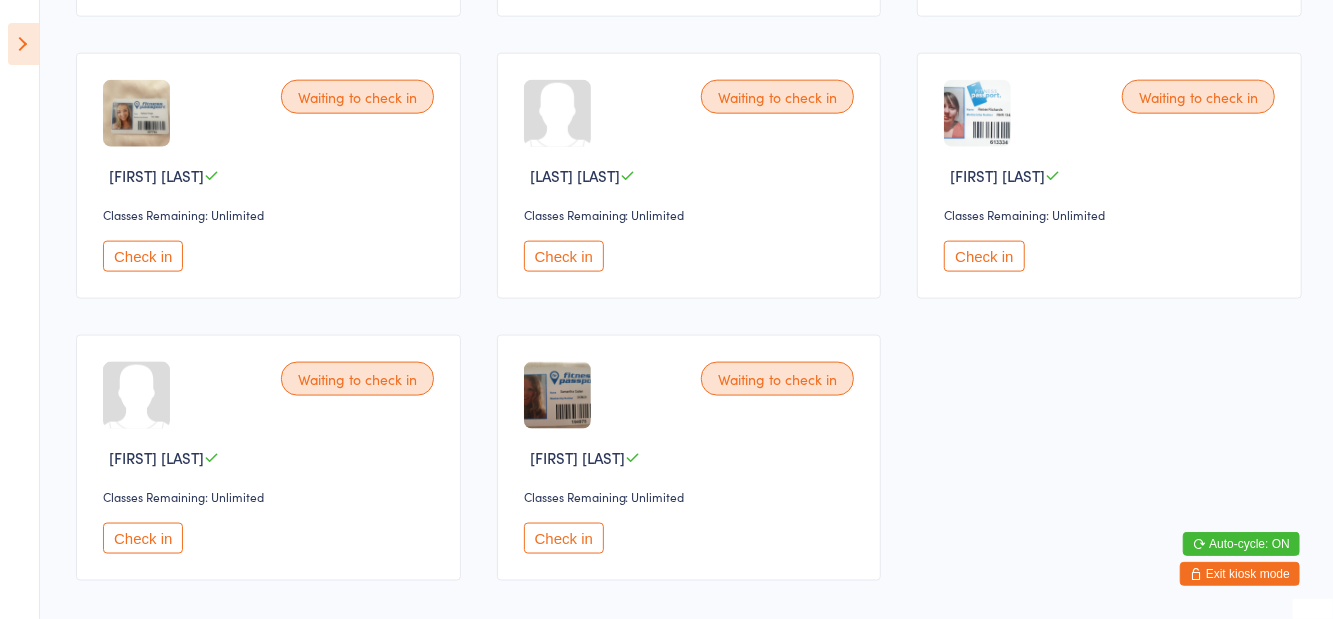 click on "Check in" at bounding box center (143, 538) 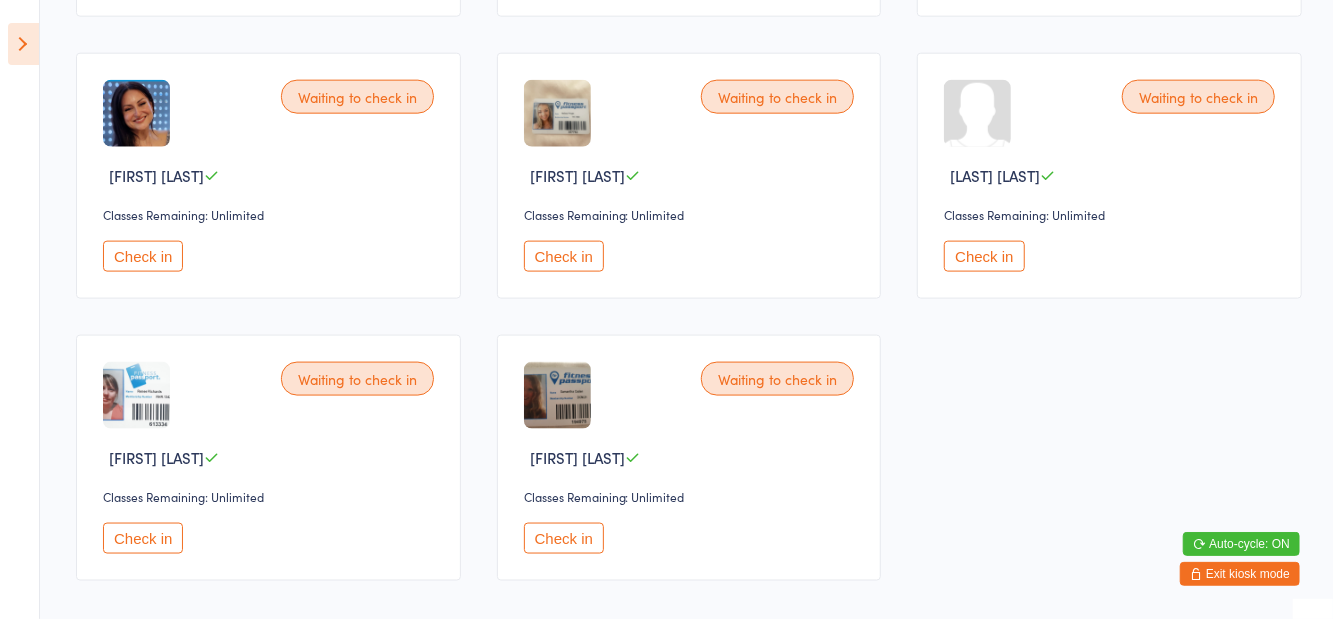click on "Check in" at bounding box center [143, 538] 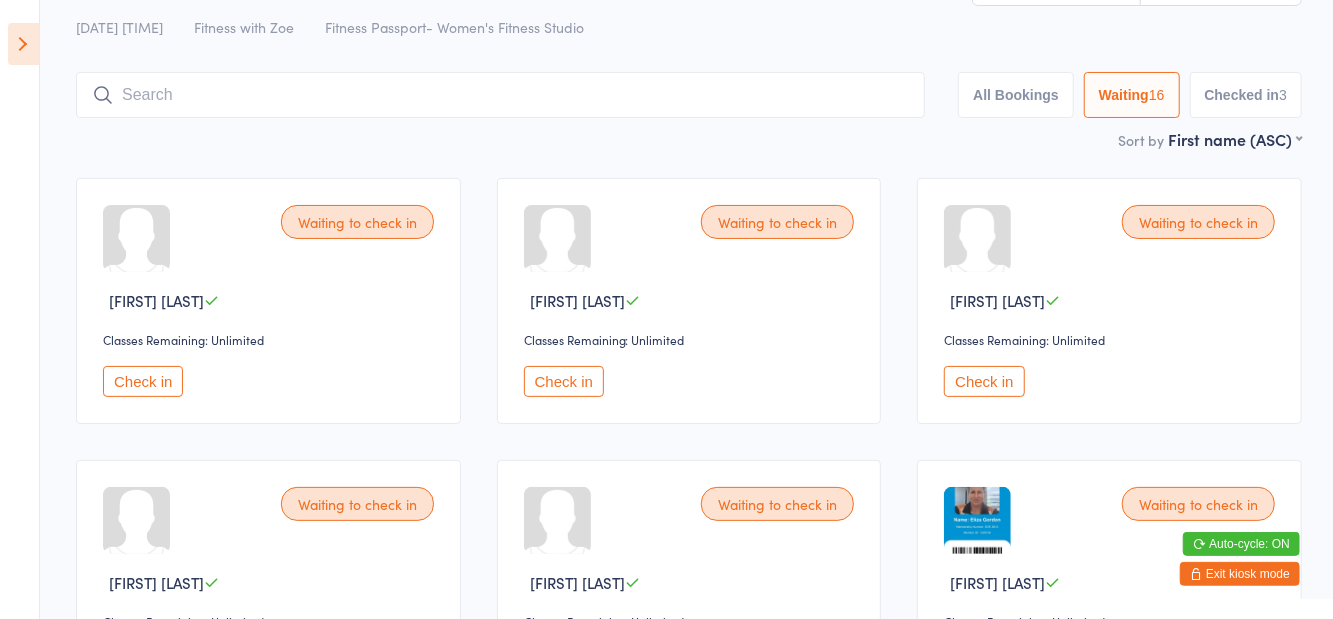 scroll, scrollTop: 0, scrollLeft: 0, axis: both 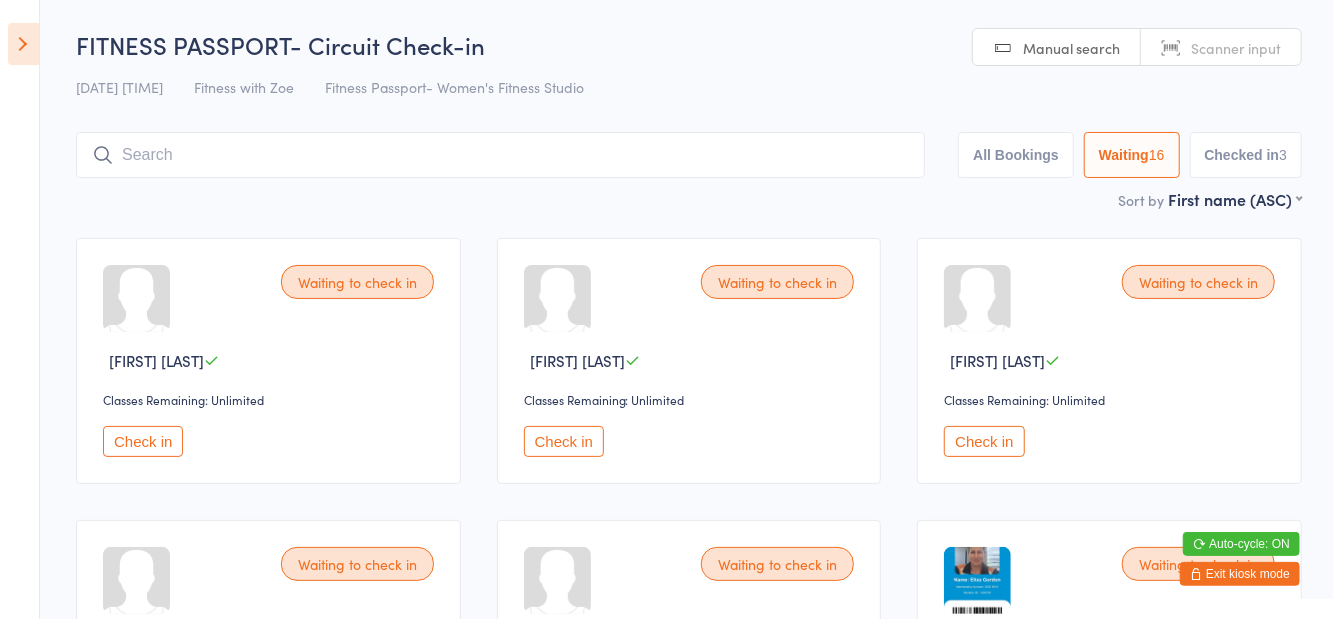 click at bounding box center (500, 155) 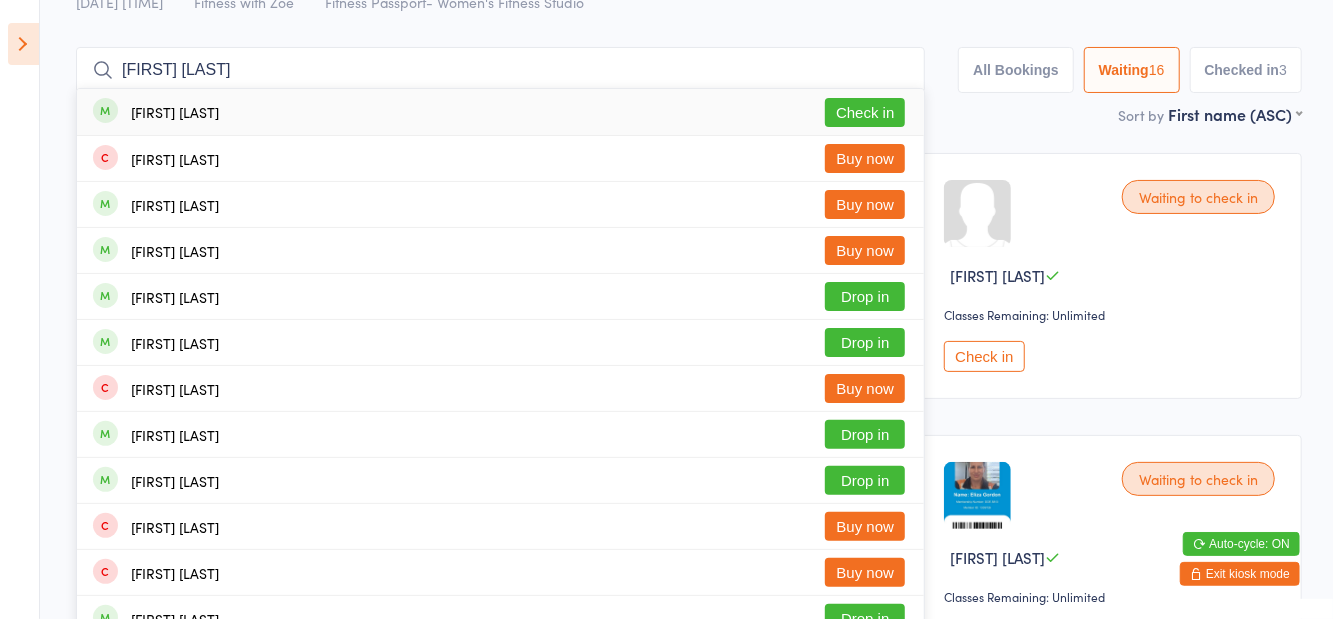 scroll, scrollTop: 0, scrollLeft: 0, axis: both 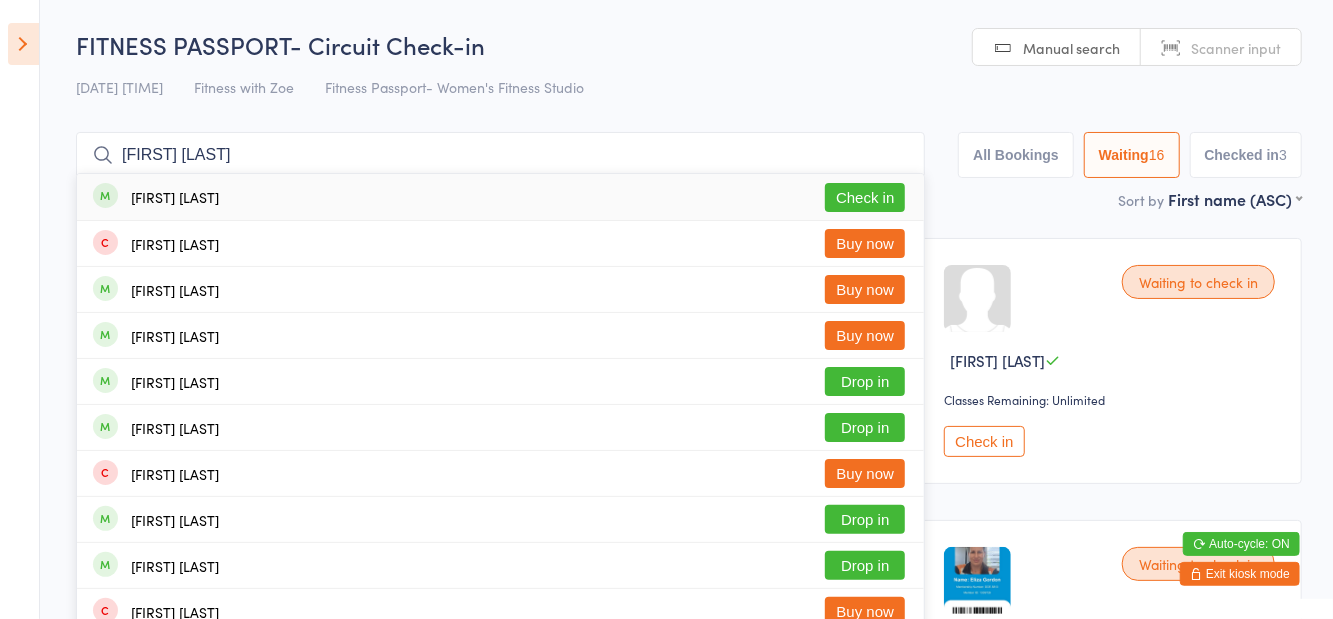 type on "[FIRST] [LAST]" 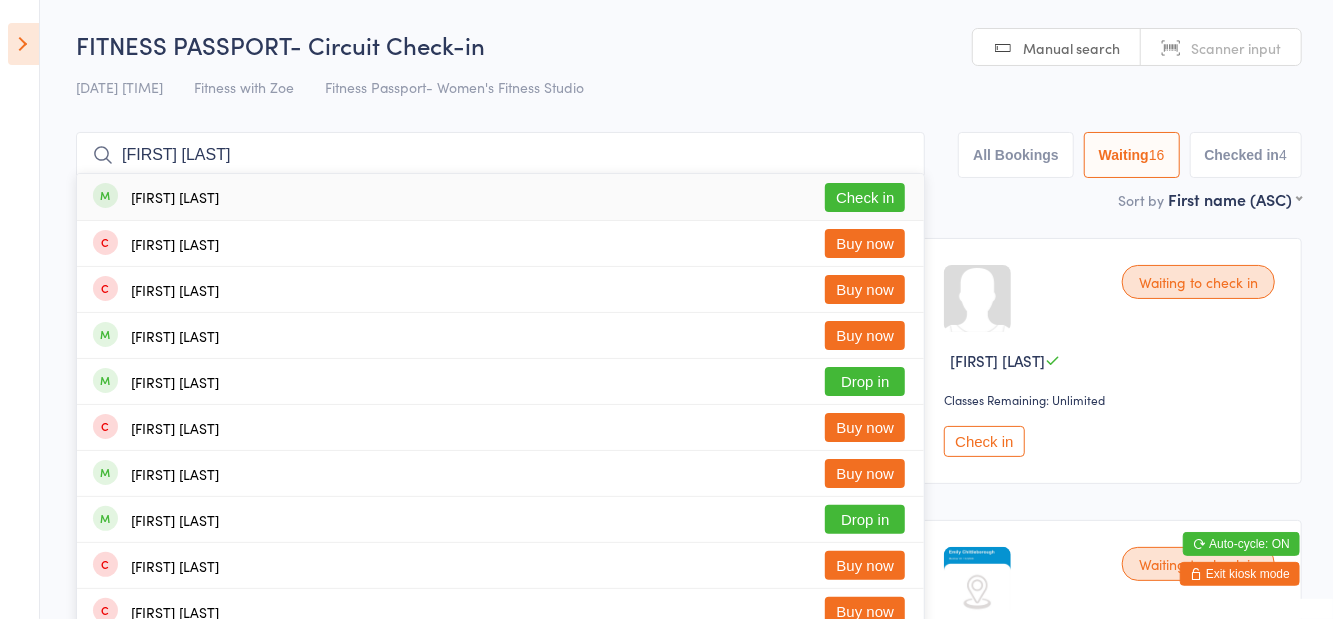 type on "[FIRST] [LAST]" 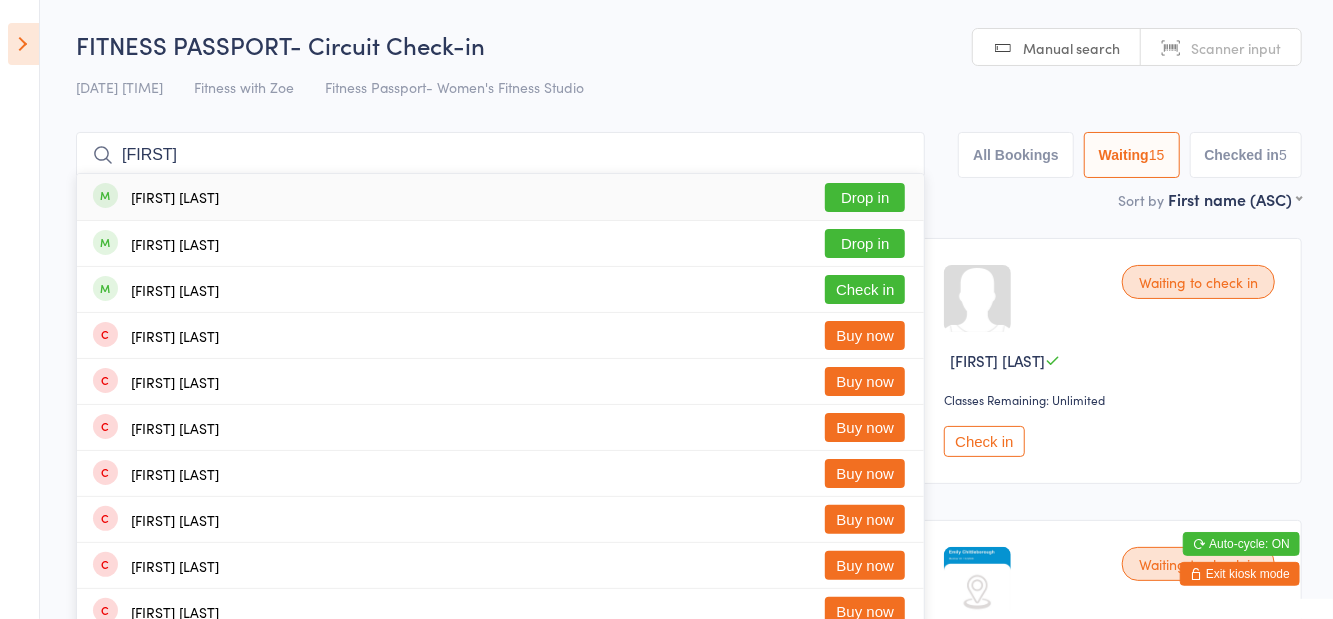 type on "[FIRST]" 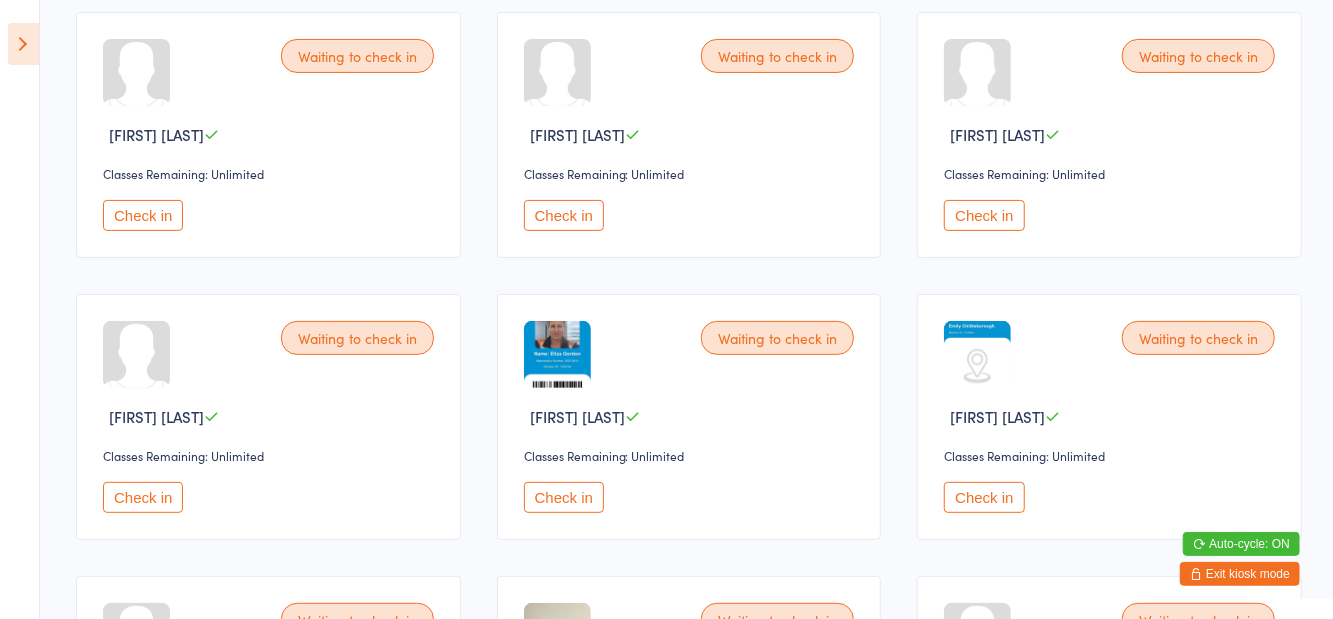 scroll, scrollTop: 239, scrollLeft: 0, axis: vertical 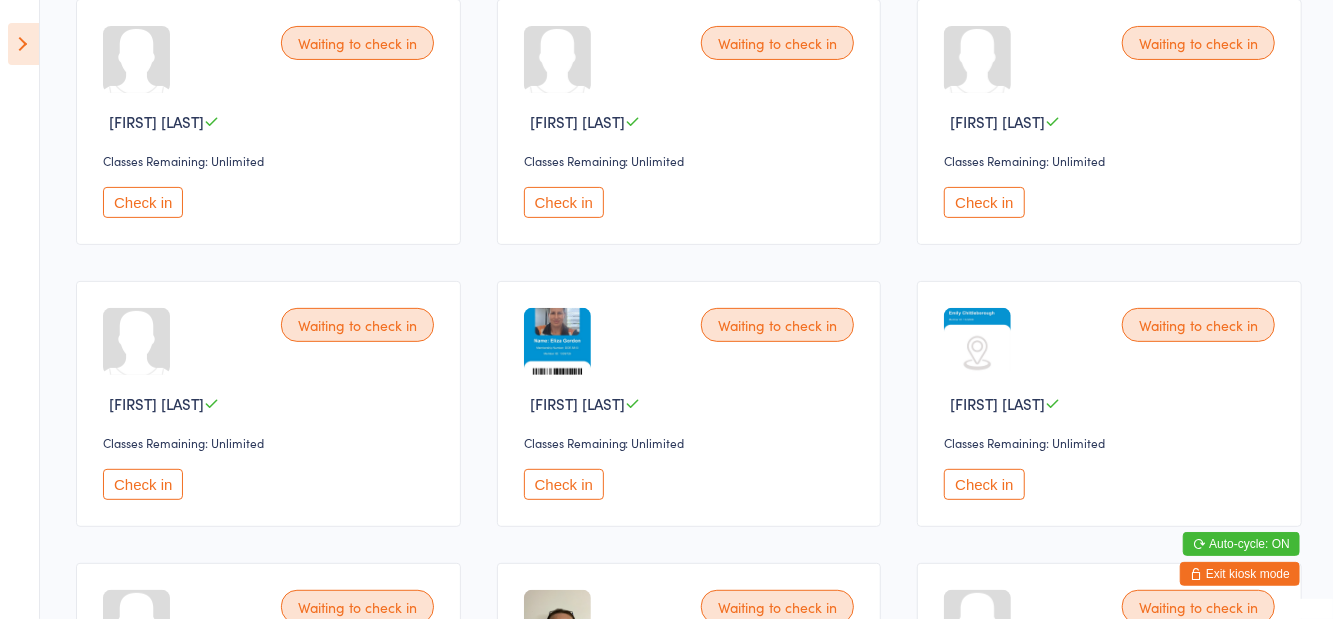 click on "Check in" at bounding box center (564, 484) 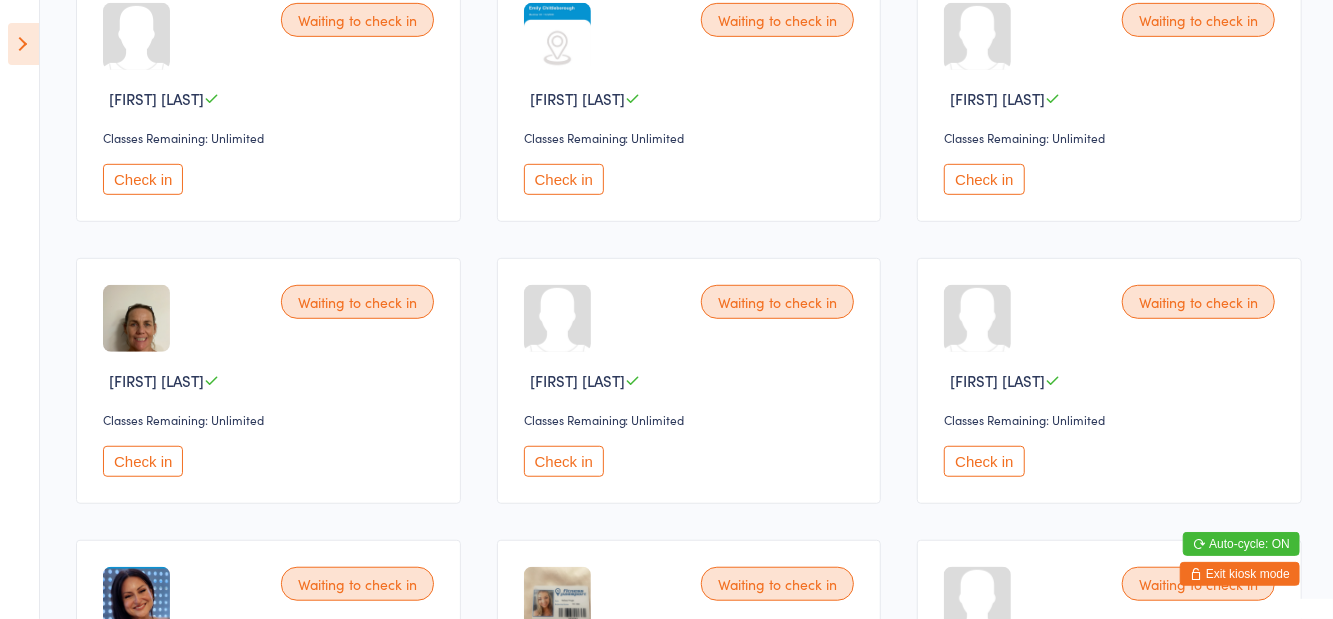 scroll, scrollTop: 551, scrollLeft: 0, axis: vertical 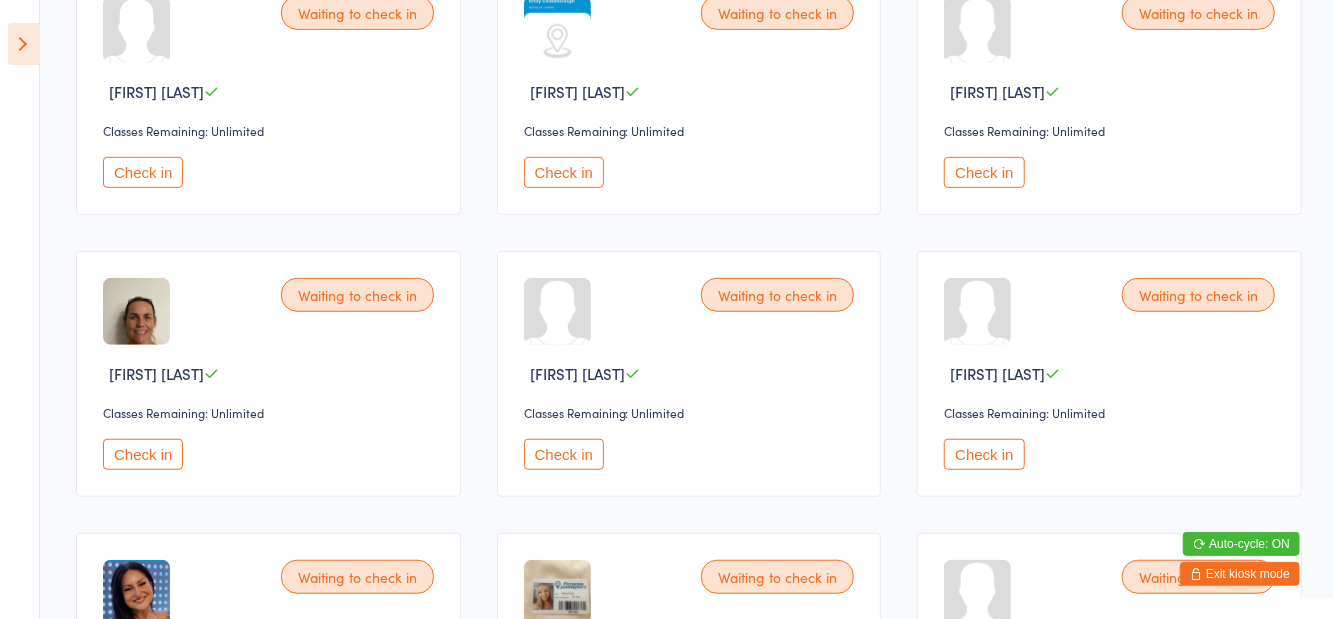 click on "Check in" at bounding box center (564, 454) 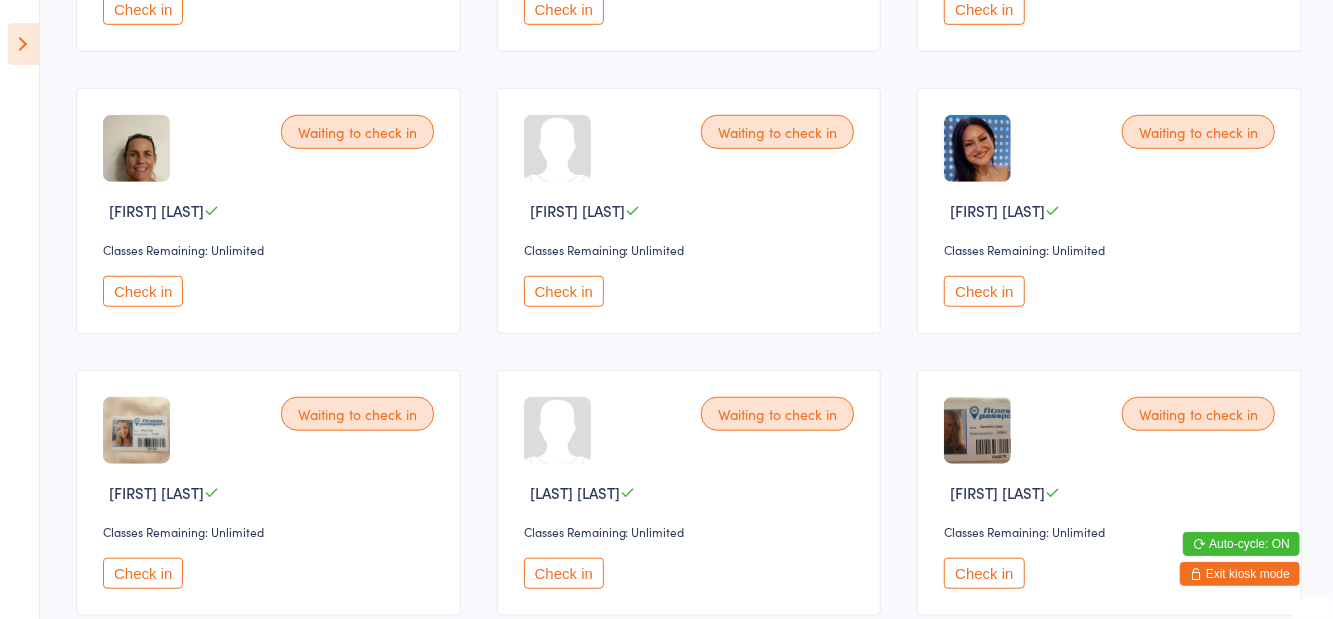 scroll, scrollTop: 751, scrollLeft: 0, axis: vertical 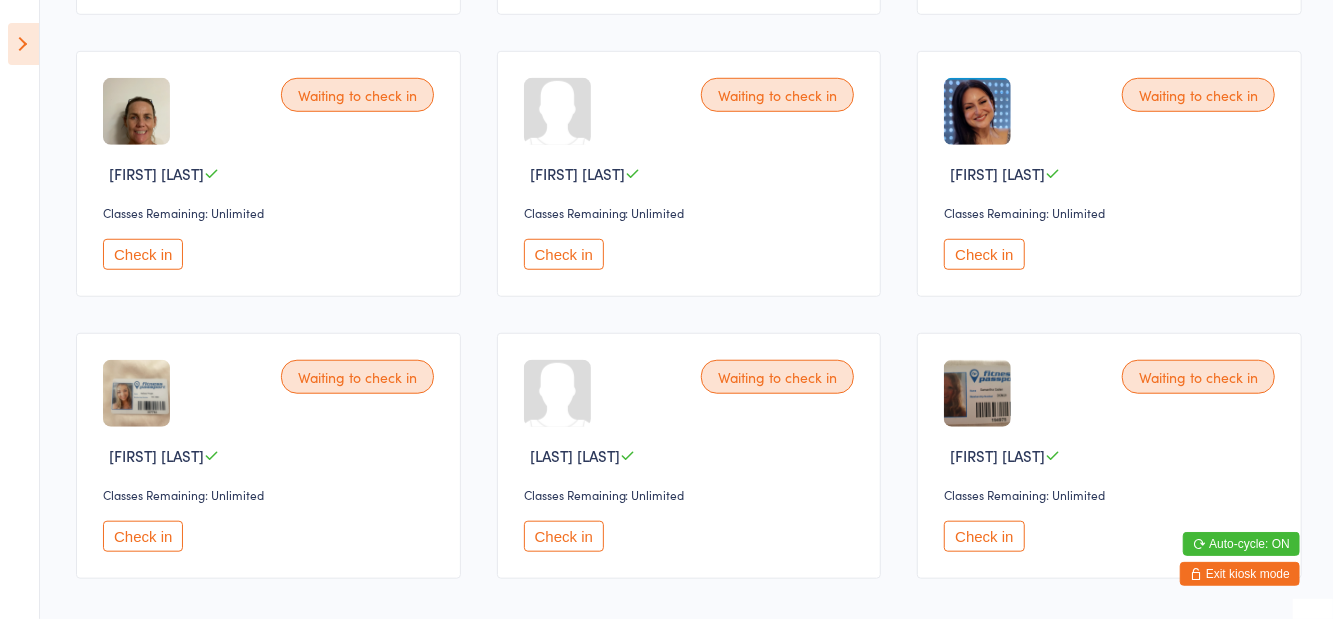 click on "Check in" at bounding box center (984, 536) 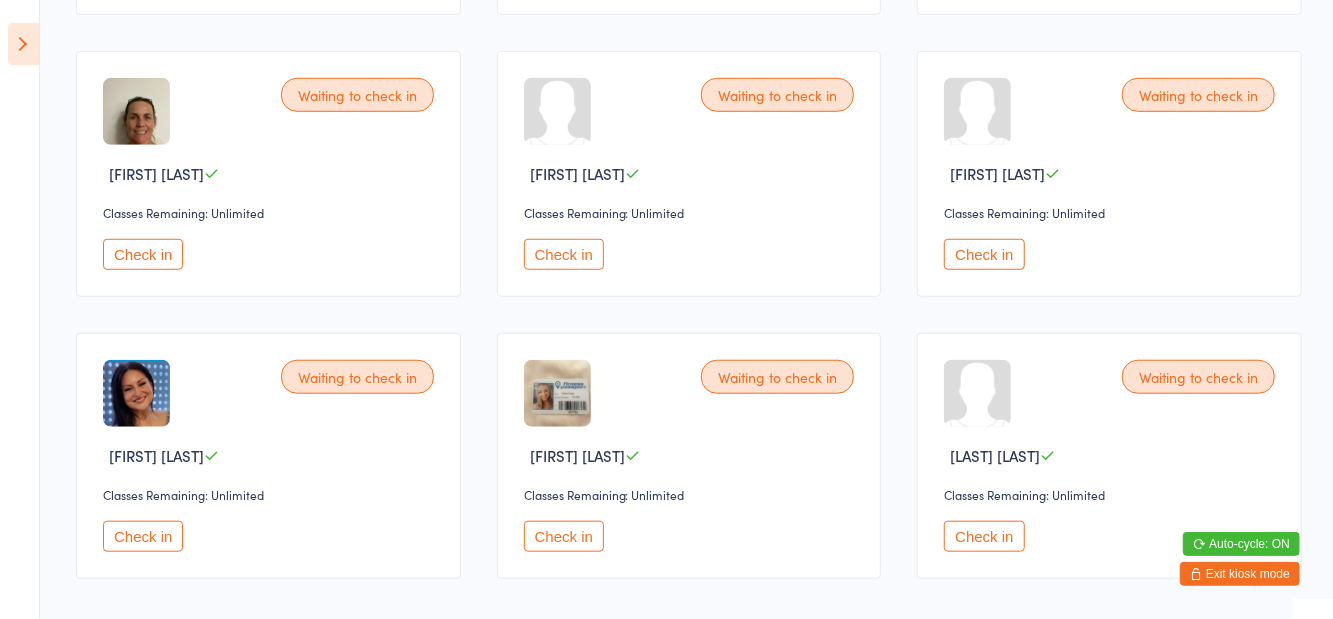 click on "Check in" at bounding box center (984, 254) 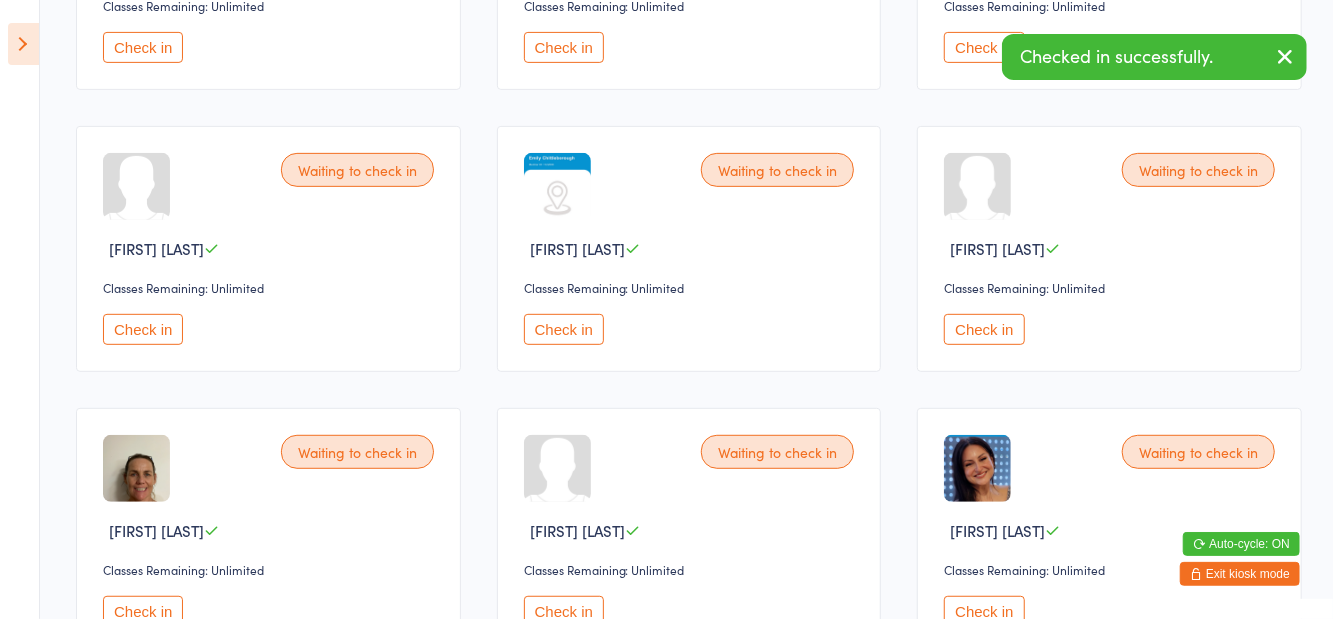 scroll, scrollTop: 389, scrollLeft: 0, axis: vertical 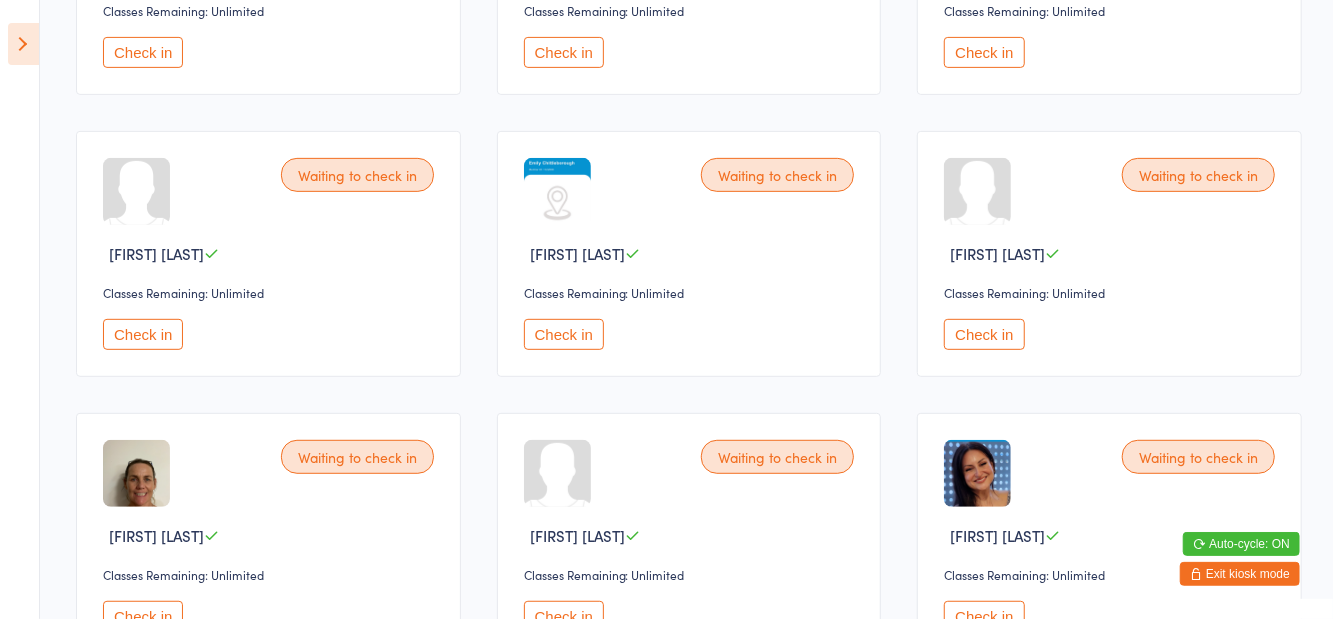 click on "Check in" at bounding box center (143, 334) 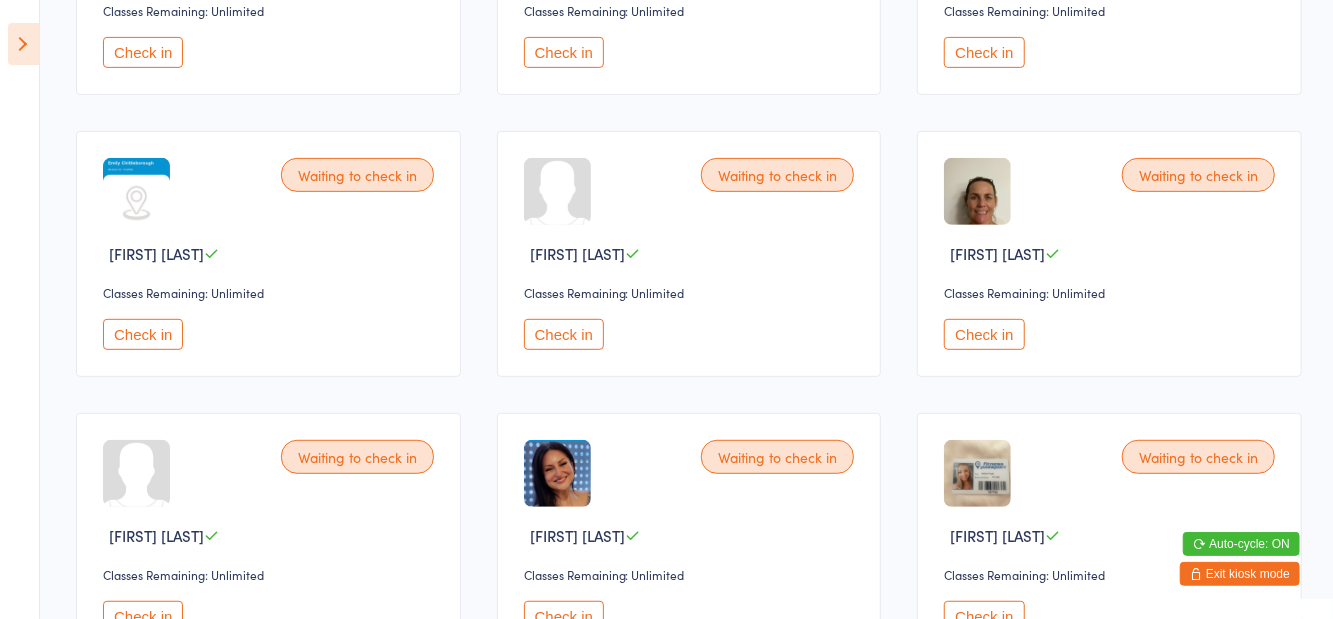 click on "Check in" at bounding box center [984, 334] 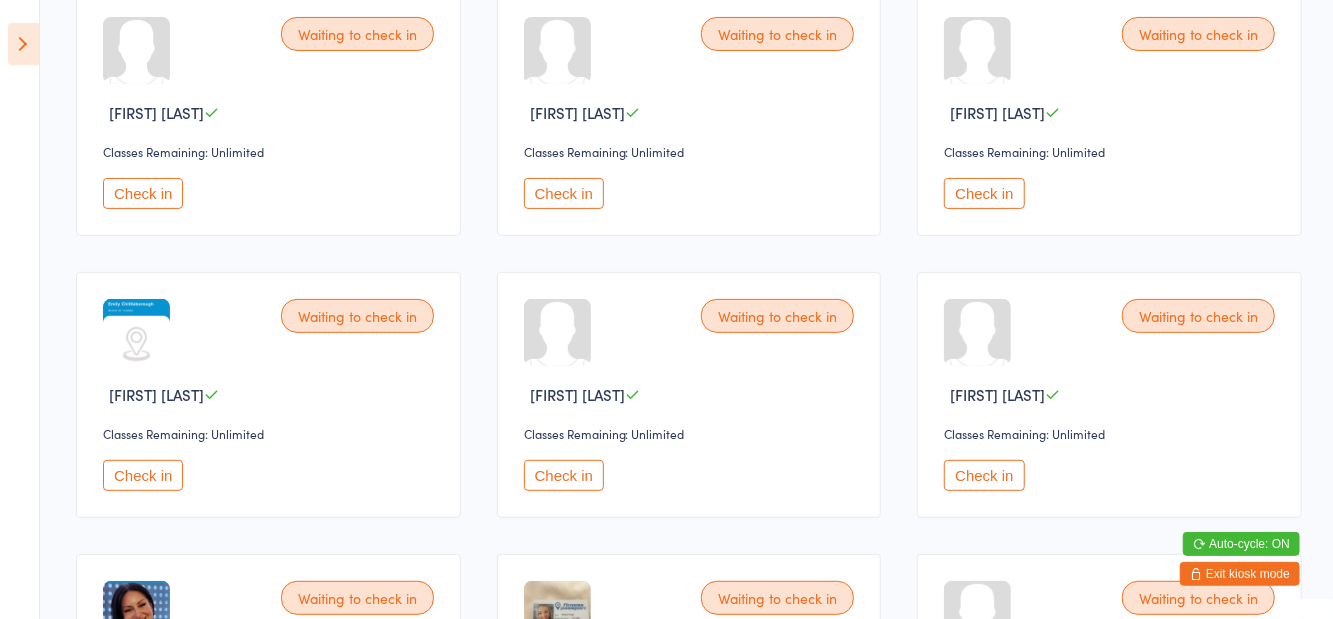 scroll, scrollTop: 0, scrollLeft: 0, axis: both 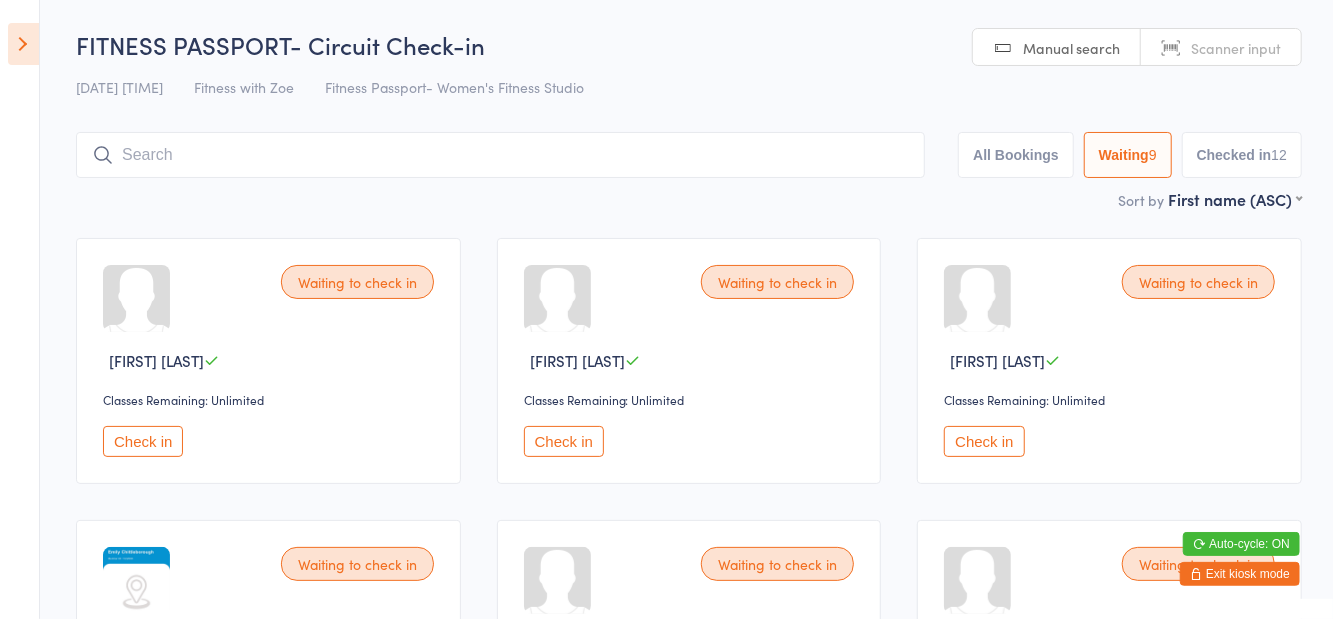 click on "Check in" at bounding box center [984, 441] 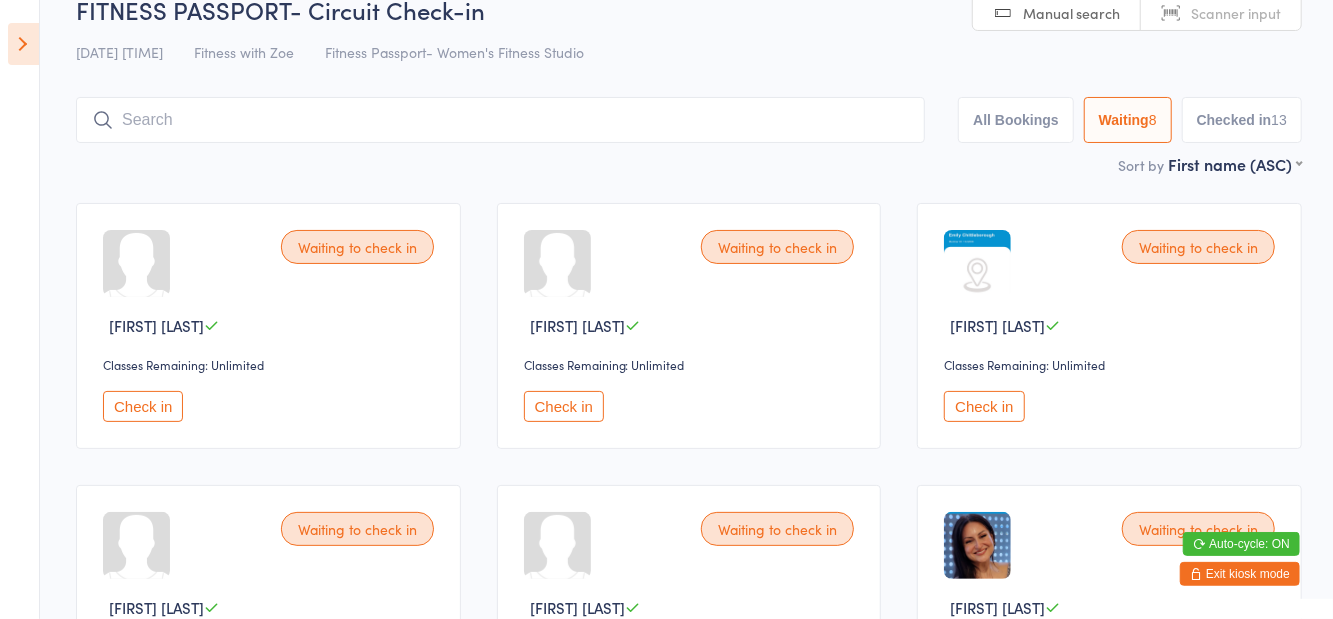 scroll, scrollTop: 0, scrollLeft: 0, axis: both 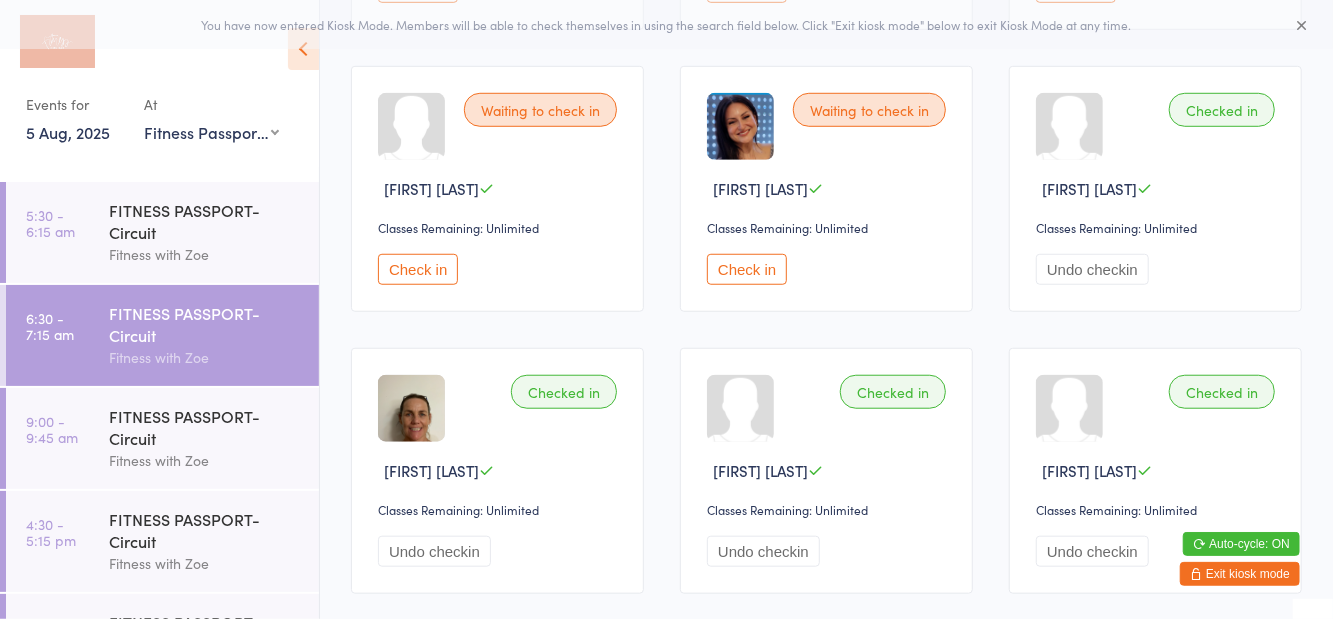 click on "Check in" at bounding box center [418, 269] 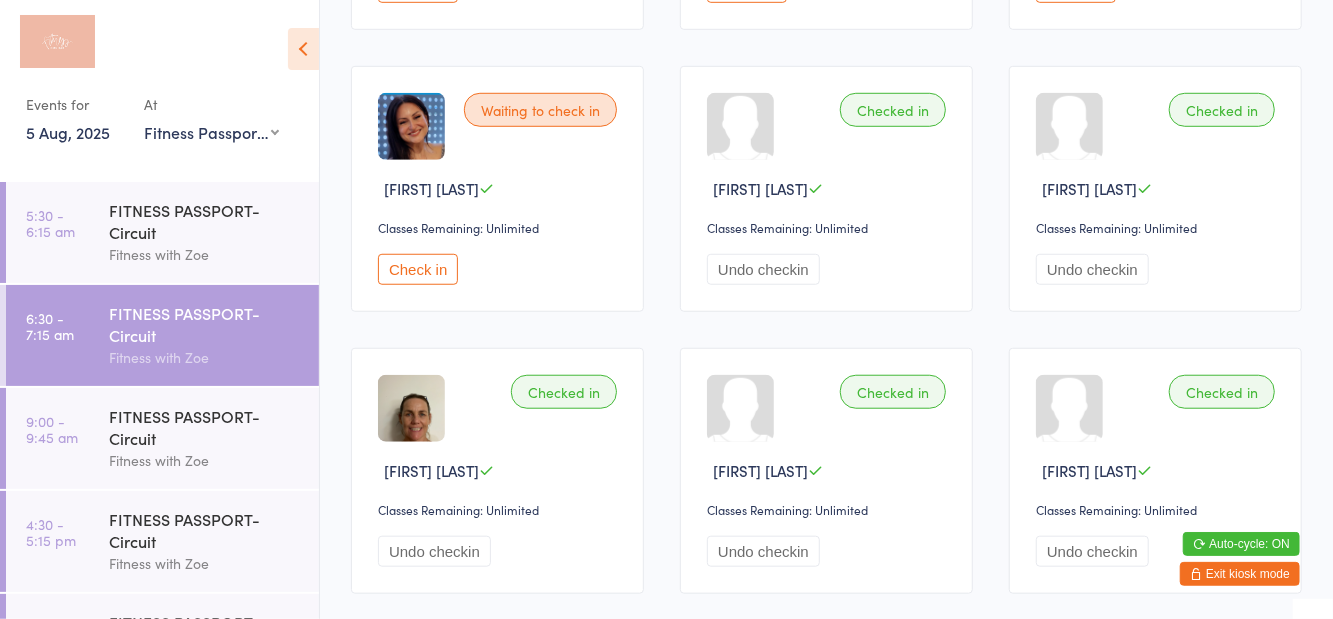 click on "Check in" at bounding box center [418, 269] 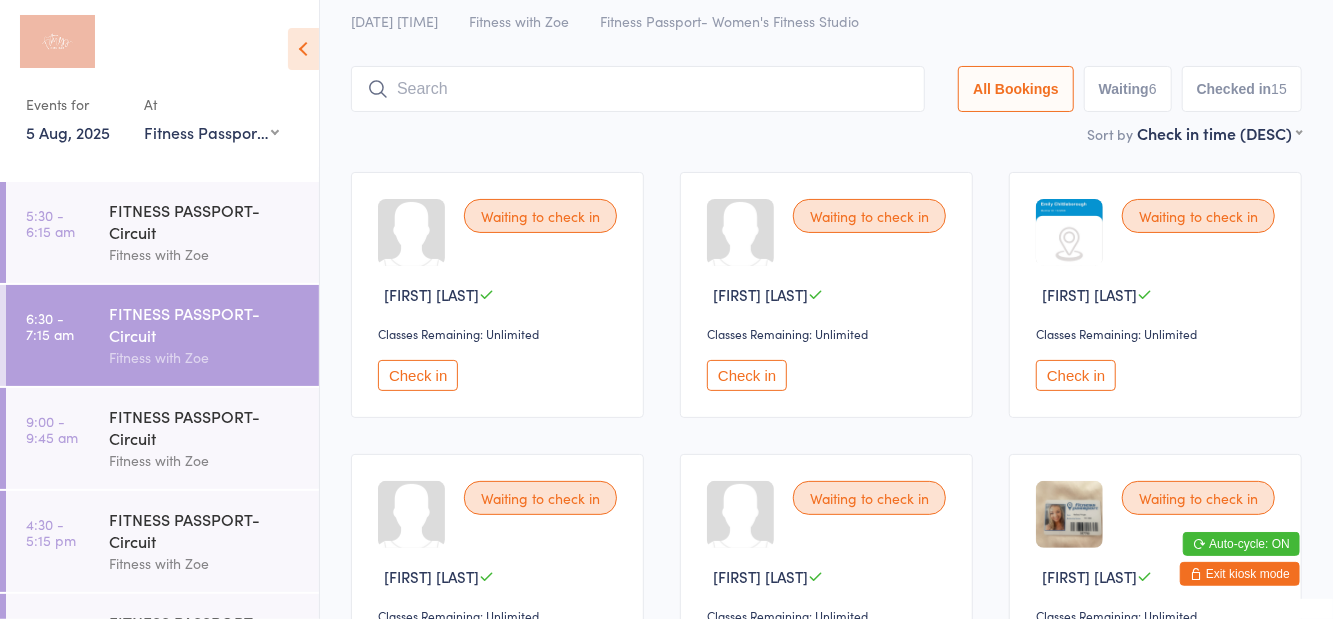 scroll, scrollTop: 0, scrollLeft: 0, axis: both 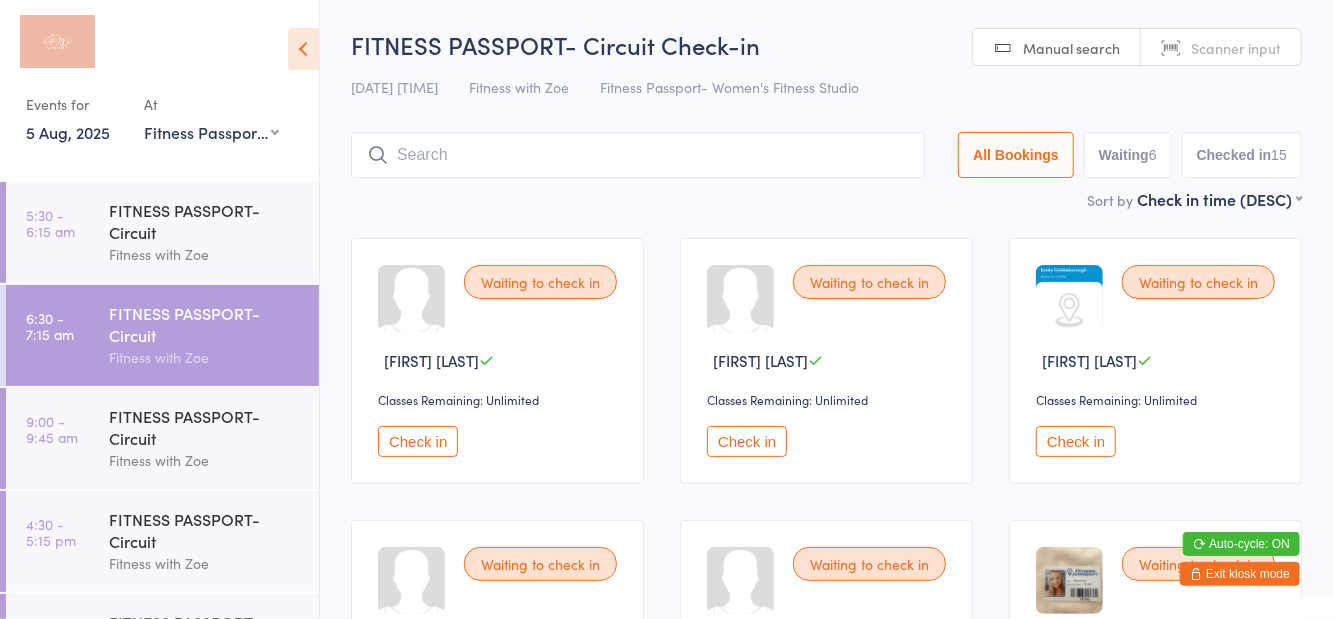 click at bounding box center (638, 155) 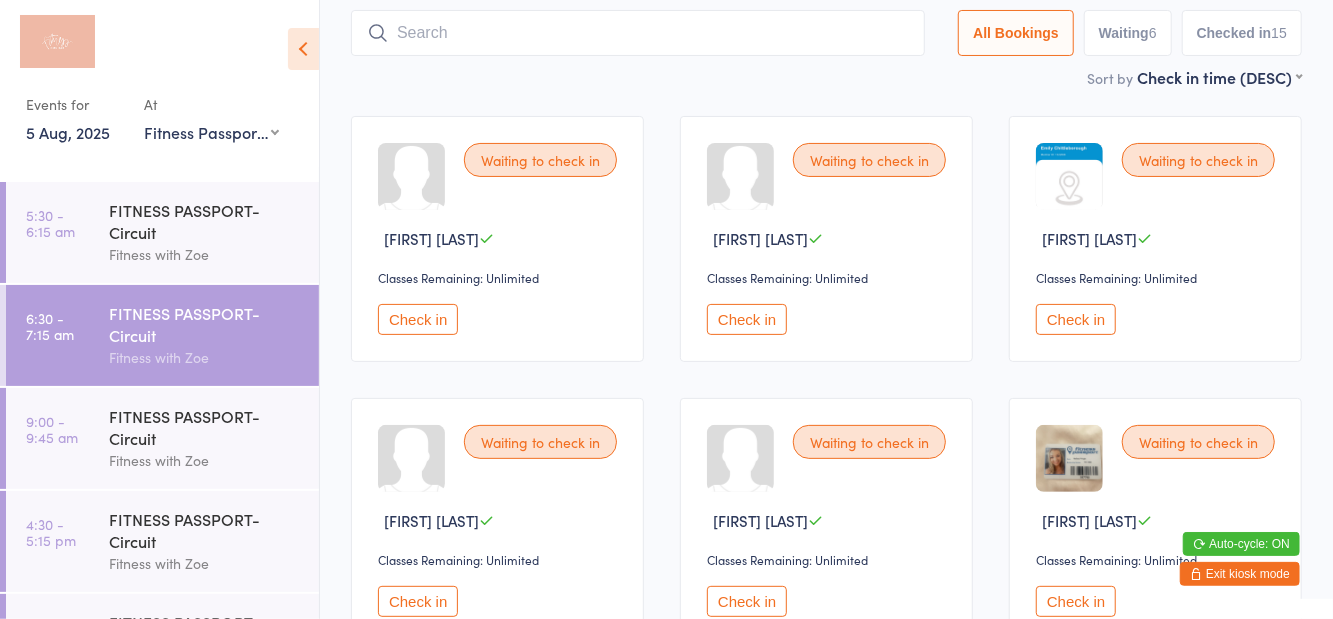 scroll, scrollTop: 133, scrollLeft: 0, axis: vertical 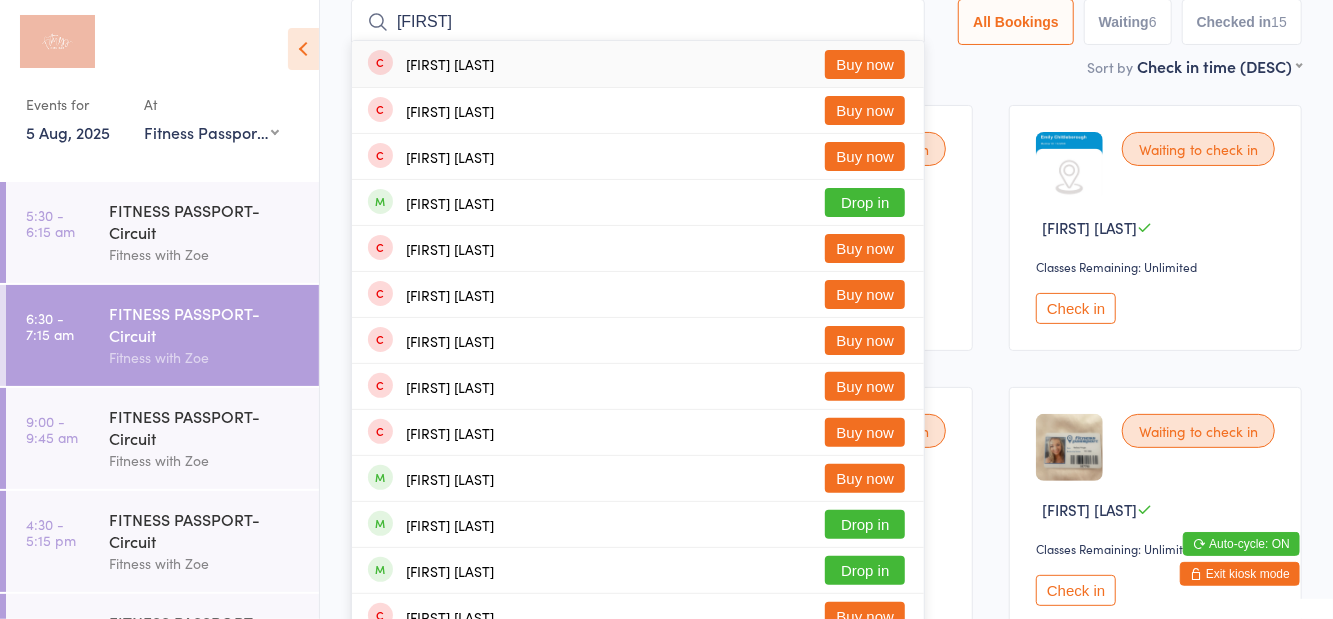 type on "Shantel" 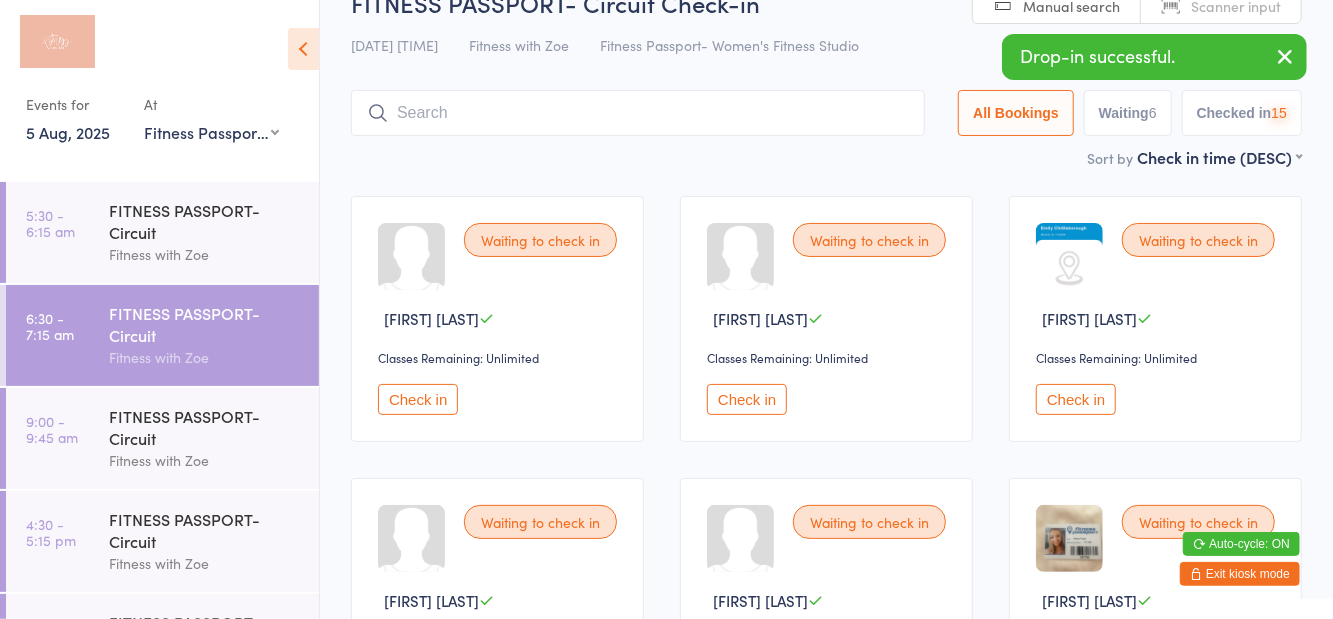 scroll, scrollTop: 22, scrollLeft: 0, axis: vertical 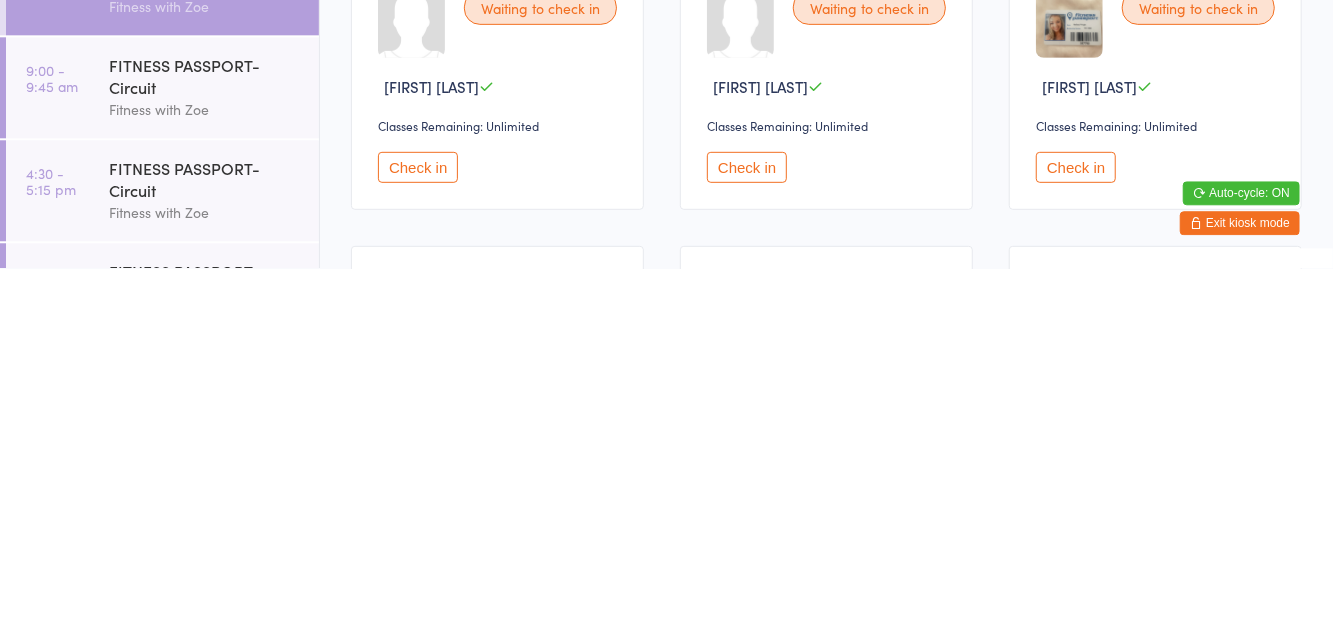 click on "Check in" at bounding box center (418, 518) 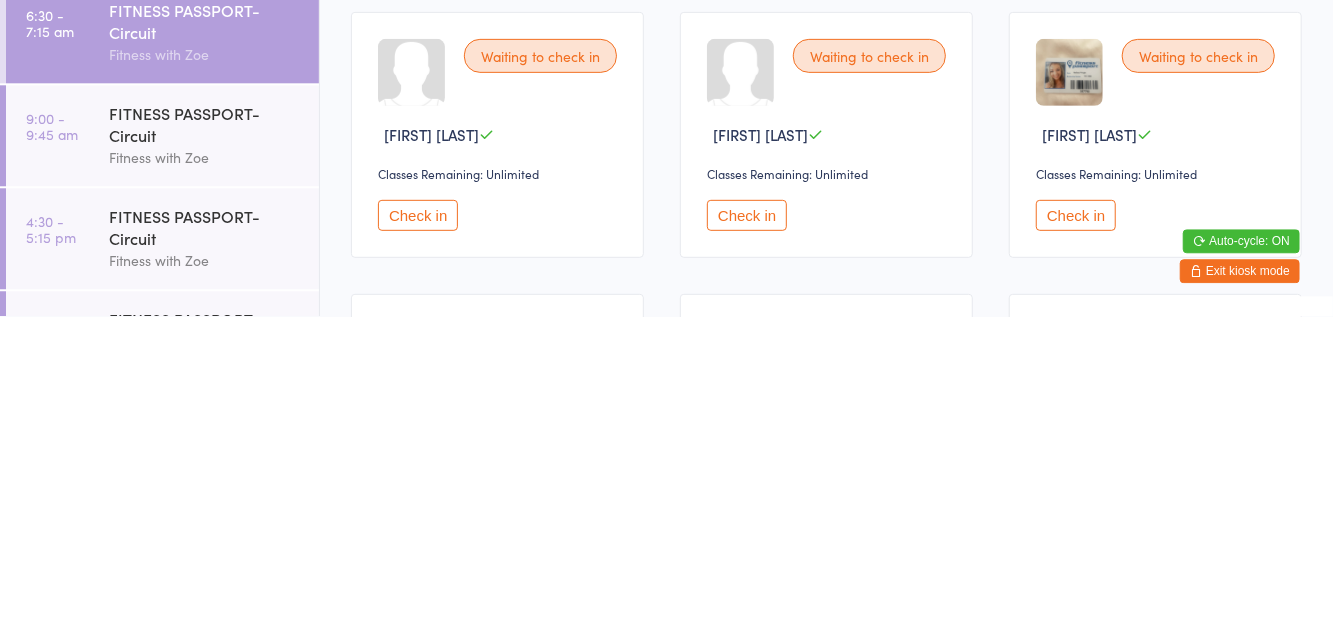 scroll, scrollTop: 205, scrollLeft: 0, axis: vertical 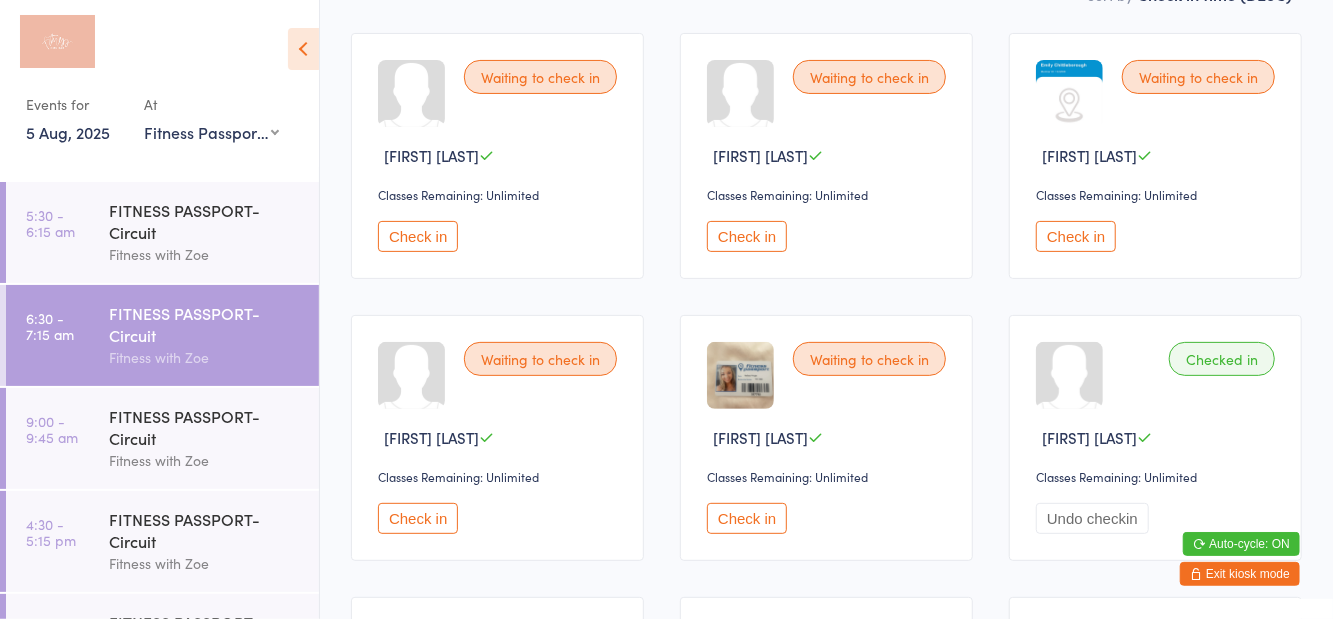 click on "Check in" at bounding box center (747, 518) 